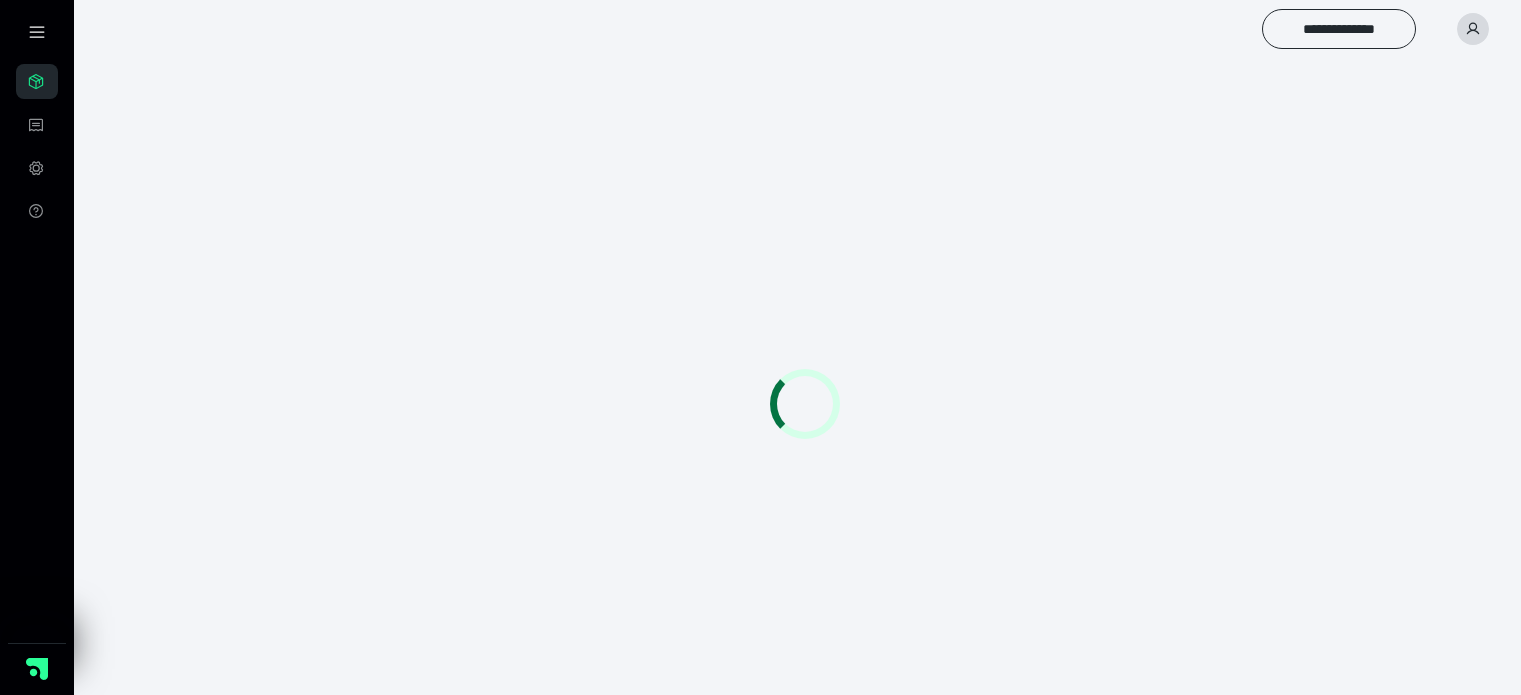 scroll, scrollTop: 0, scrollLeft: 0, axis: both 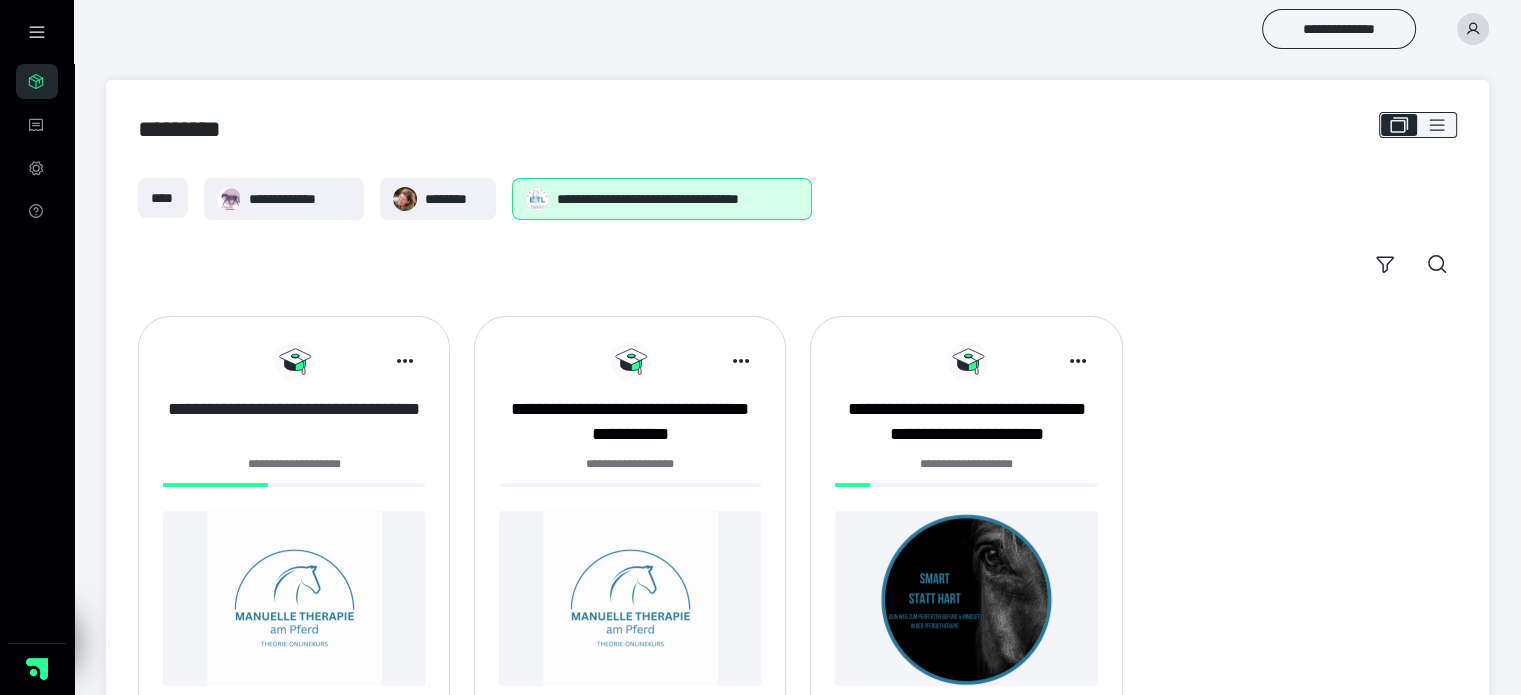 click on "**********" at bounding box center (294, 422) 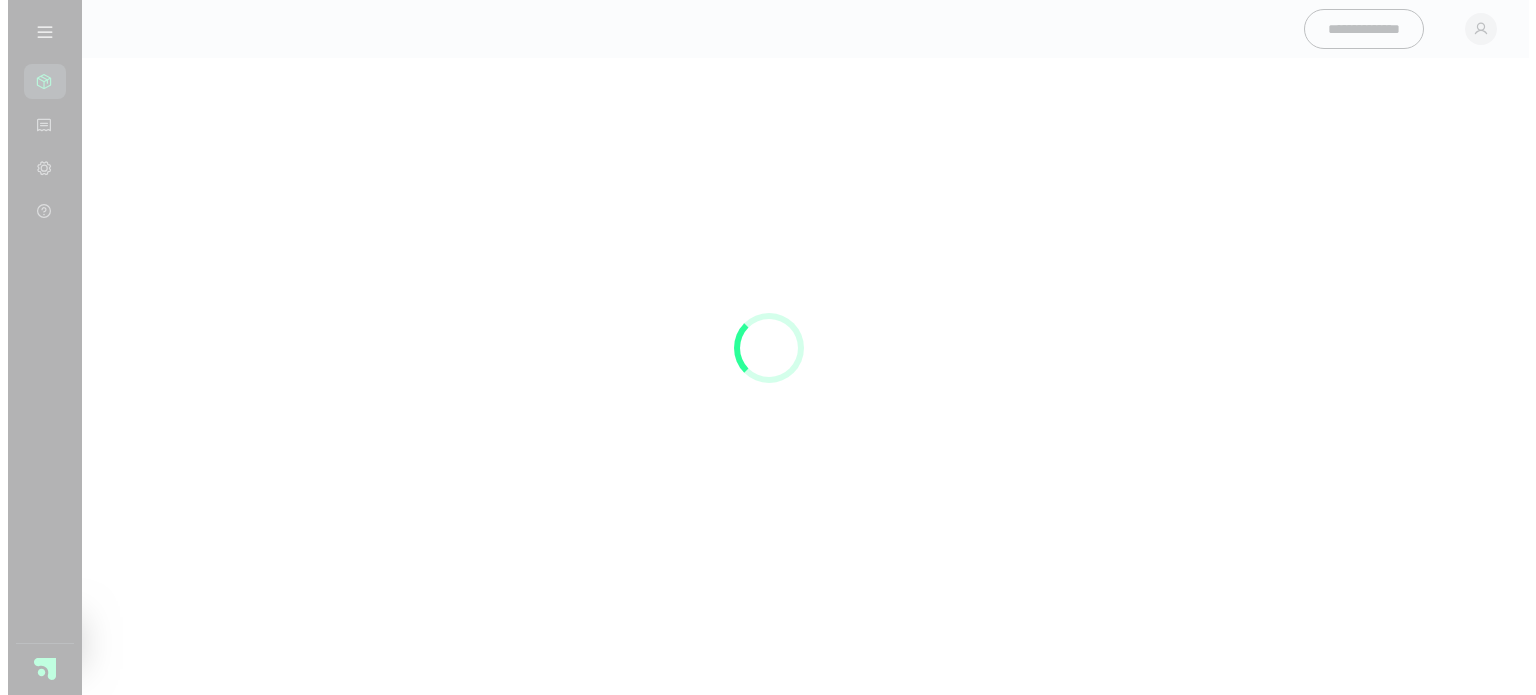 scroll, scrollTop: 0, scrollLeft: 0, axis: both 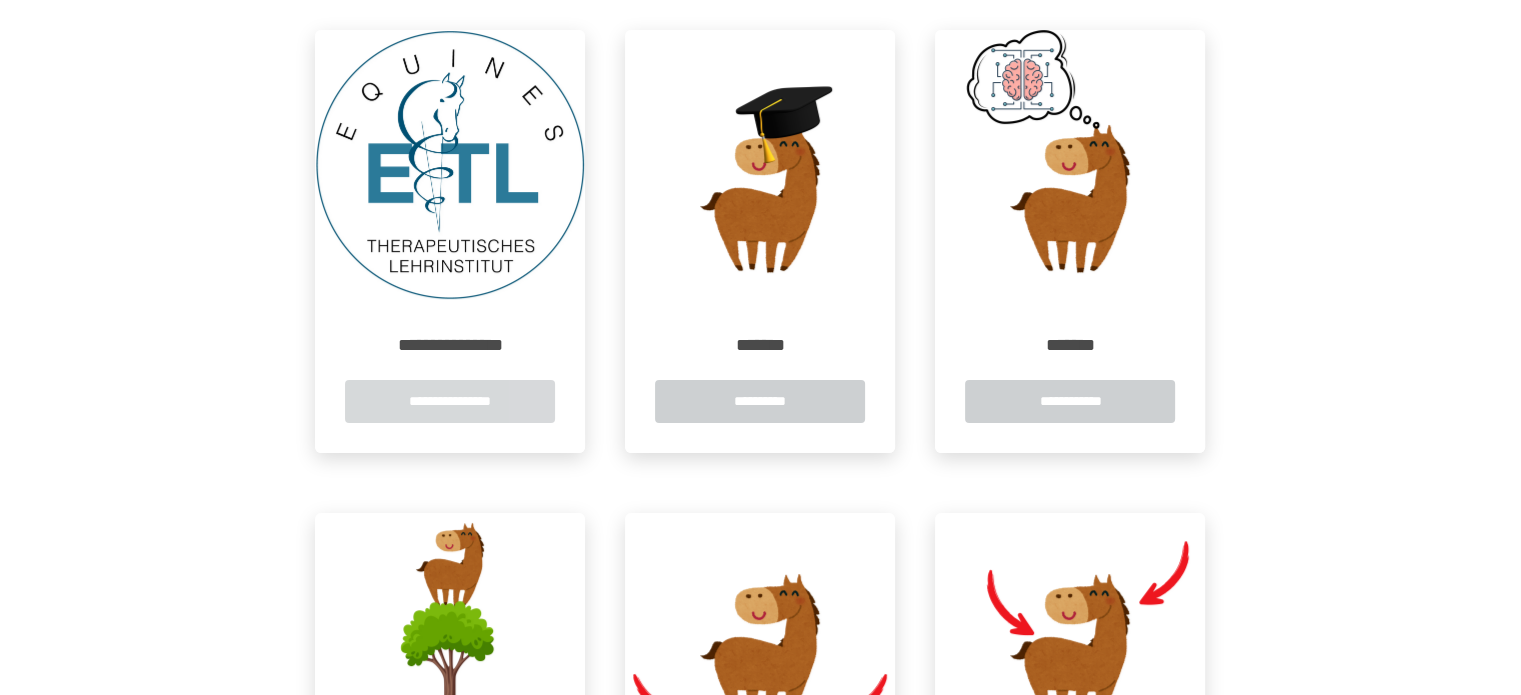 click on "**********" at bounding box center [450, 401] 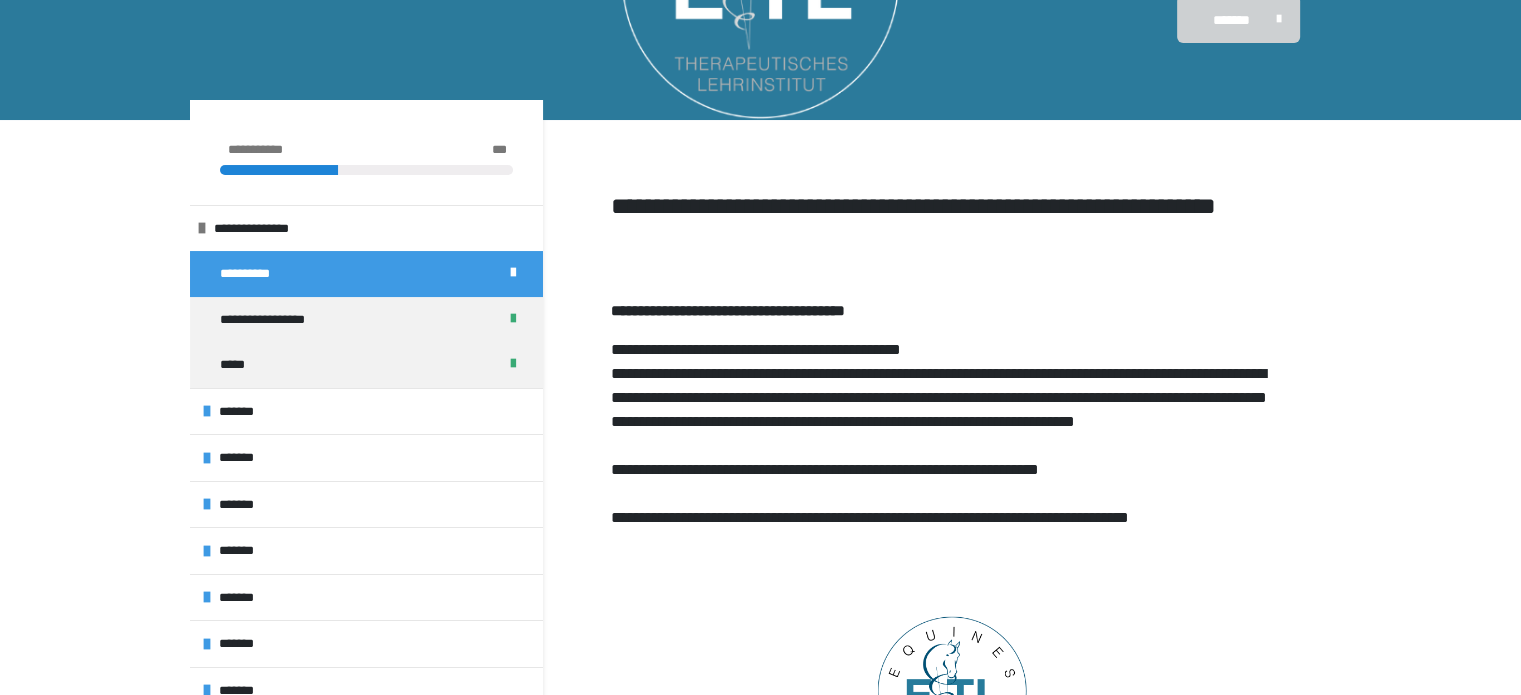 scroll, scrollTop: 200, scrollLeft: 0, axis: vertical 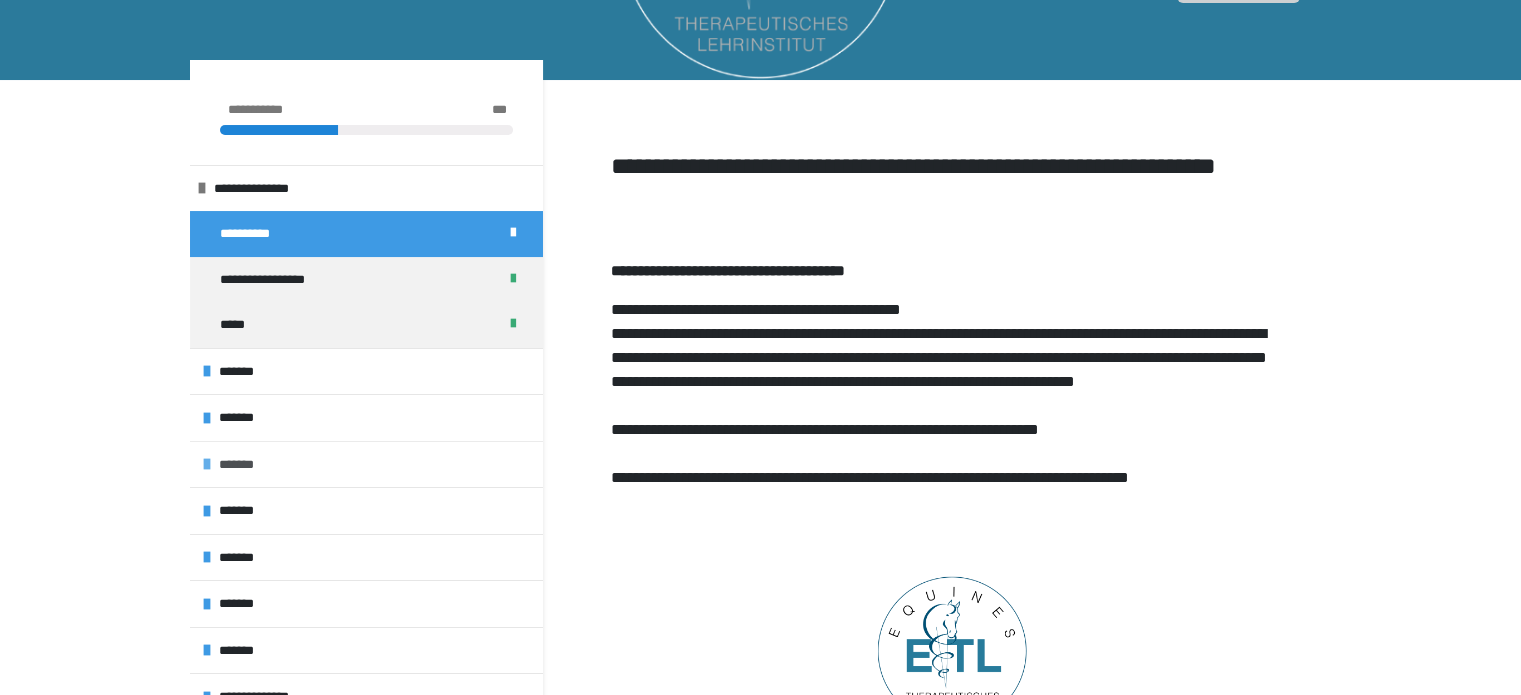 click on "*******" at bounding box center [366, 464] 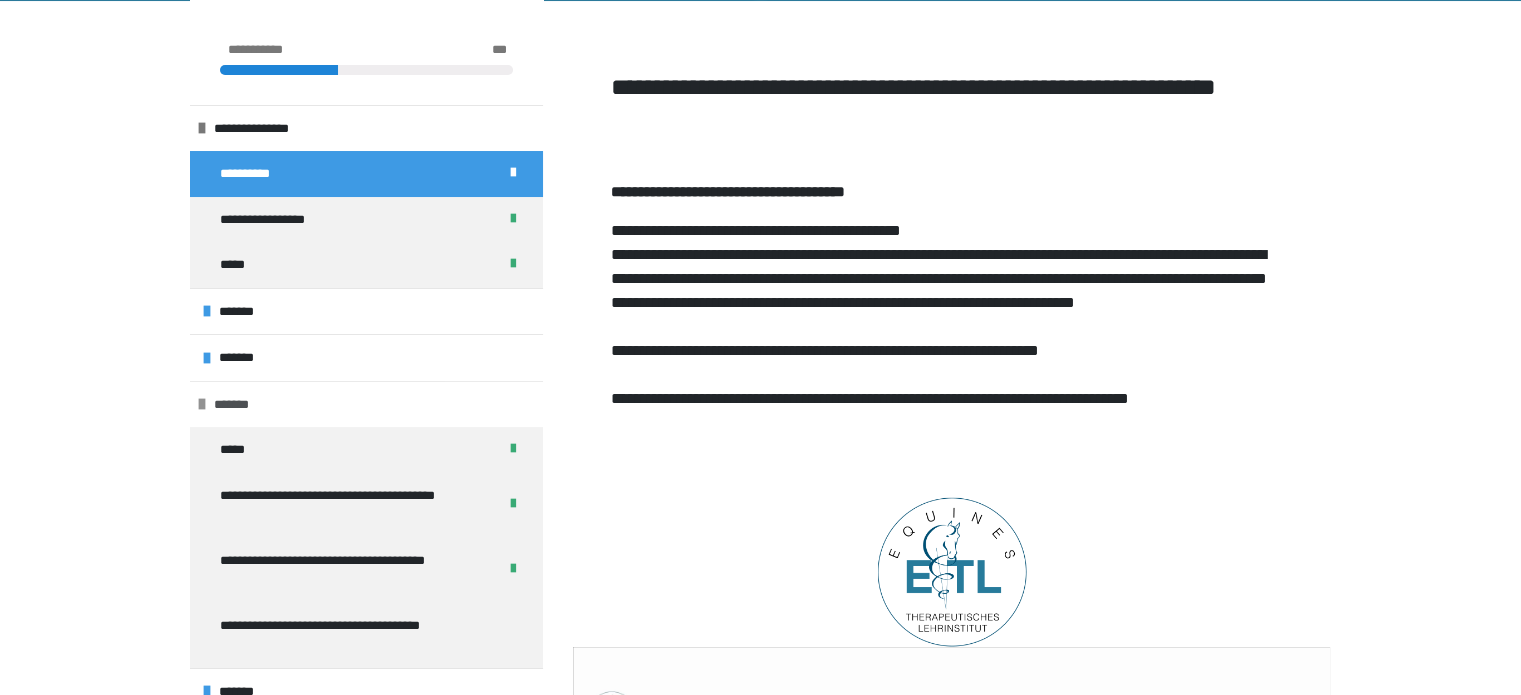 scroll, scrollTop: 280, scrollLeft: 0, axis: vertical 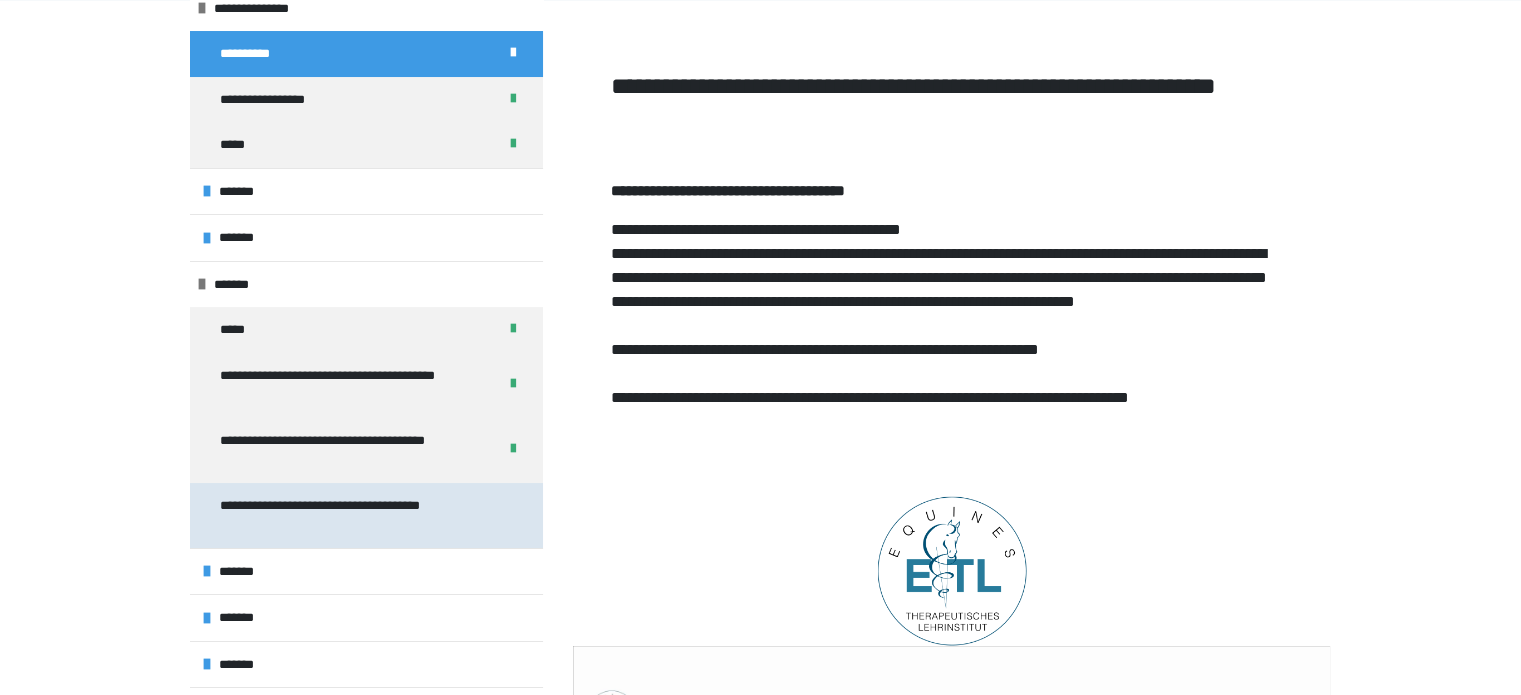 click on "**********" at bounding box center [351, 515] 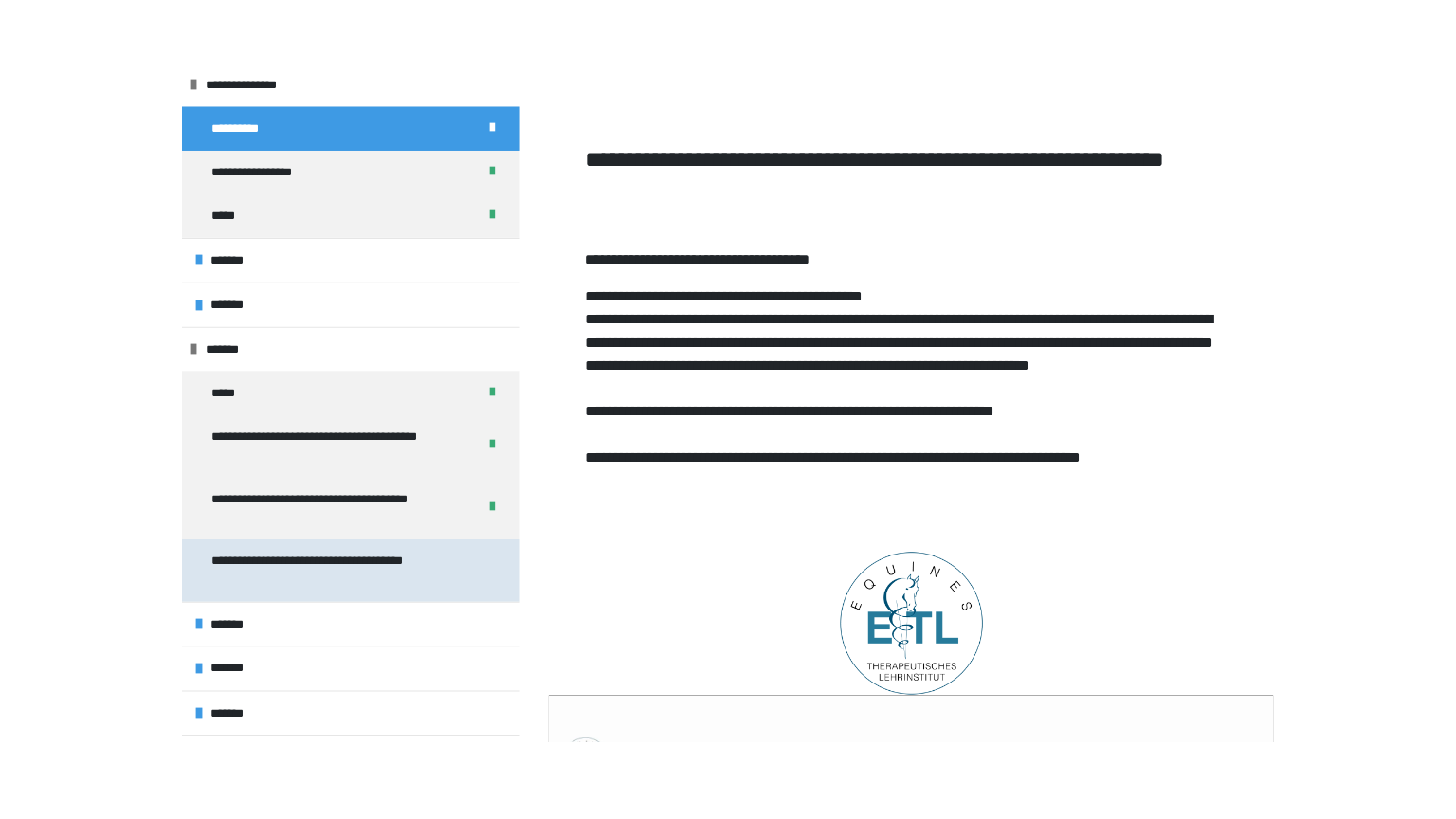 scroll, scrollTop: 256, scrollLeft: 0, axis: vertical 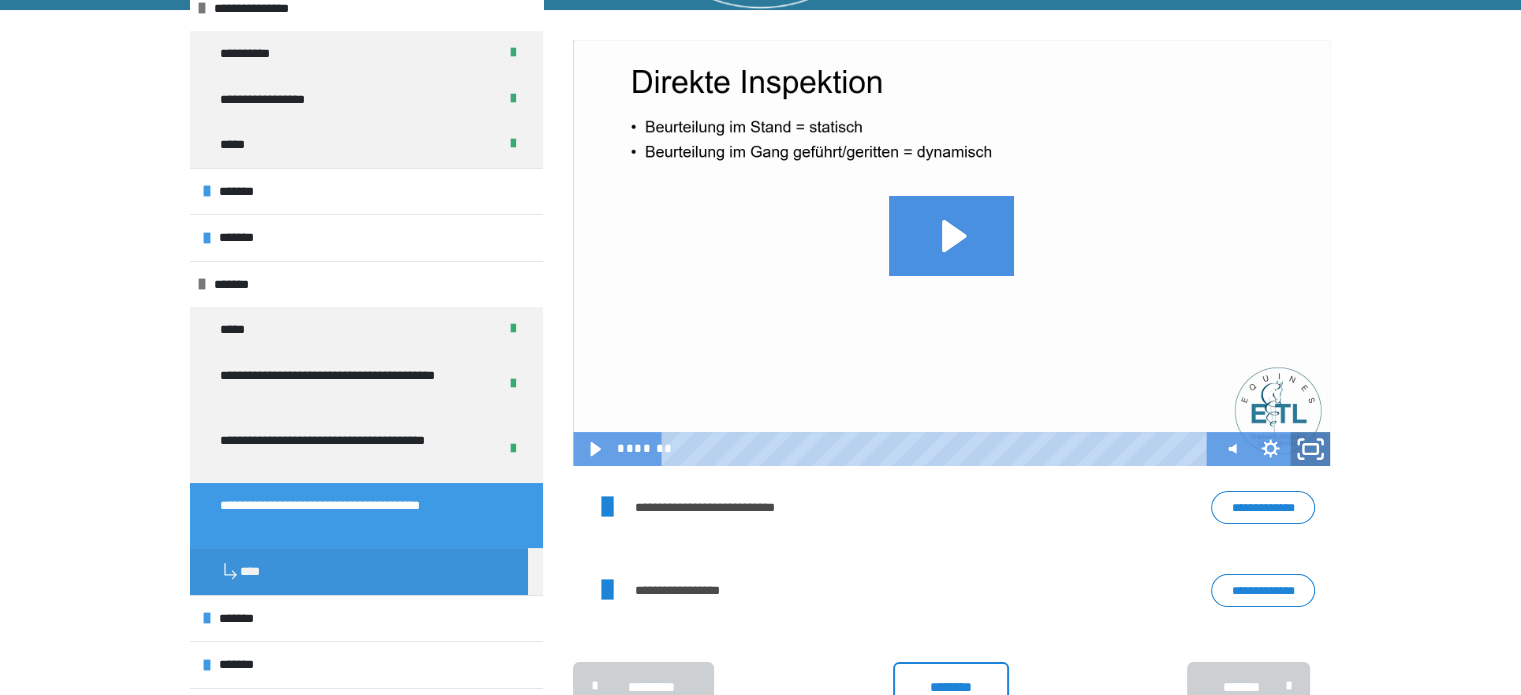 click 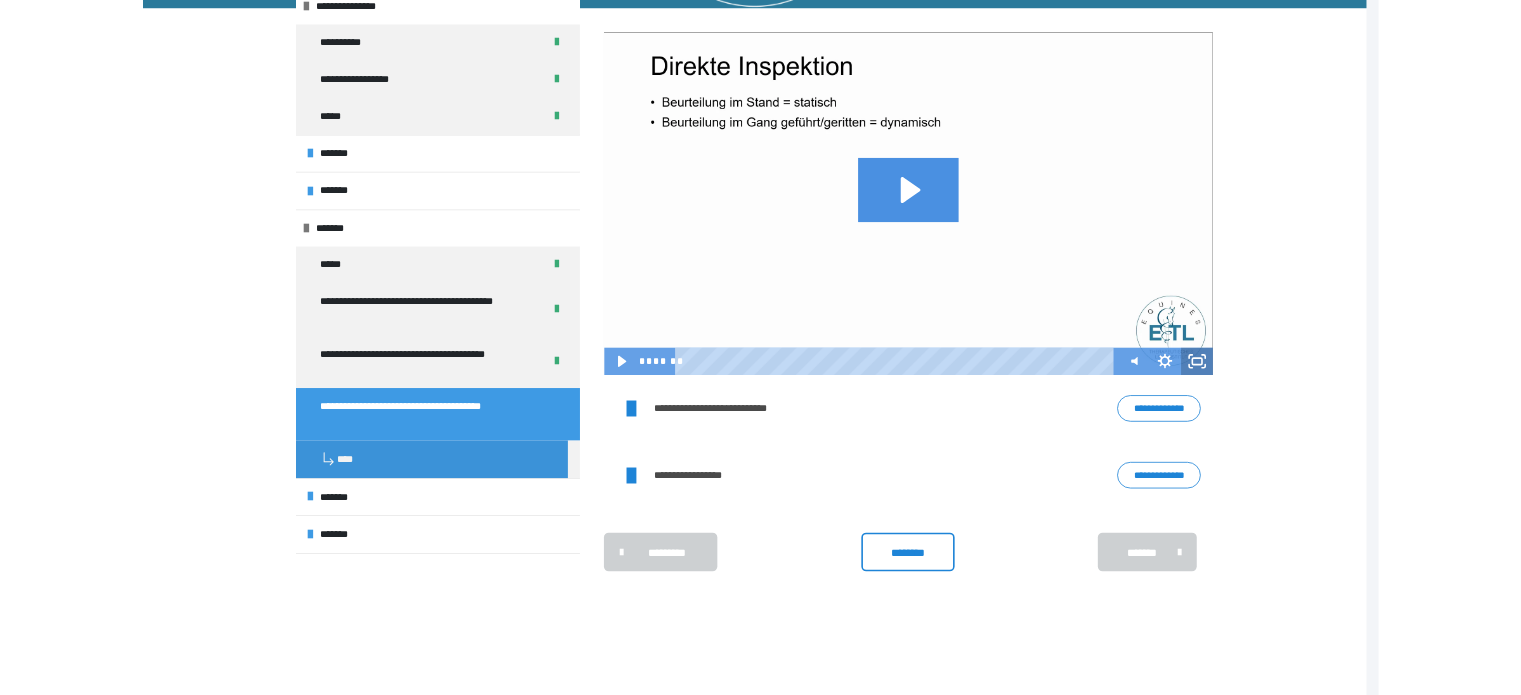 scroll, scrollTop: 76, scrollLeft: 0, axis: vertical 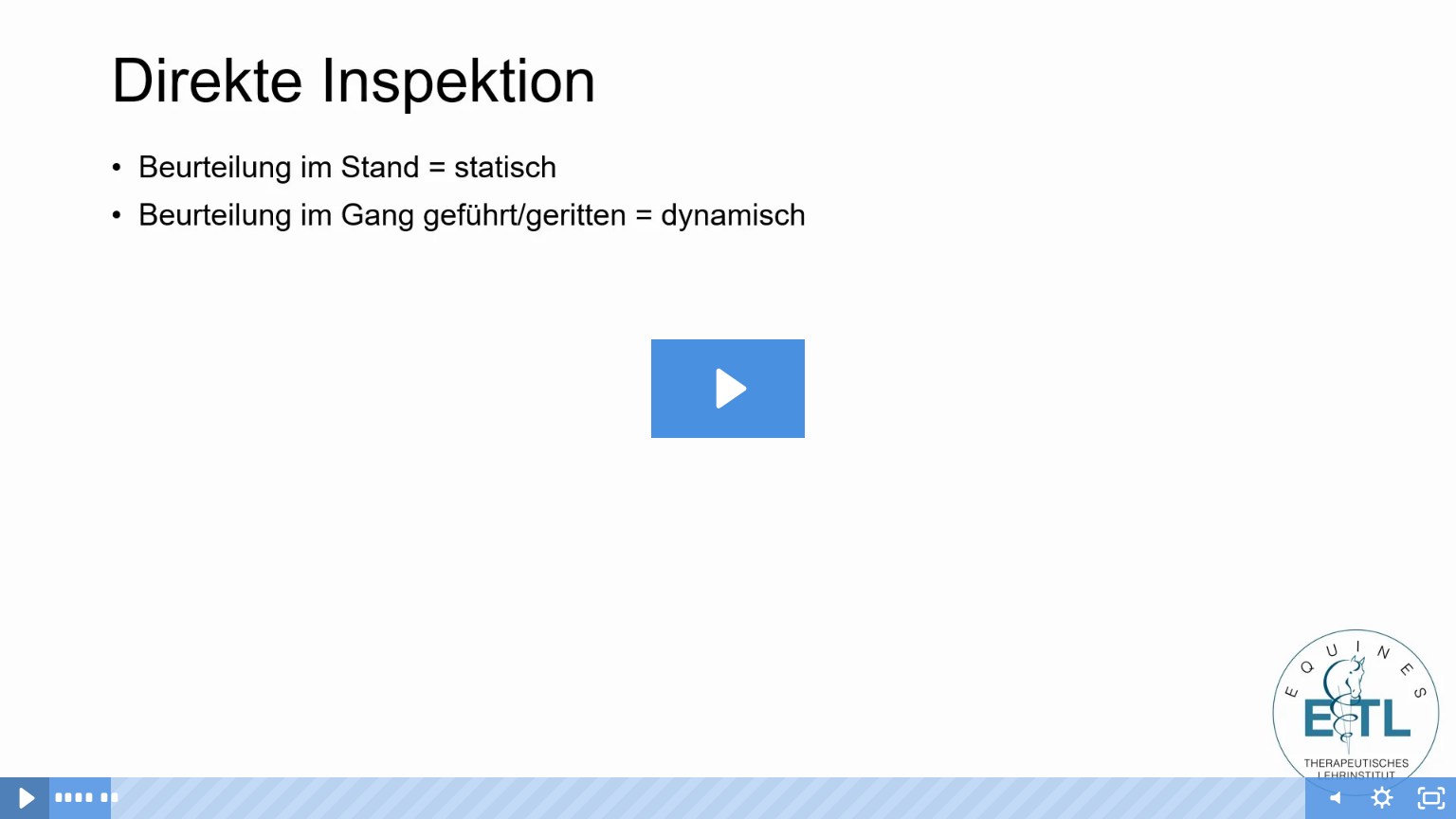 click 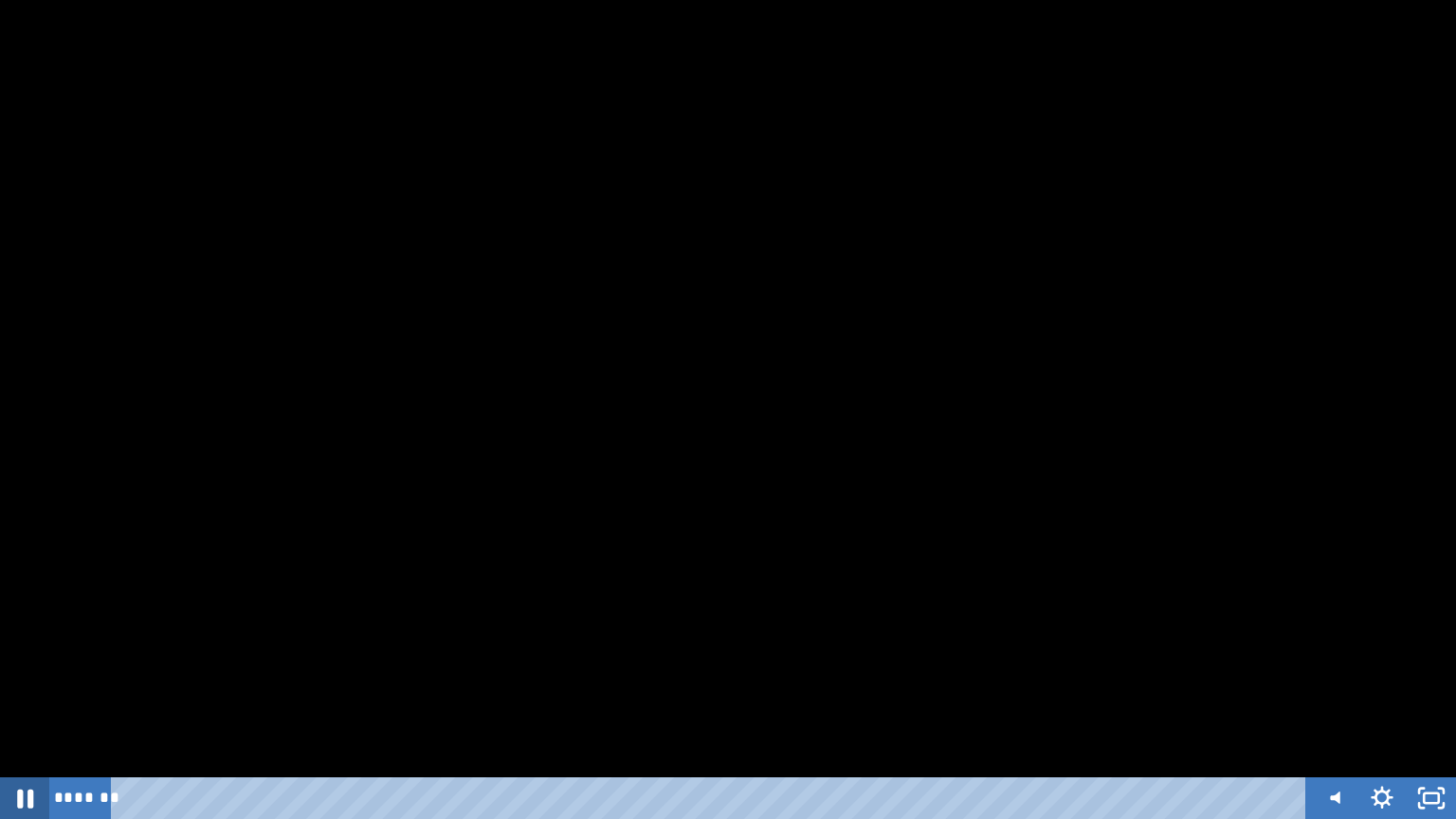 click 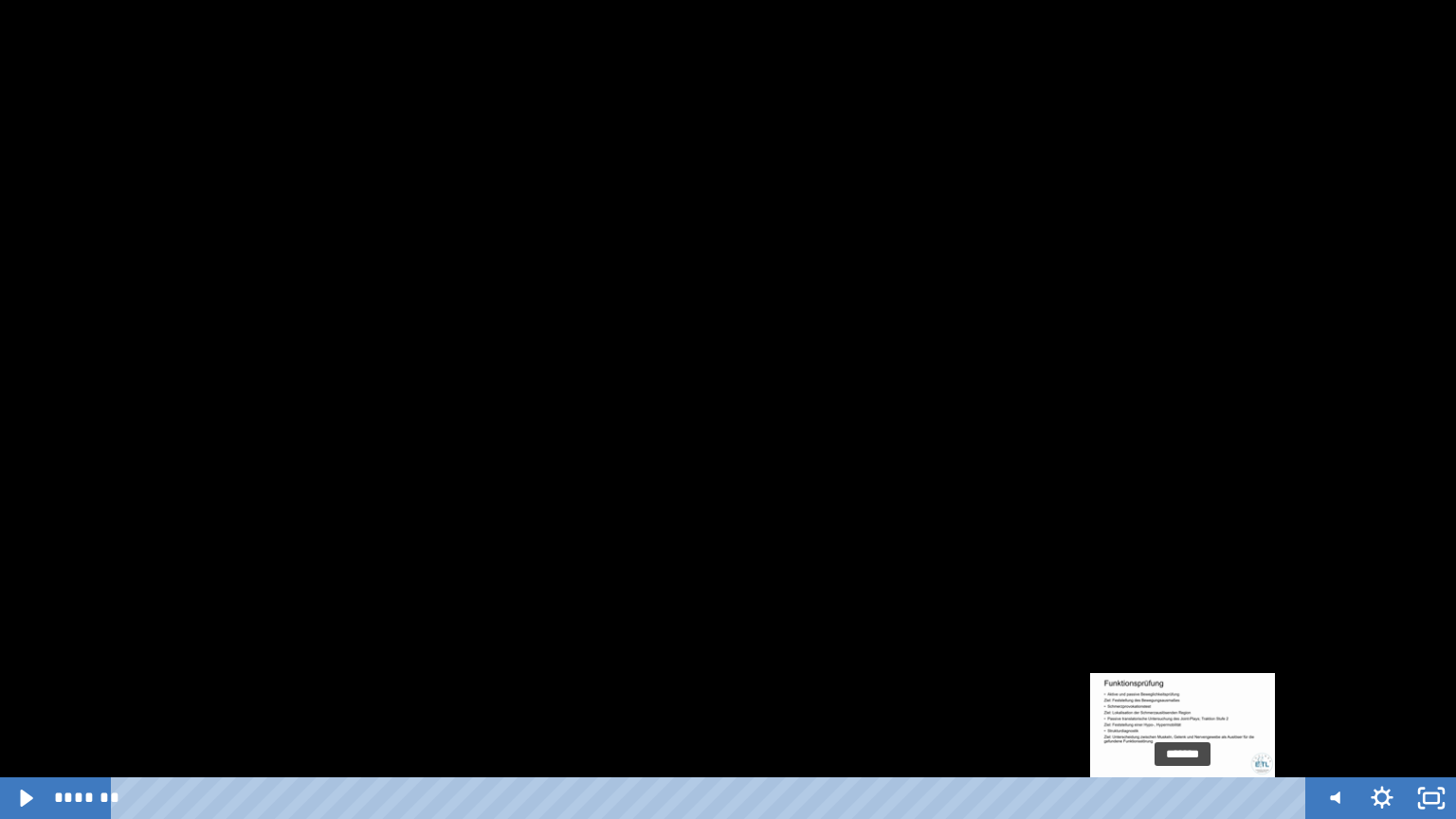 click on "*******" at bounding box center (712, 798) 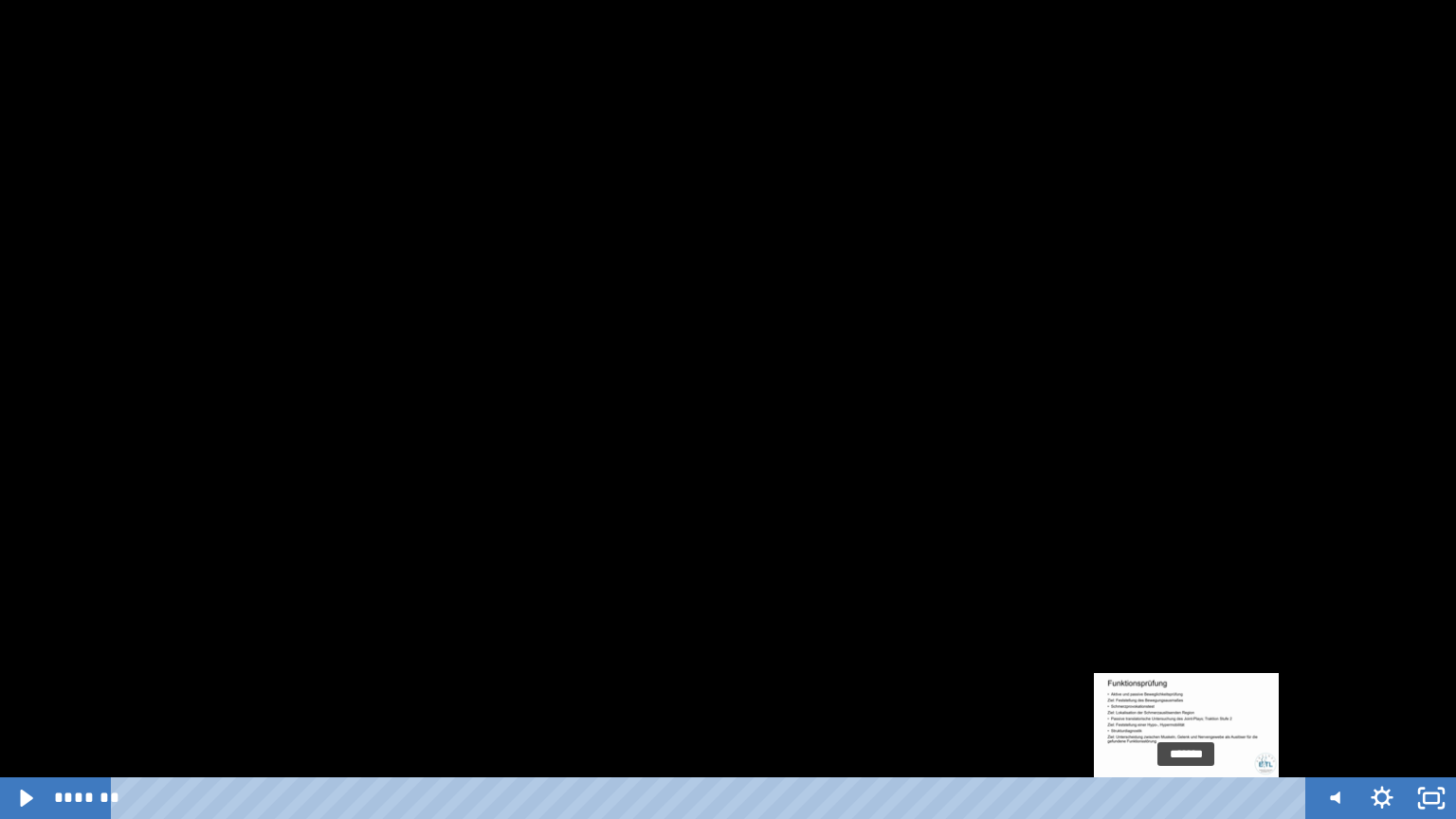 click at bounding box center (1186, 798) 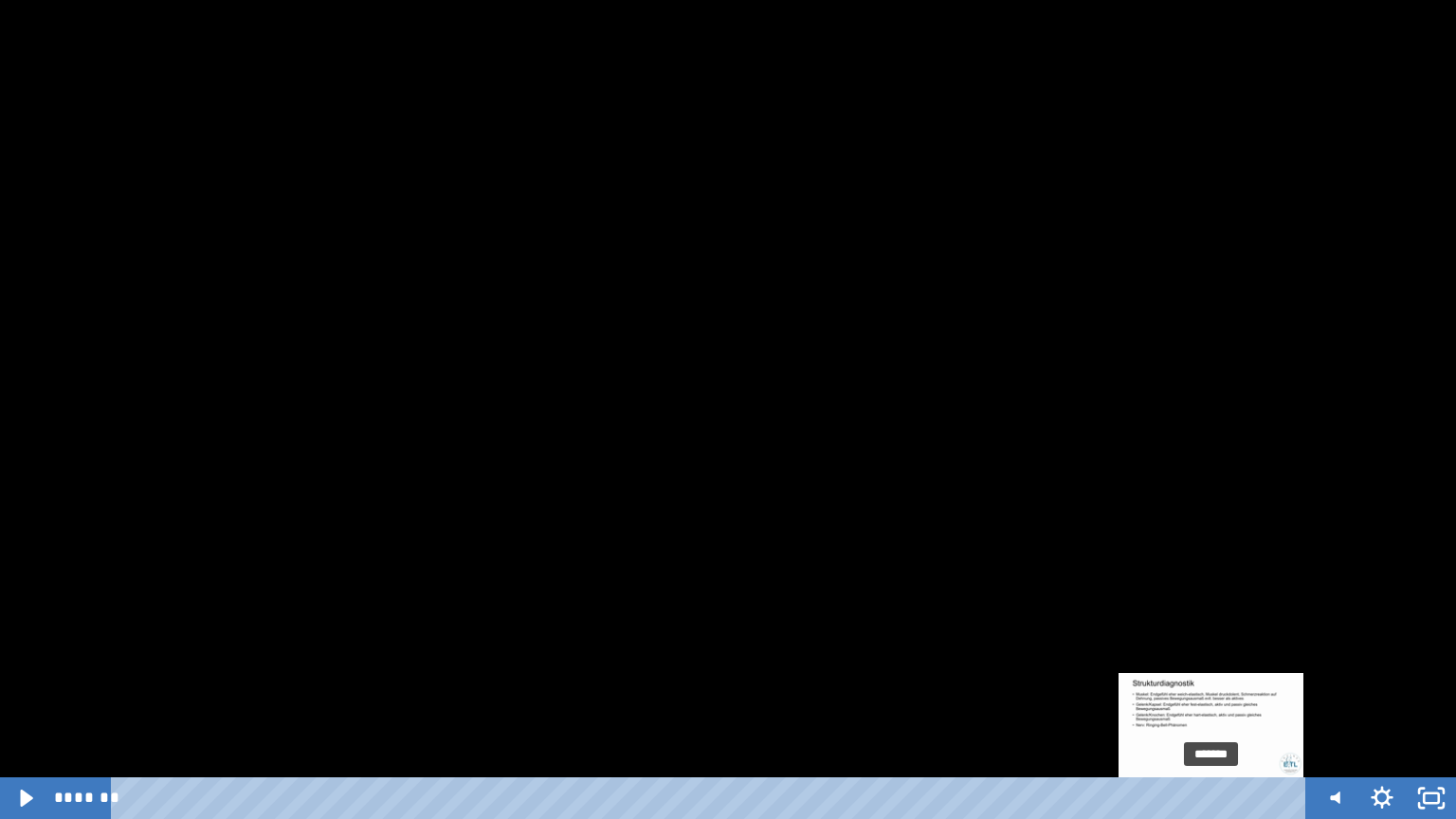 click on "*******" at bounding box center [712, 798] 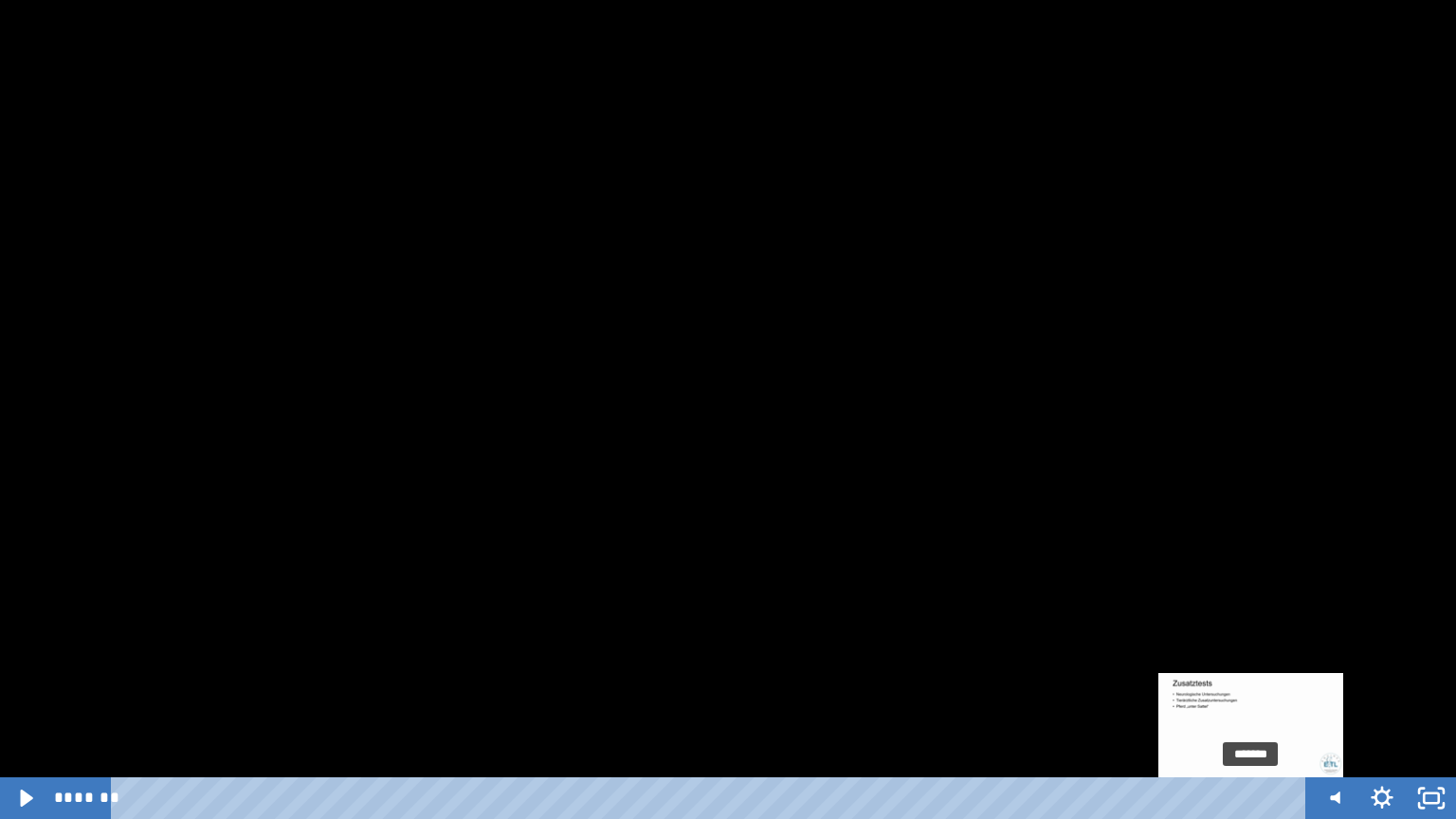 click on "*******" at bounding box center (712, 798) 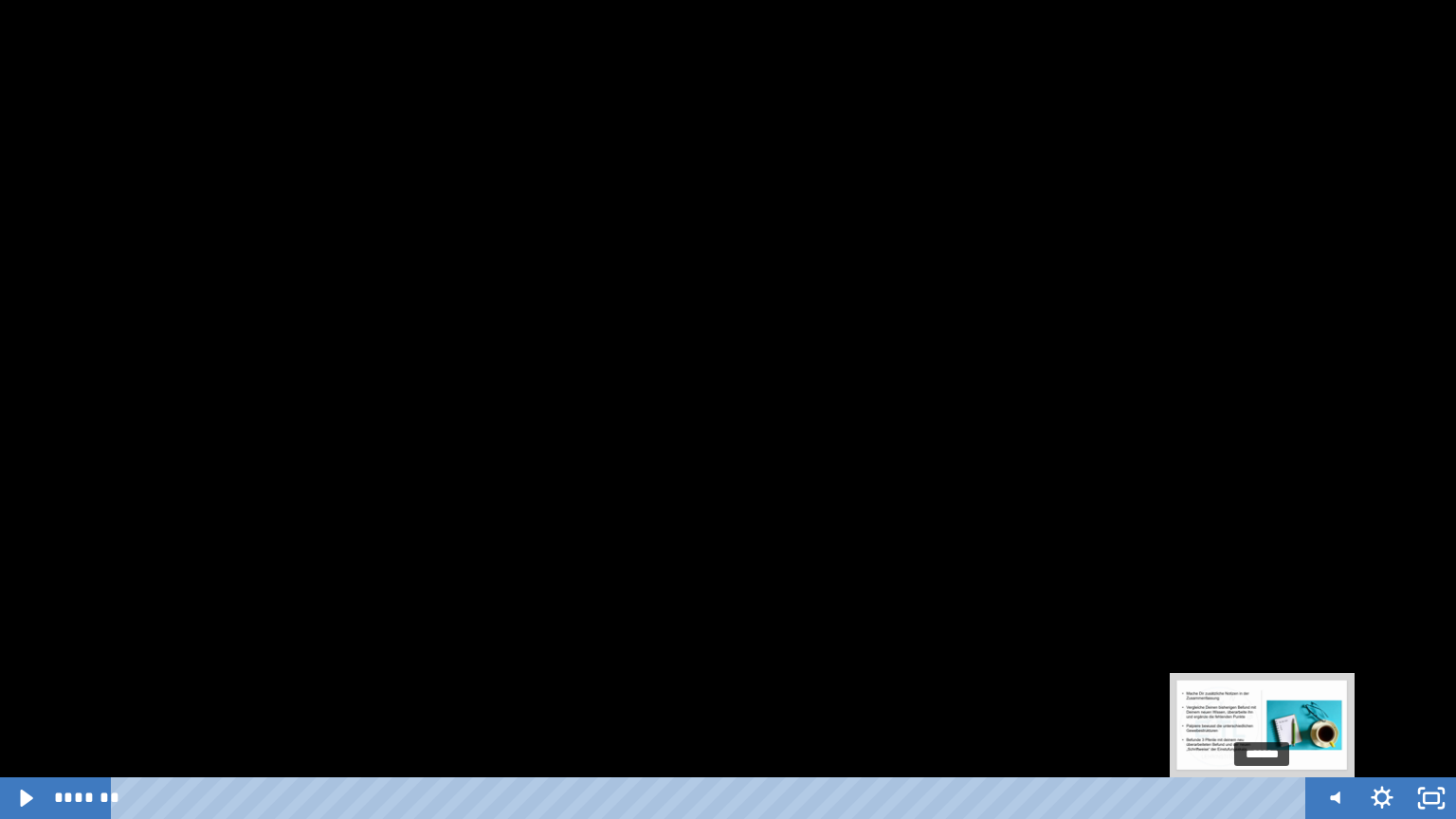 click on "*******" at bounding box center [712, 798] 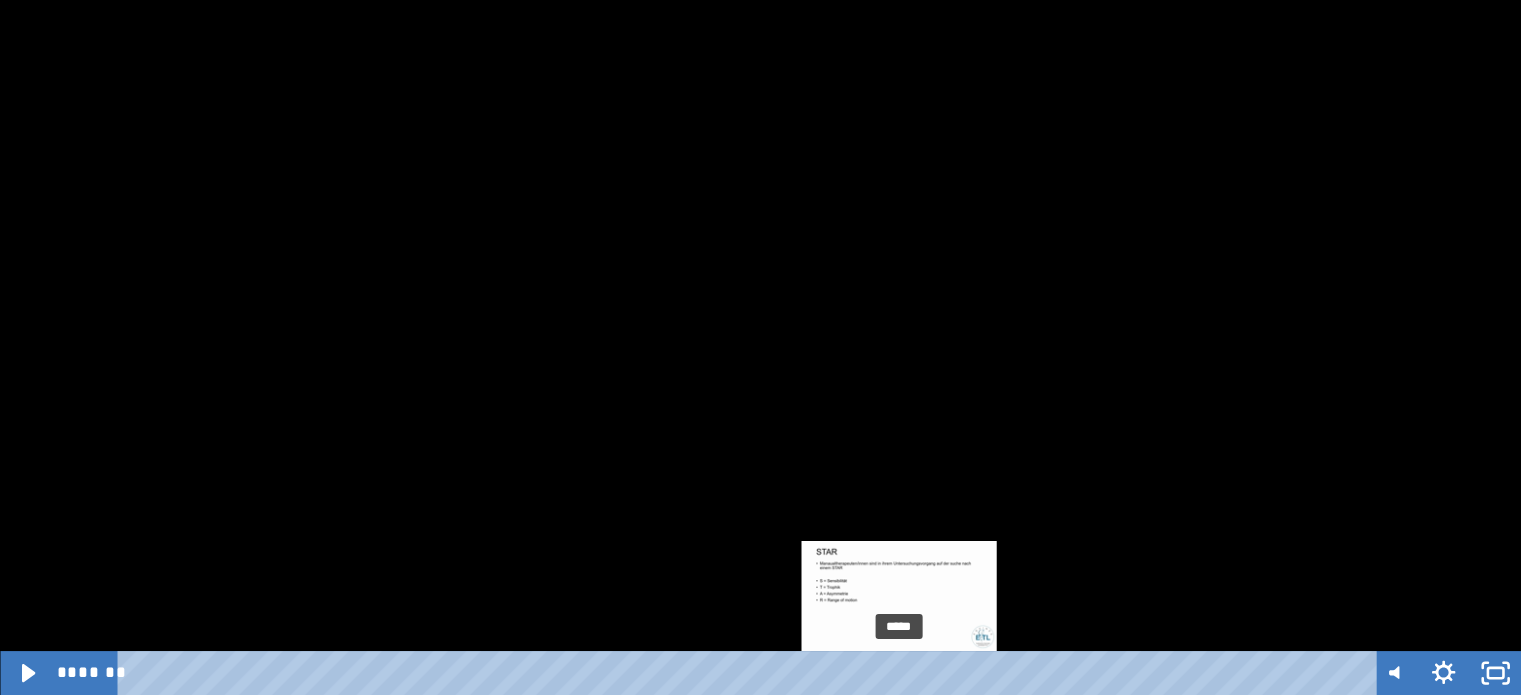 scroll, scrollTop: 120, scrollLeft: 0, axis: vertical 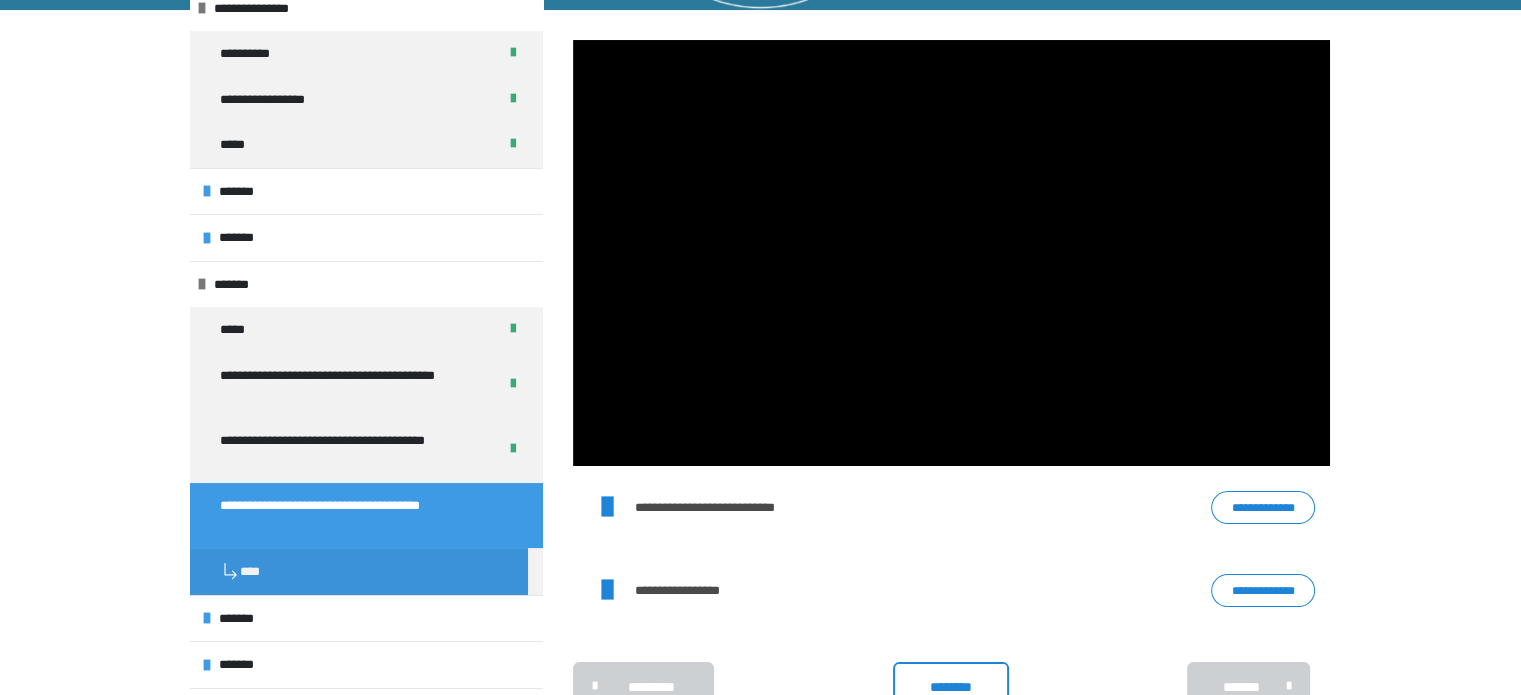 click on "**********" at bounding box center (1263, 508) 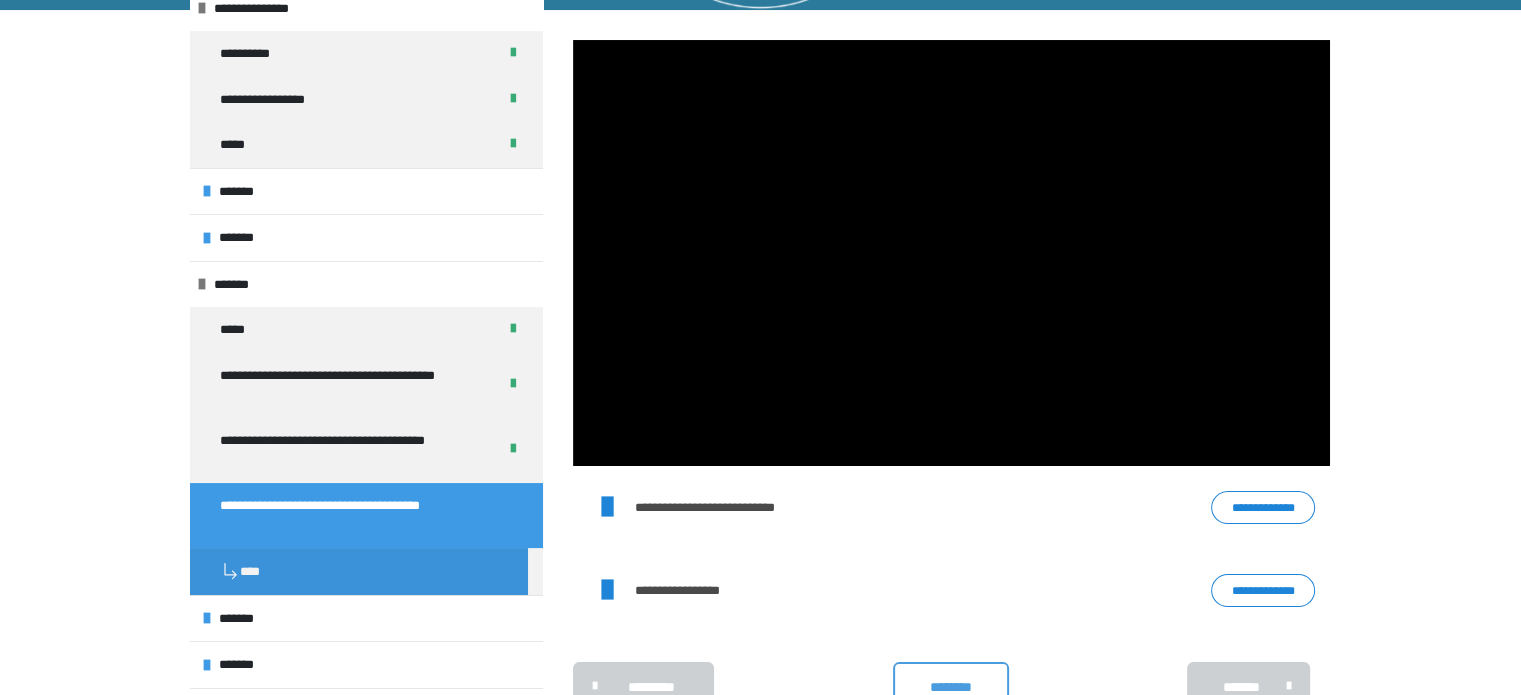 click on "********" at bounding box center (951, 687) 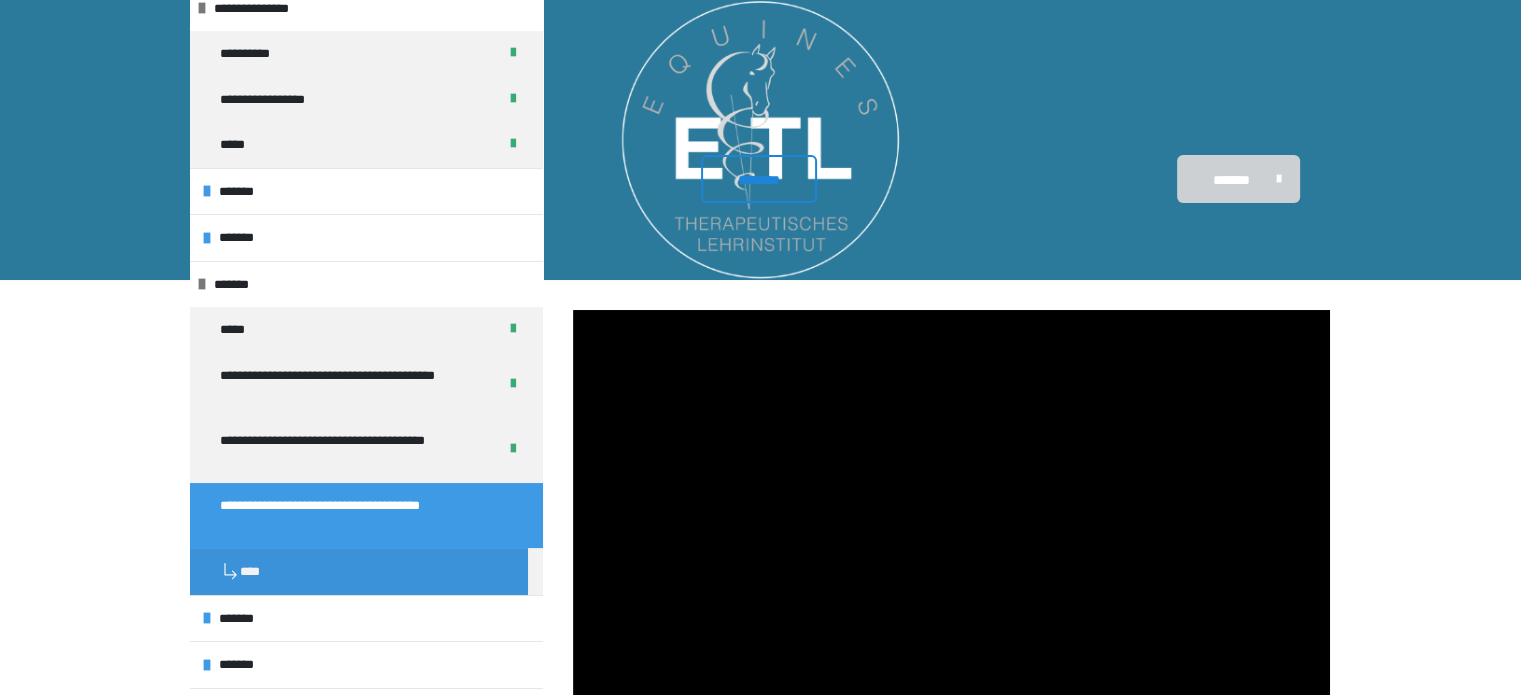scroll, scrollTop: 0, scrollLeft: 0, axis: both 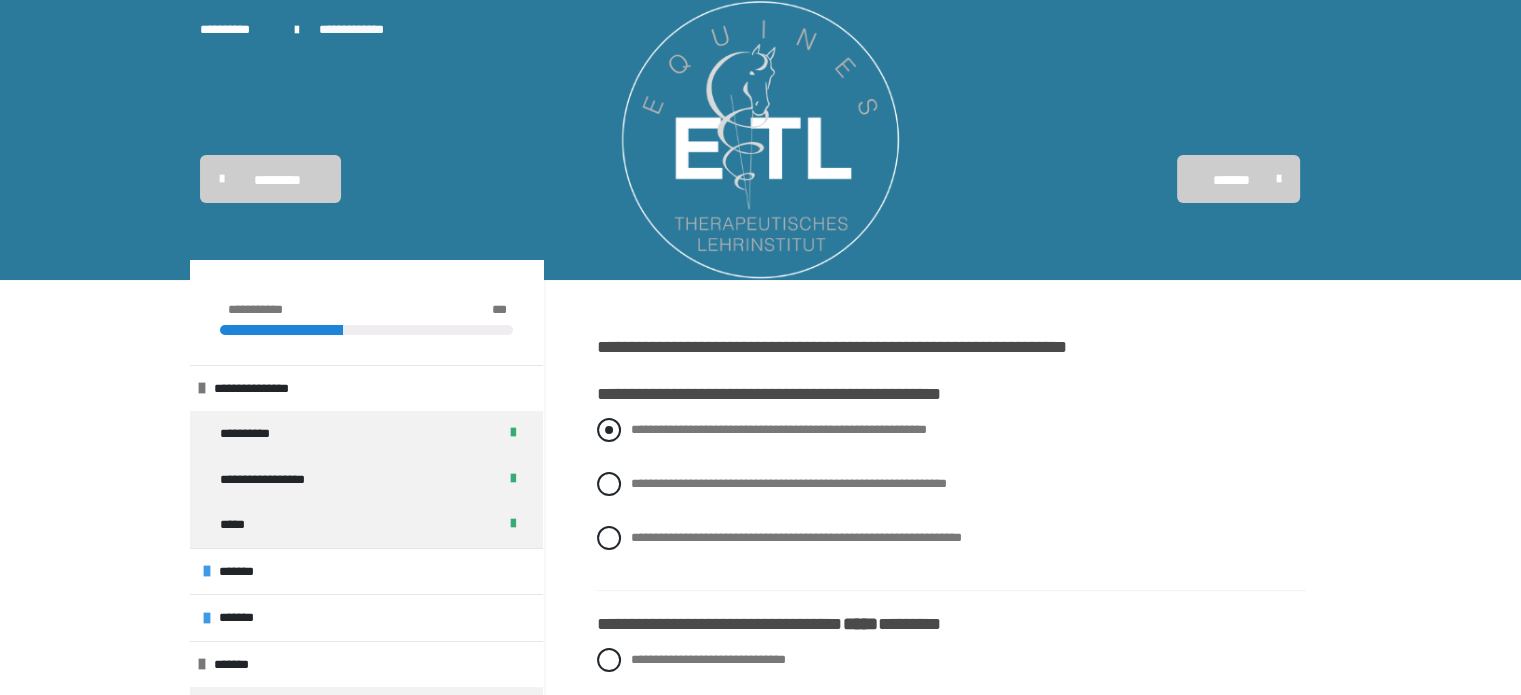 click at bounding box center [609, 430] 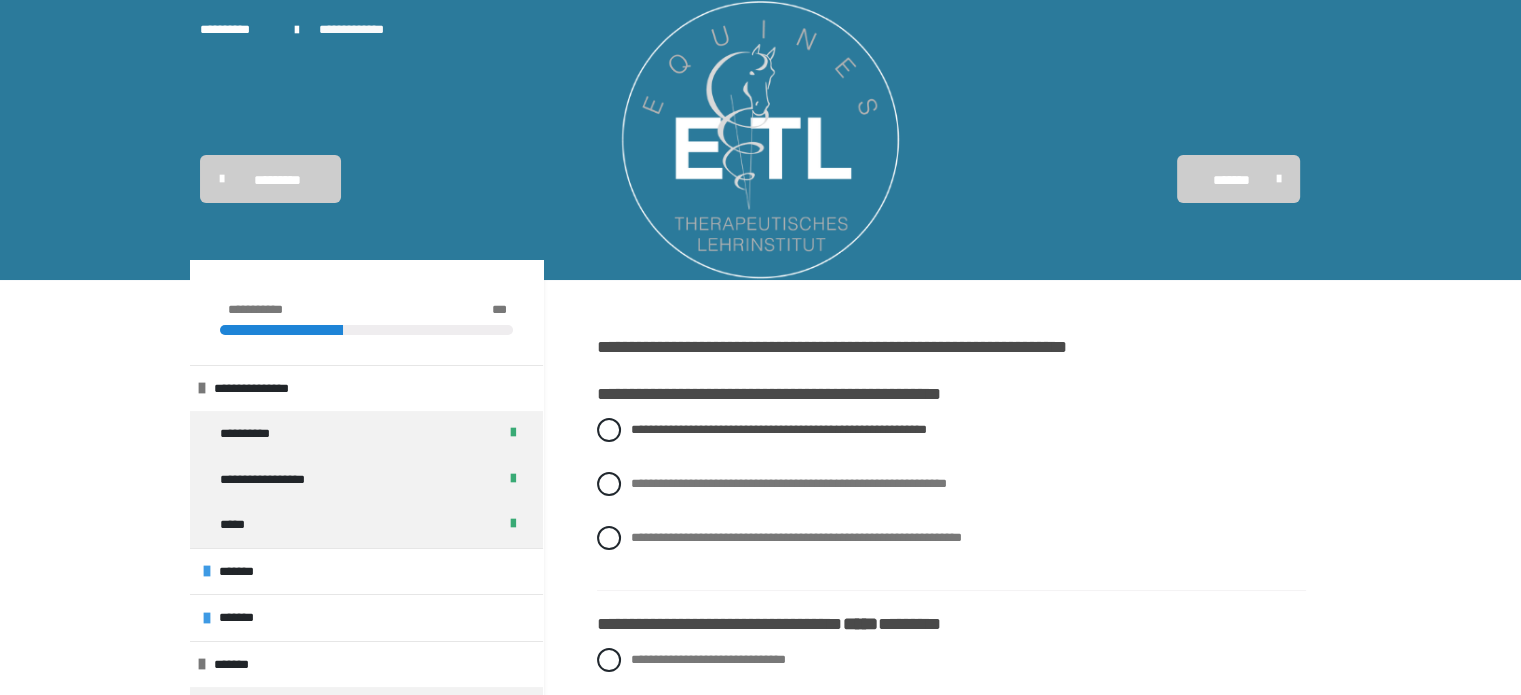click on "**********" at bounding box center (637, 478) 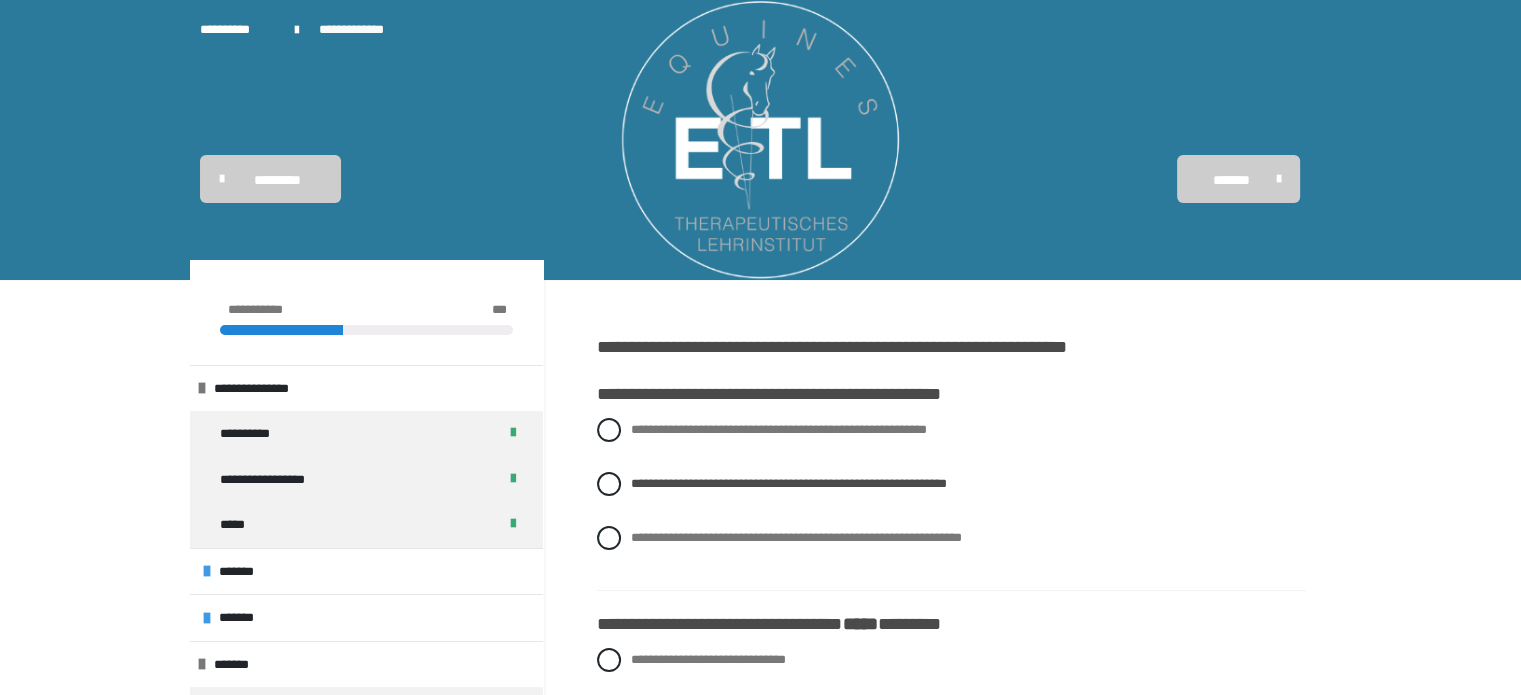 click on "**********" at bounding box center (637, 532) 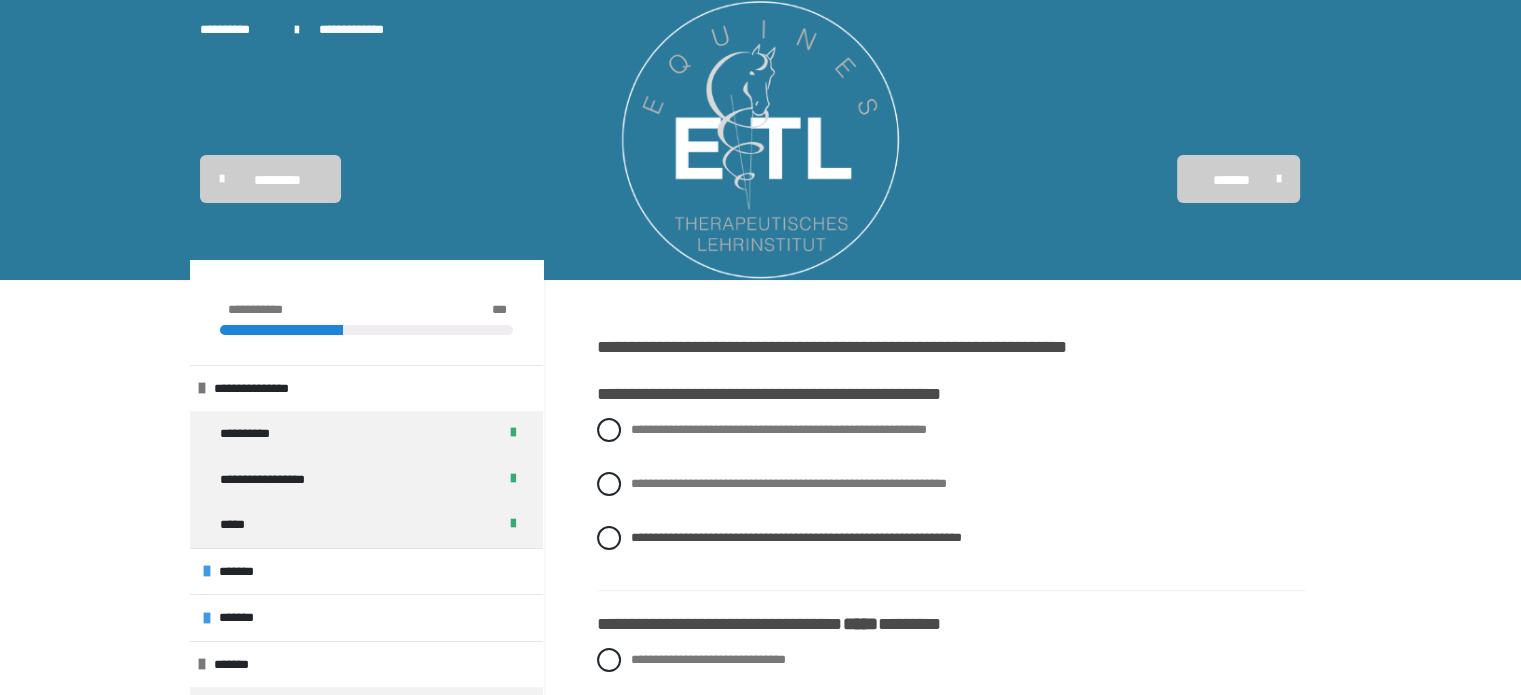 click on "**********" at bounding box center [637, 424] 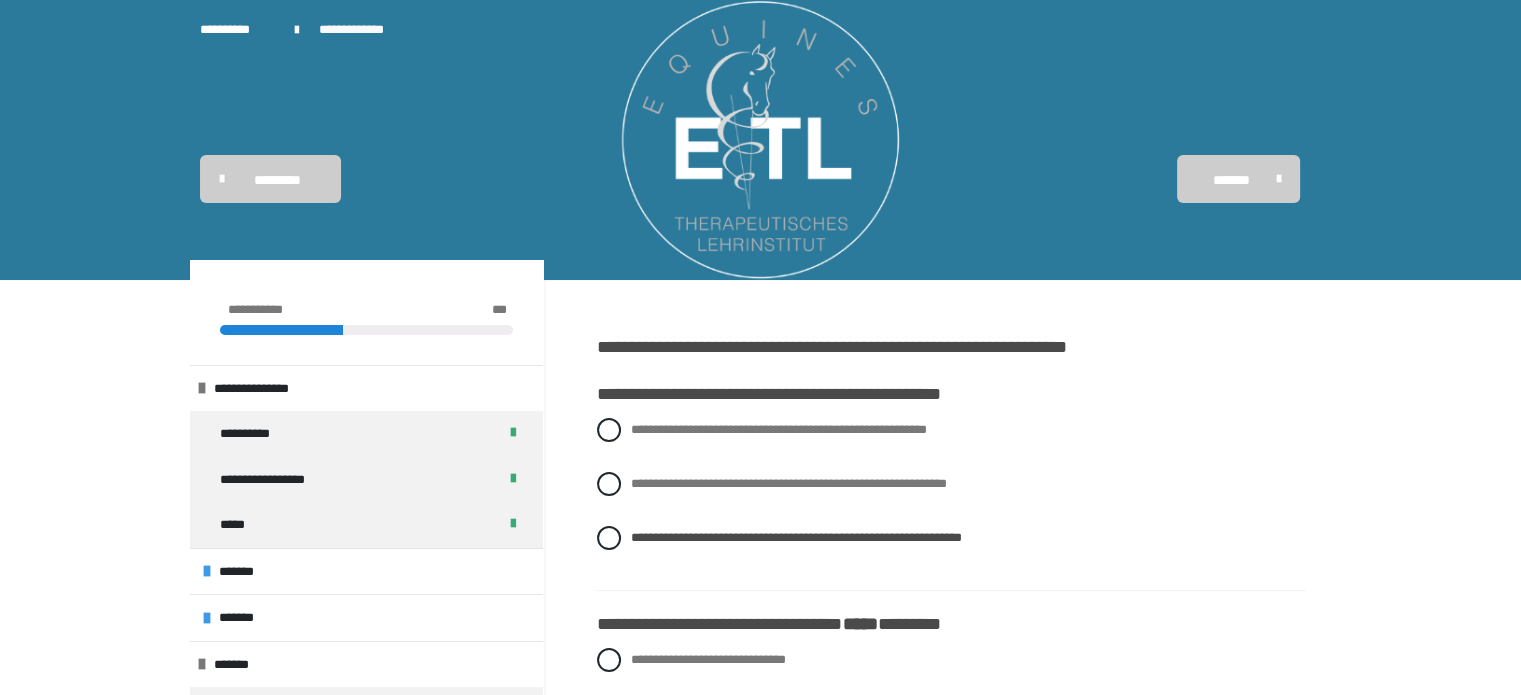 radio on "****" 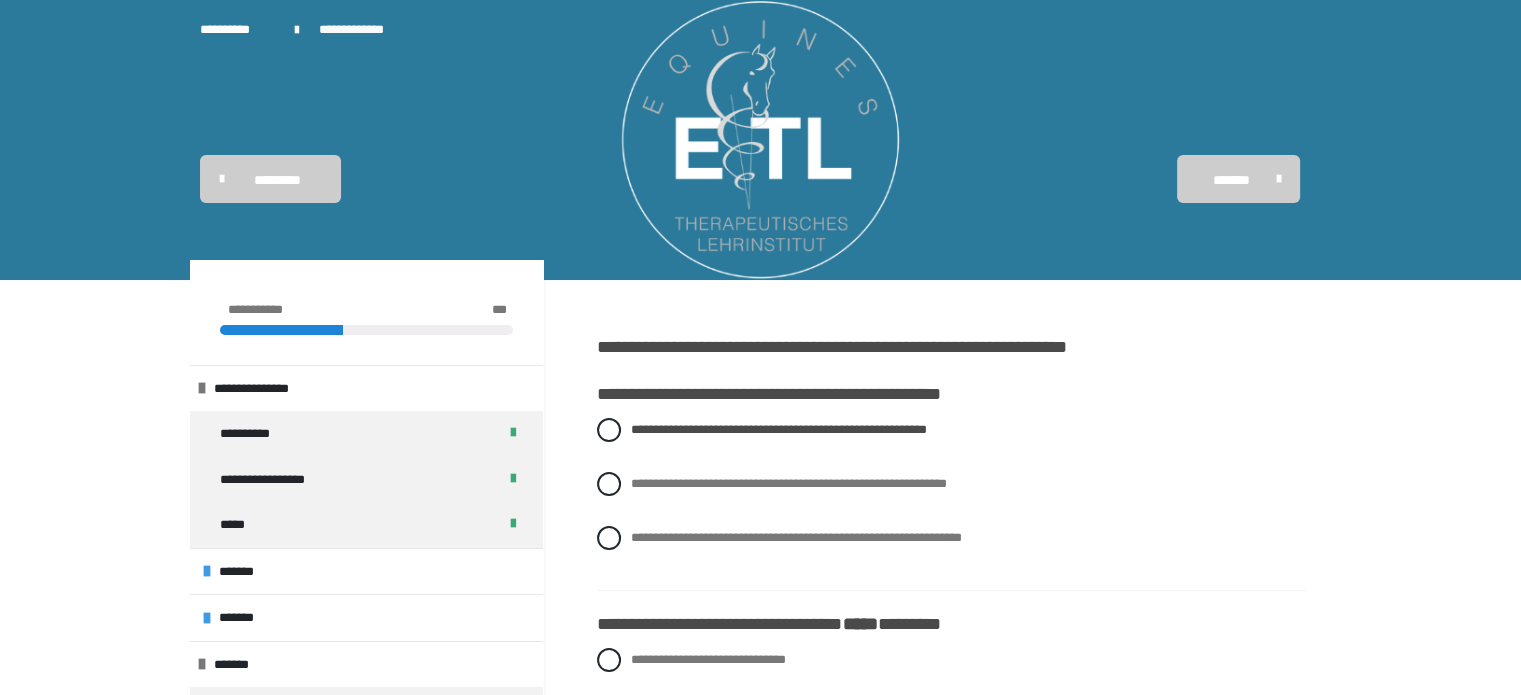 click on "**********" at bounding box center [951, 499] 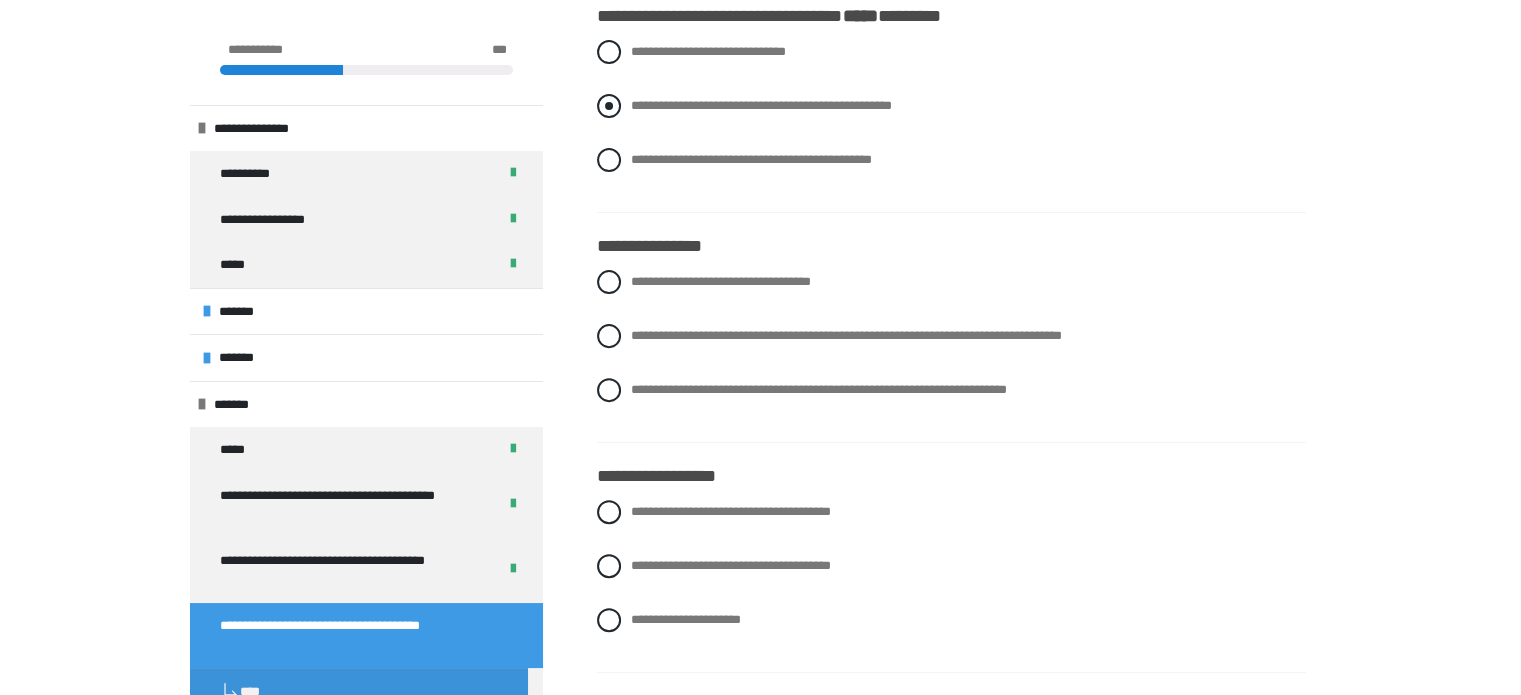 click at bounding box center [609, 106] 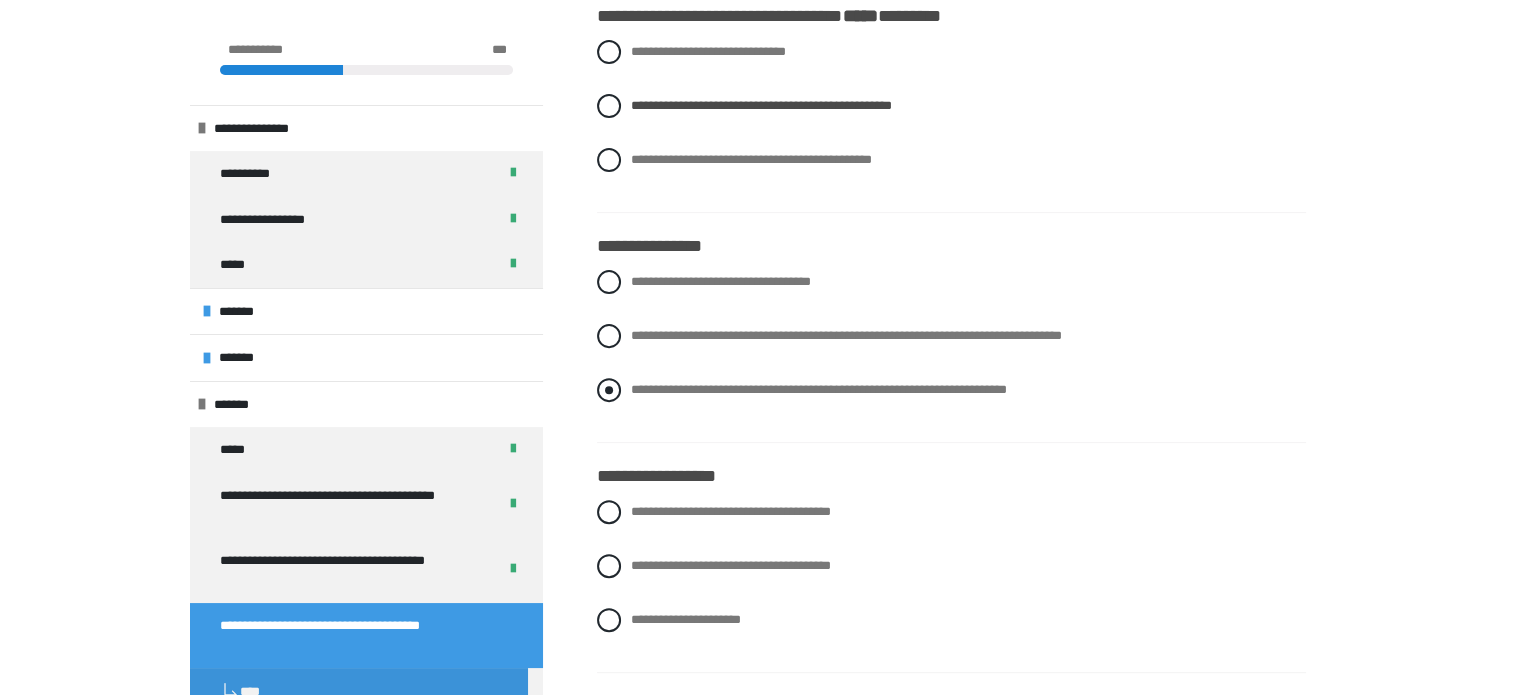 click at bounding box center [609, 390] 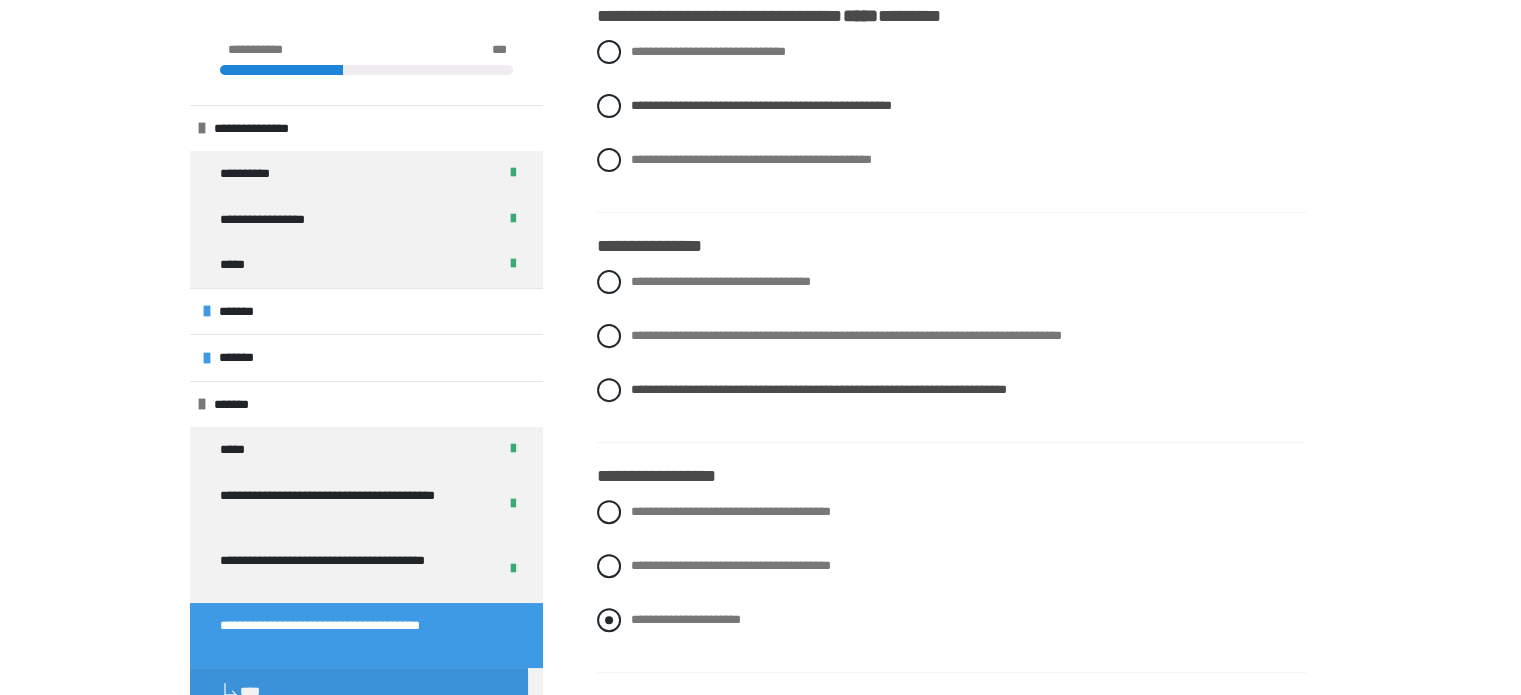click at bounding box center (609, 620) 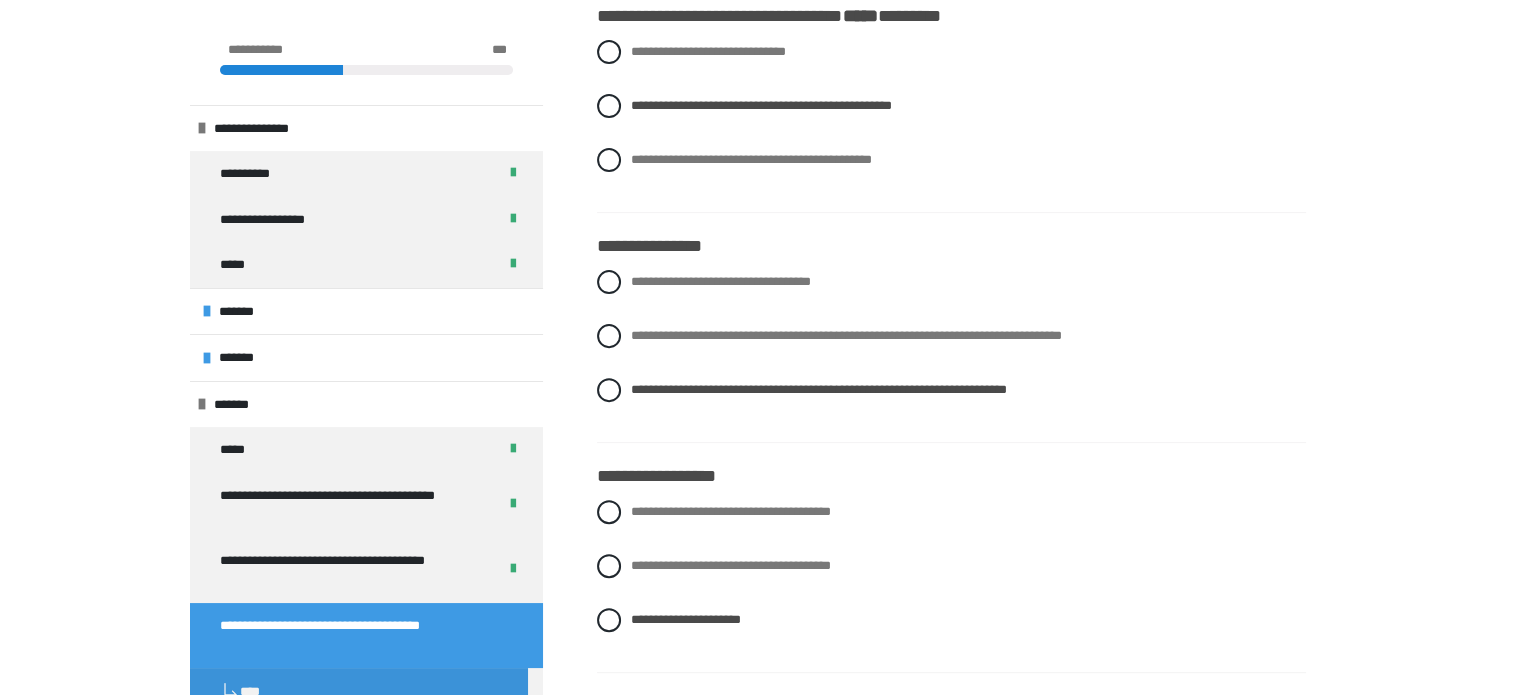scroll, scrollTop: 1216, scrollLeft: 0, axis: vertical 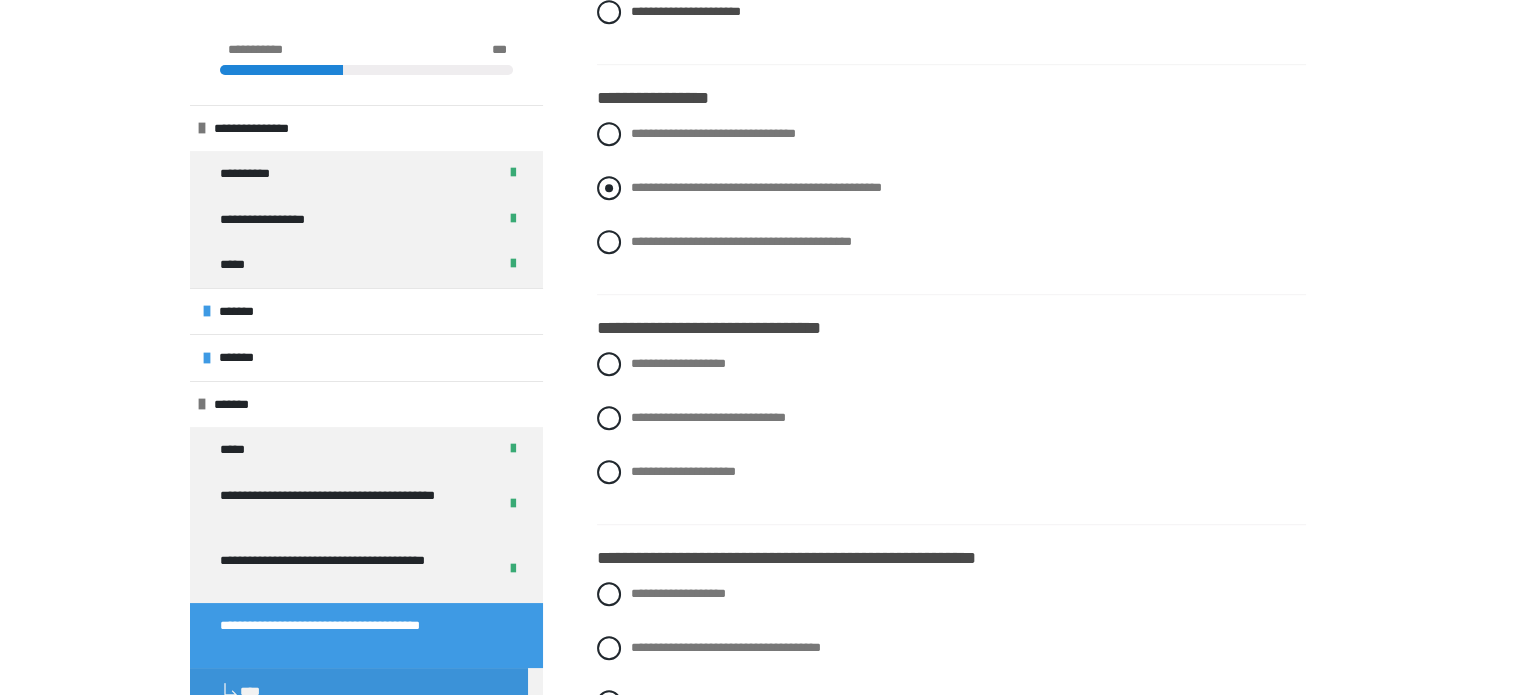 click at bounding box center [609, 188] 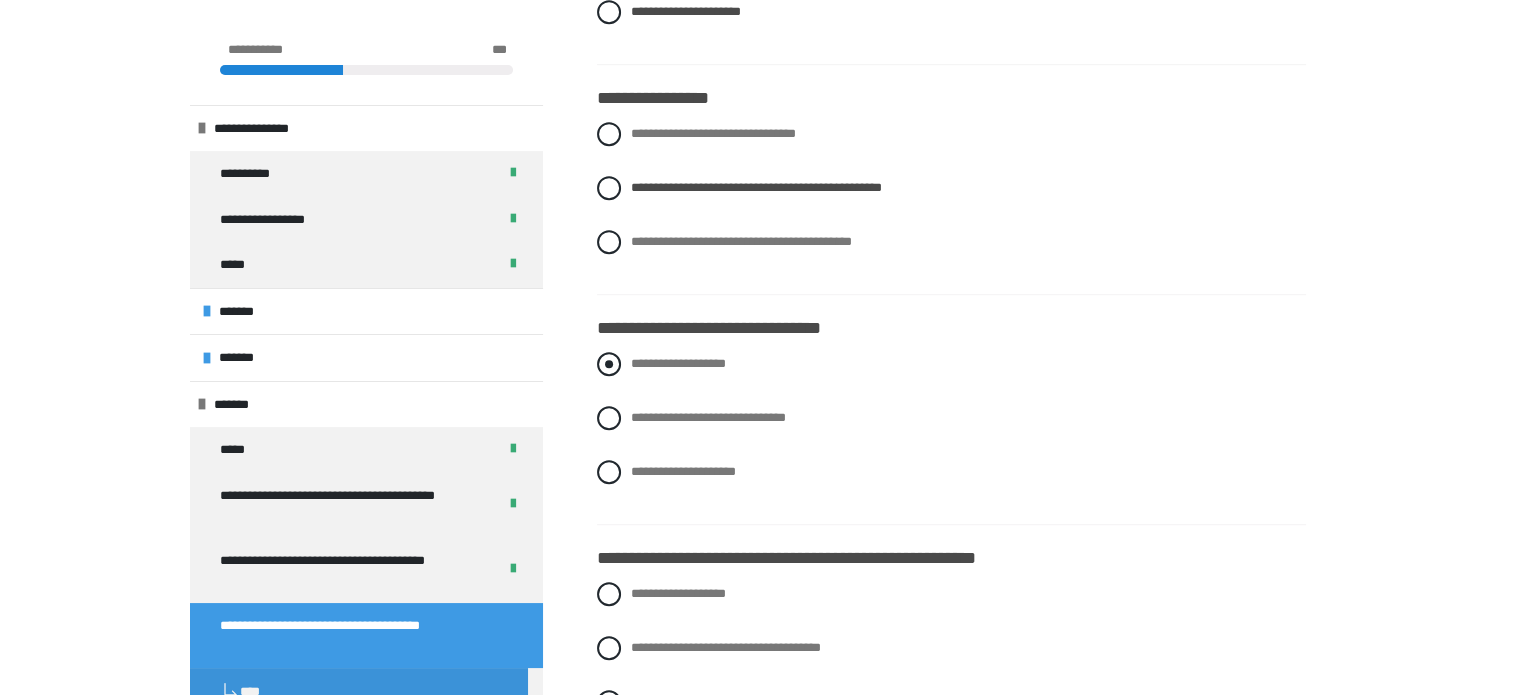 click on "**********" at bounding box center [678, 363] 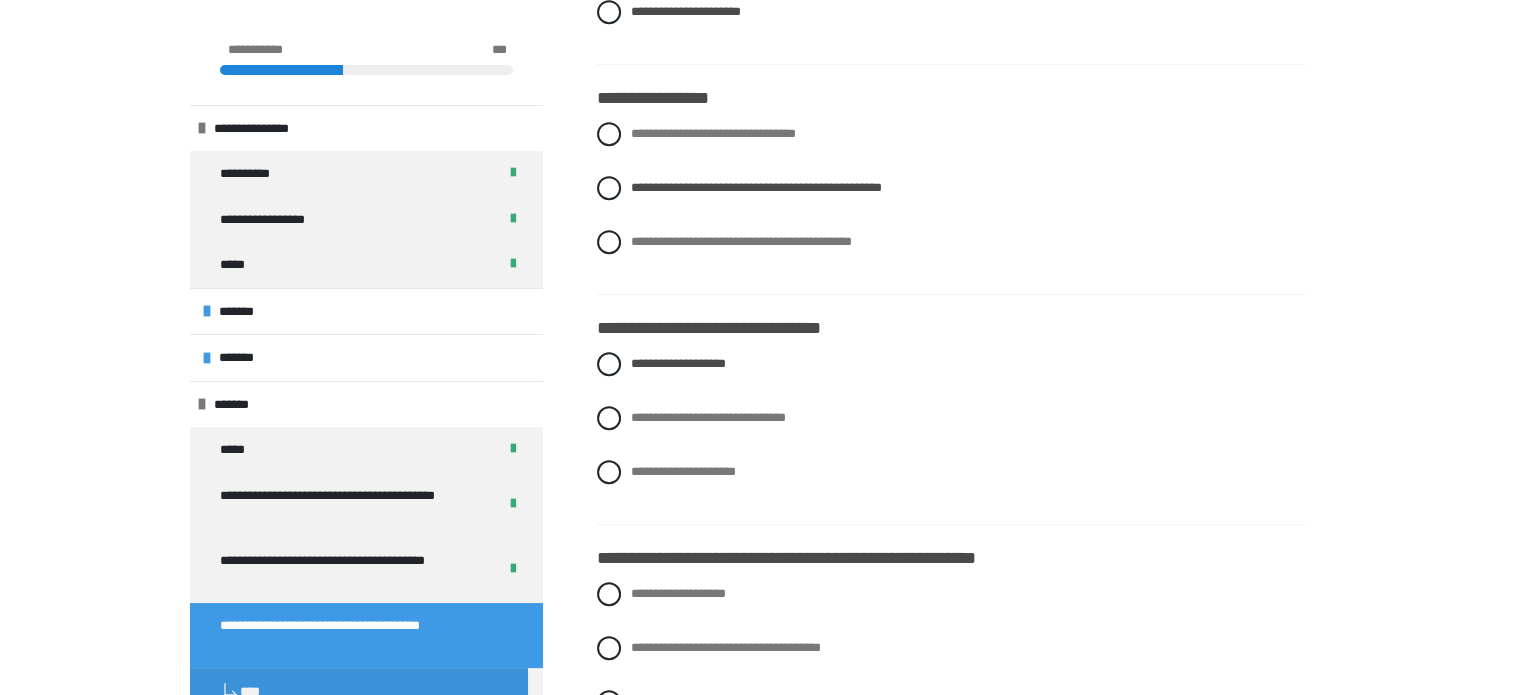 scroll, scrollTop: 1824, scrollLeft: 0, axis: vertical 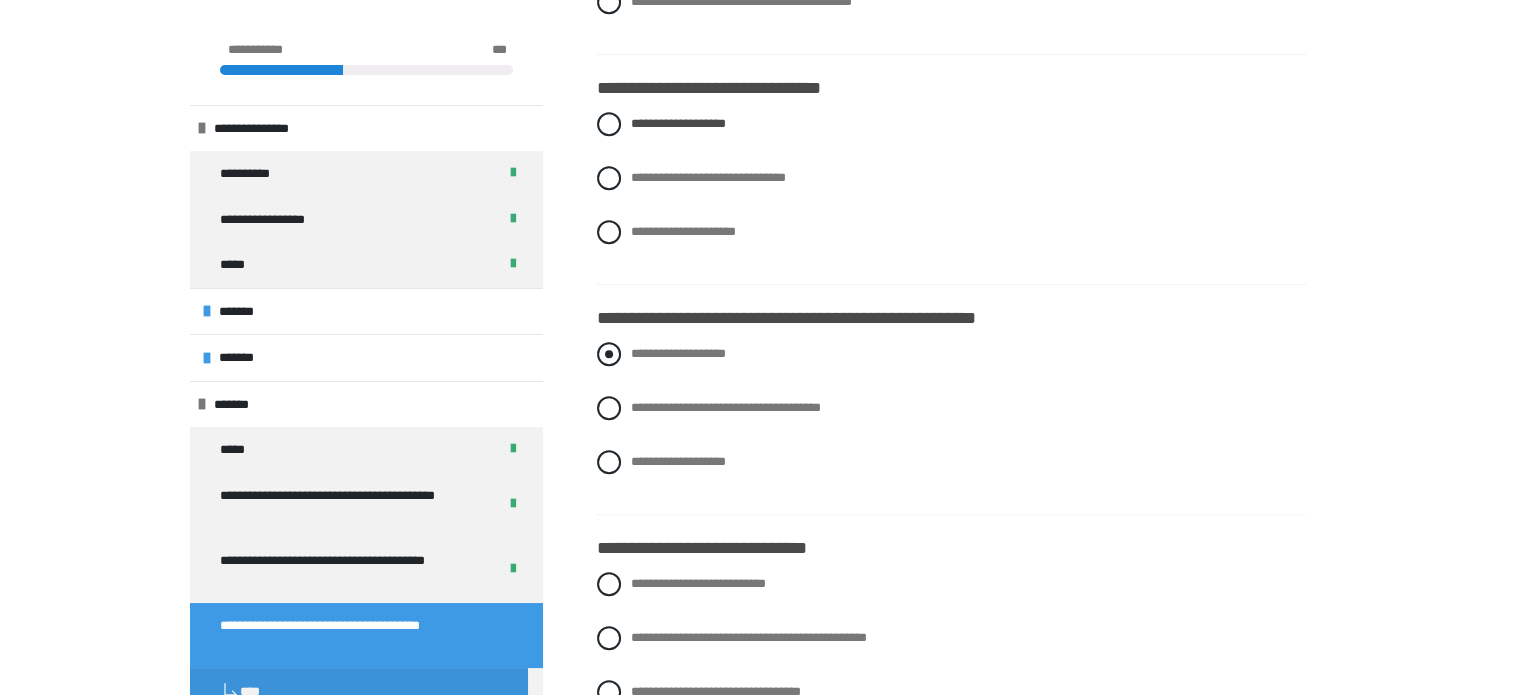 click at bounding box center (609, 354) 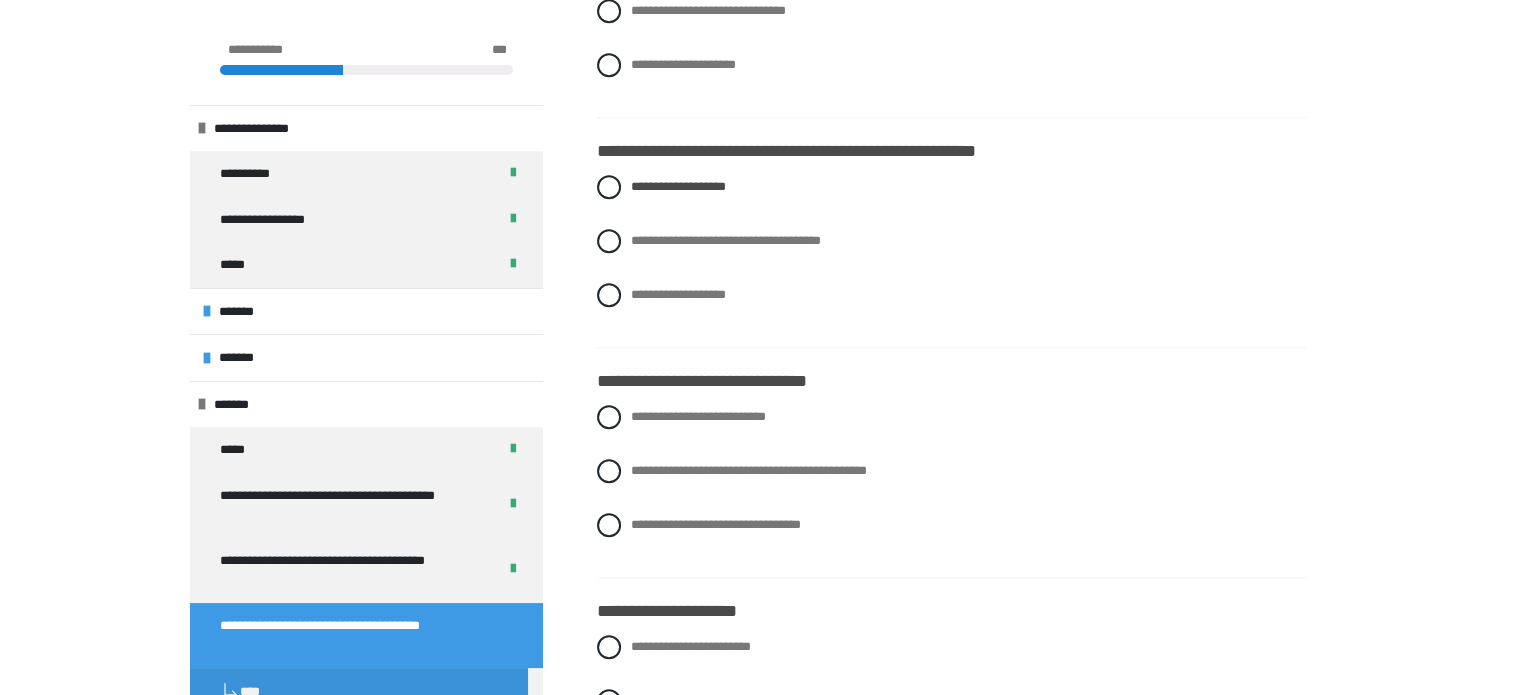 scroll, scrollTop: 1629, scrollLeft: 0, axis: vertical 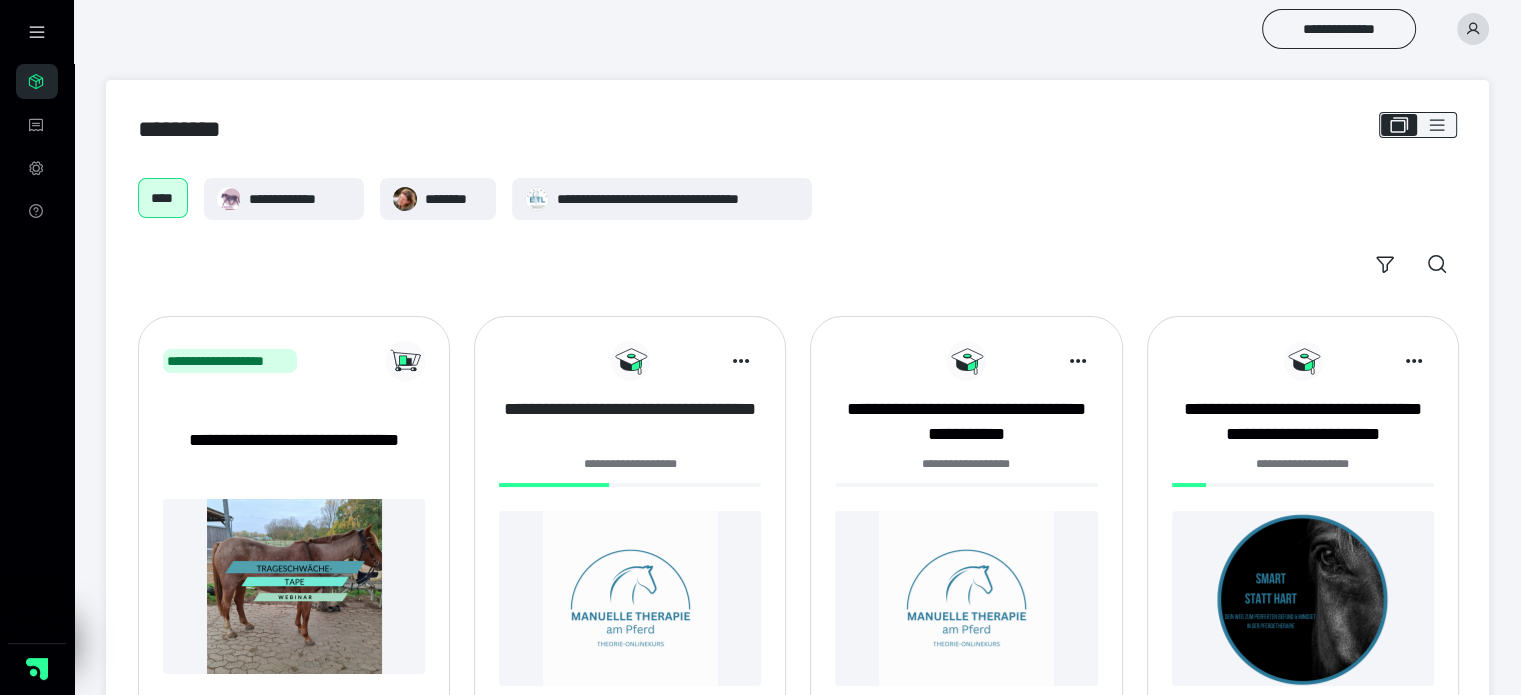 click on "**********" at bounding box center (630, 422) 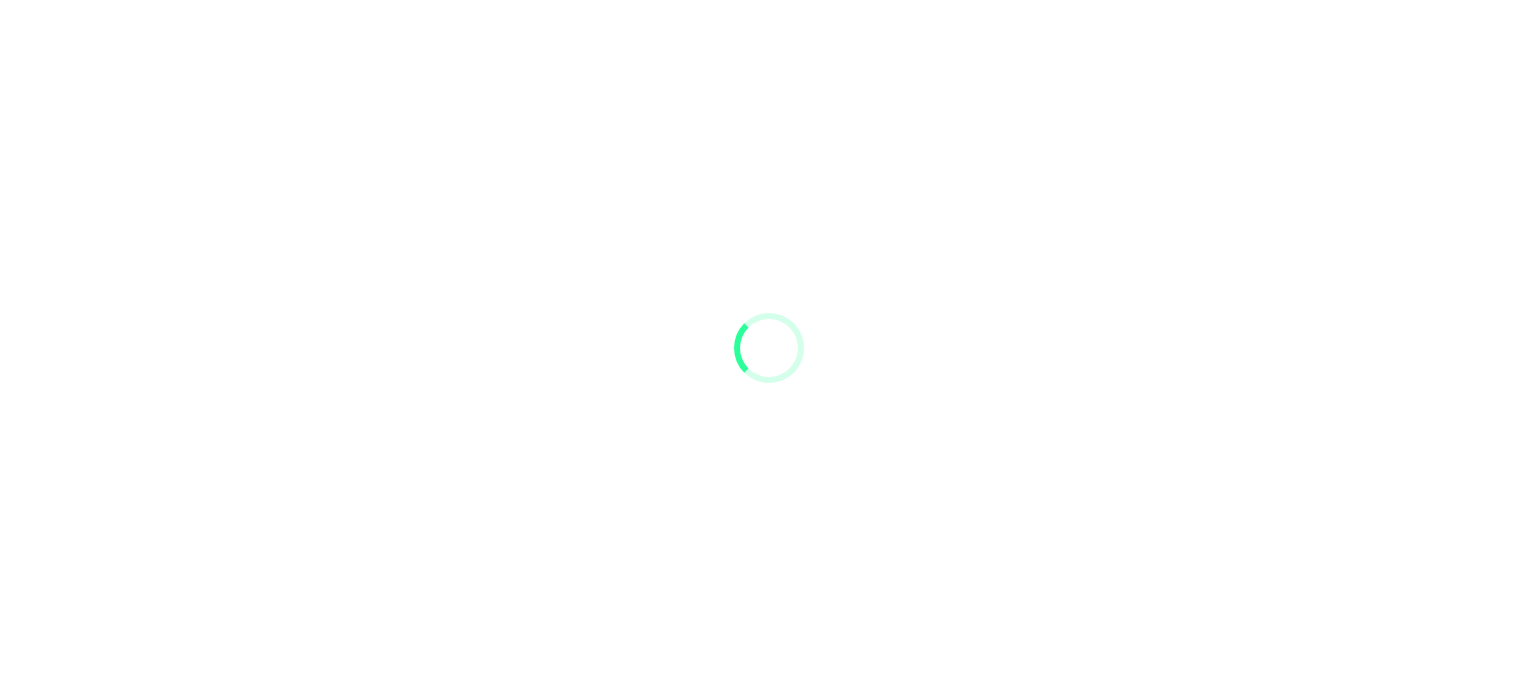 scroll, scrollTop: 0, scrollLeft: 0, axis: both 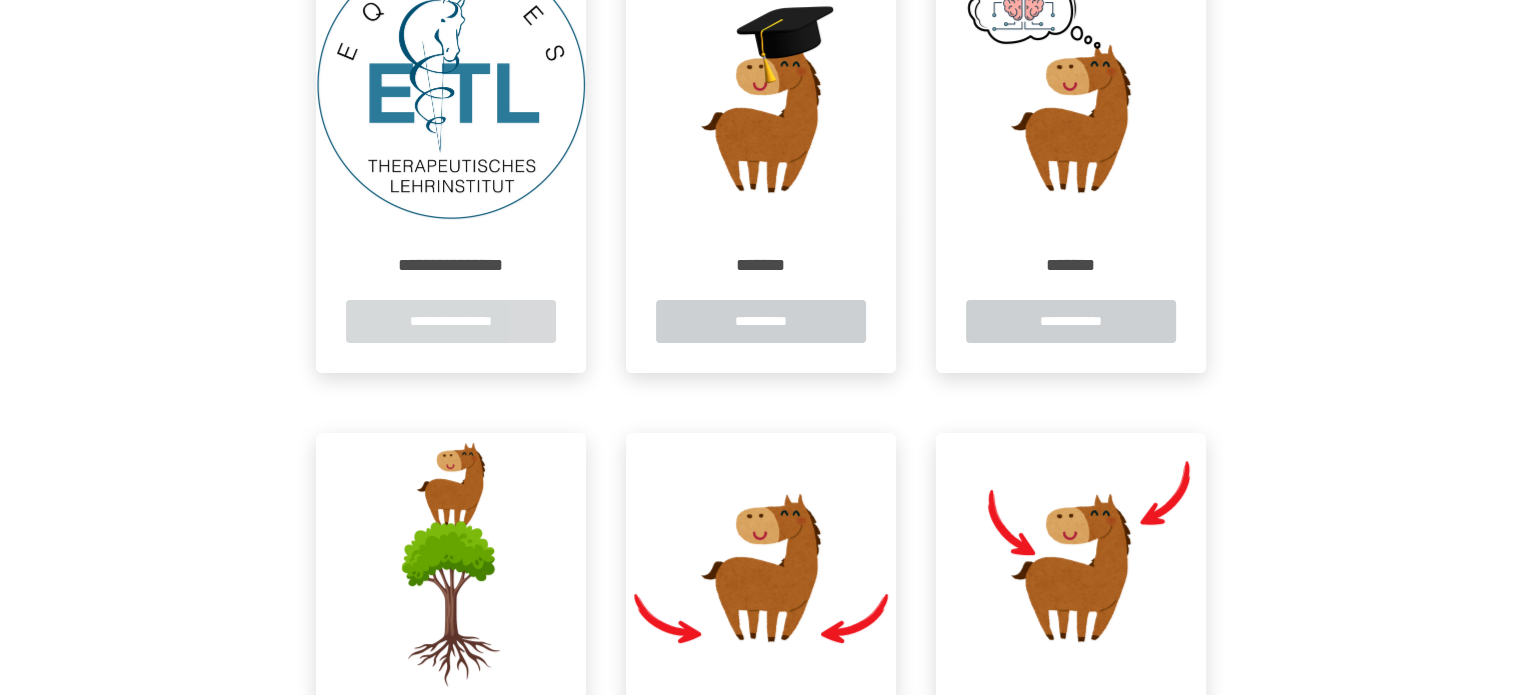 click on "**********" at bounding box center [451, 321] 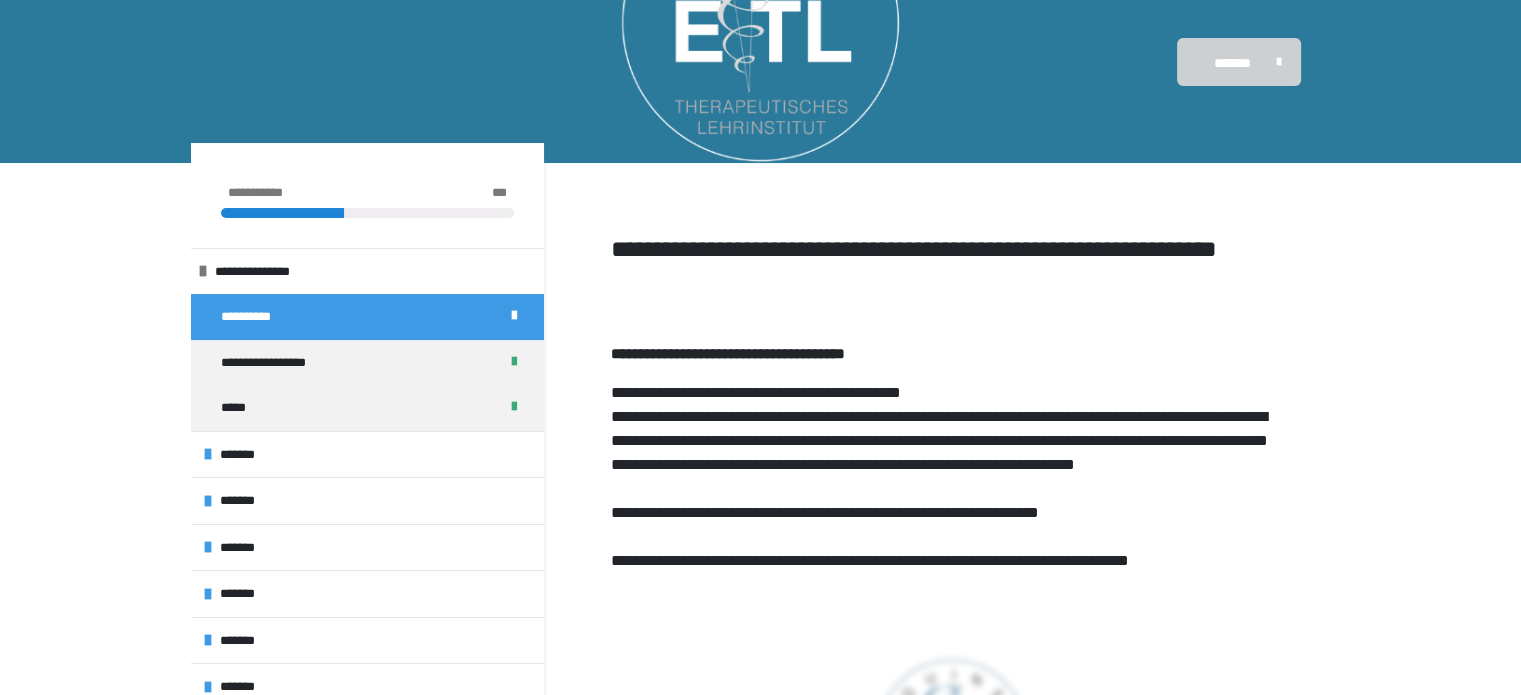 scroll, scrollTop: 120, scrollLeft: 0, axis: vertical 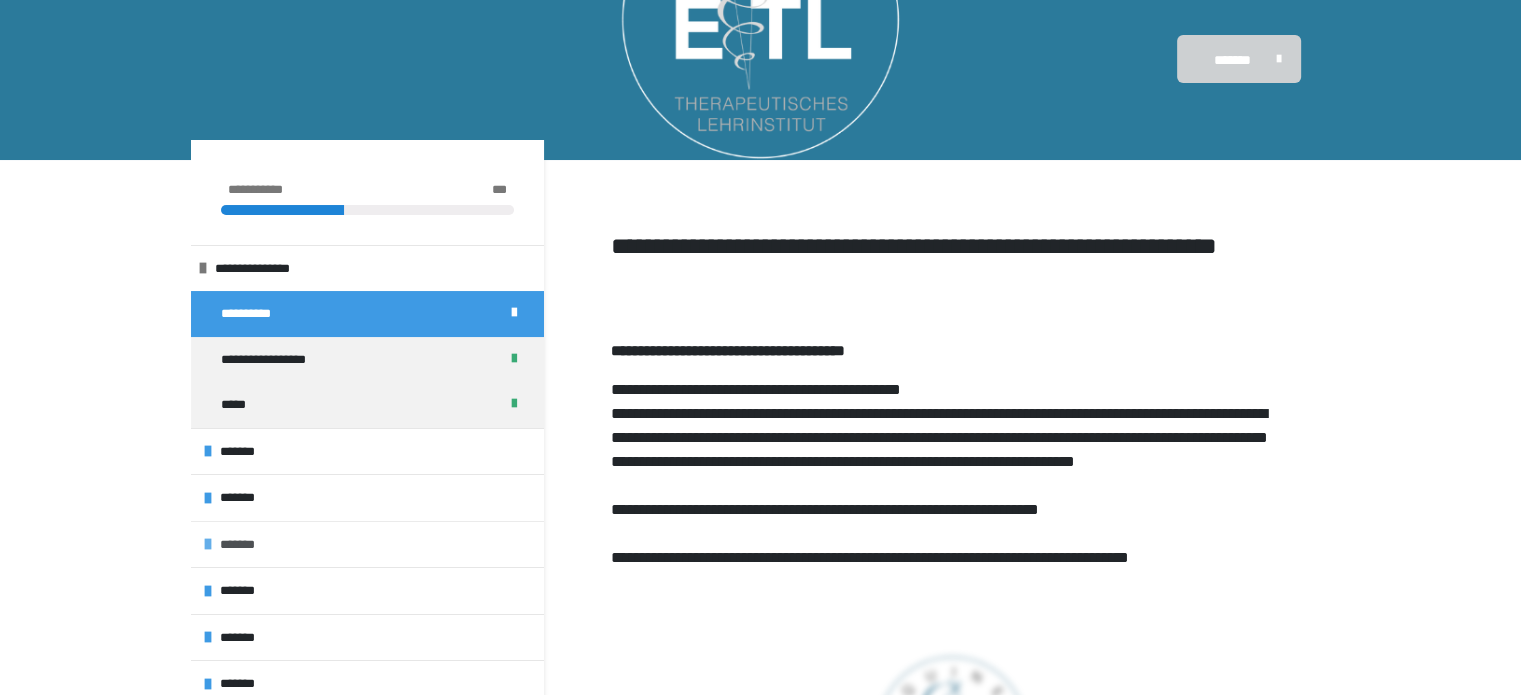 click on "*******" at bounding box center [367, 544] 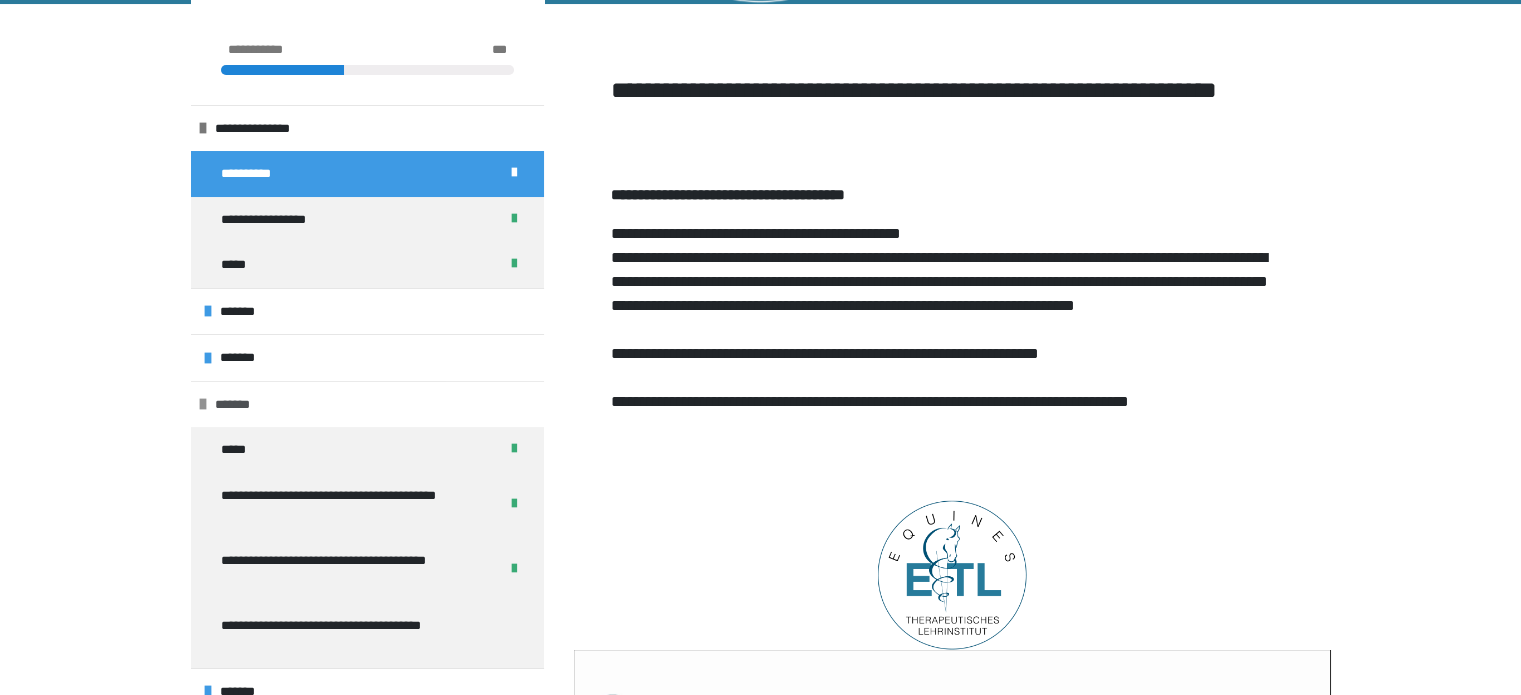 scroll, scrollTop: 280, scrollLeft: 0, axis: vertical 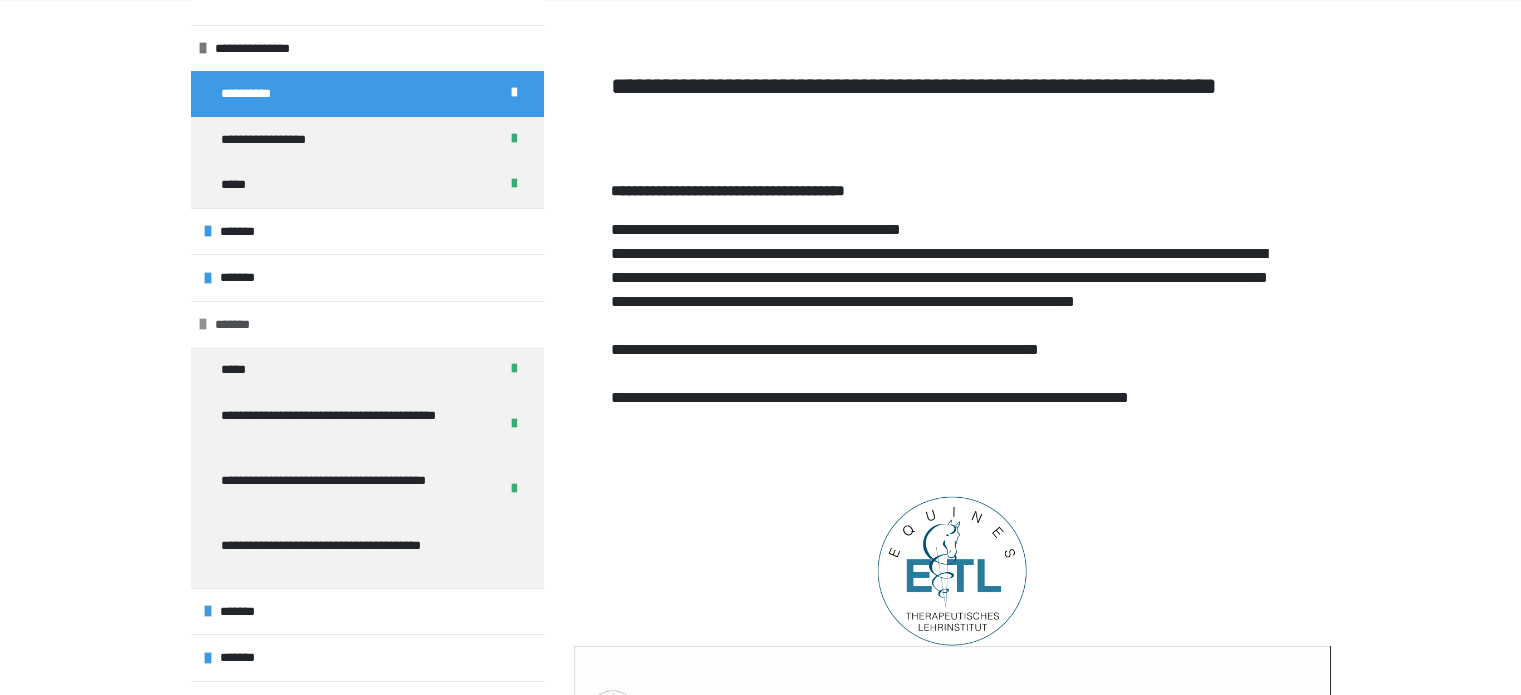 click on "**********" at bounding box center (352, 555) 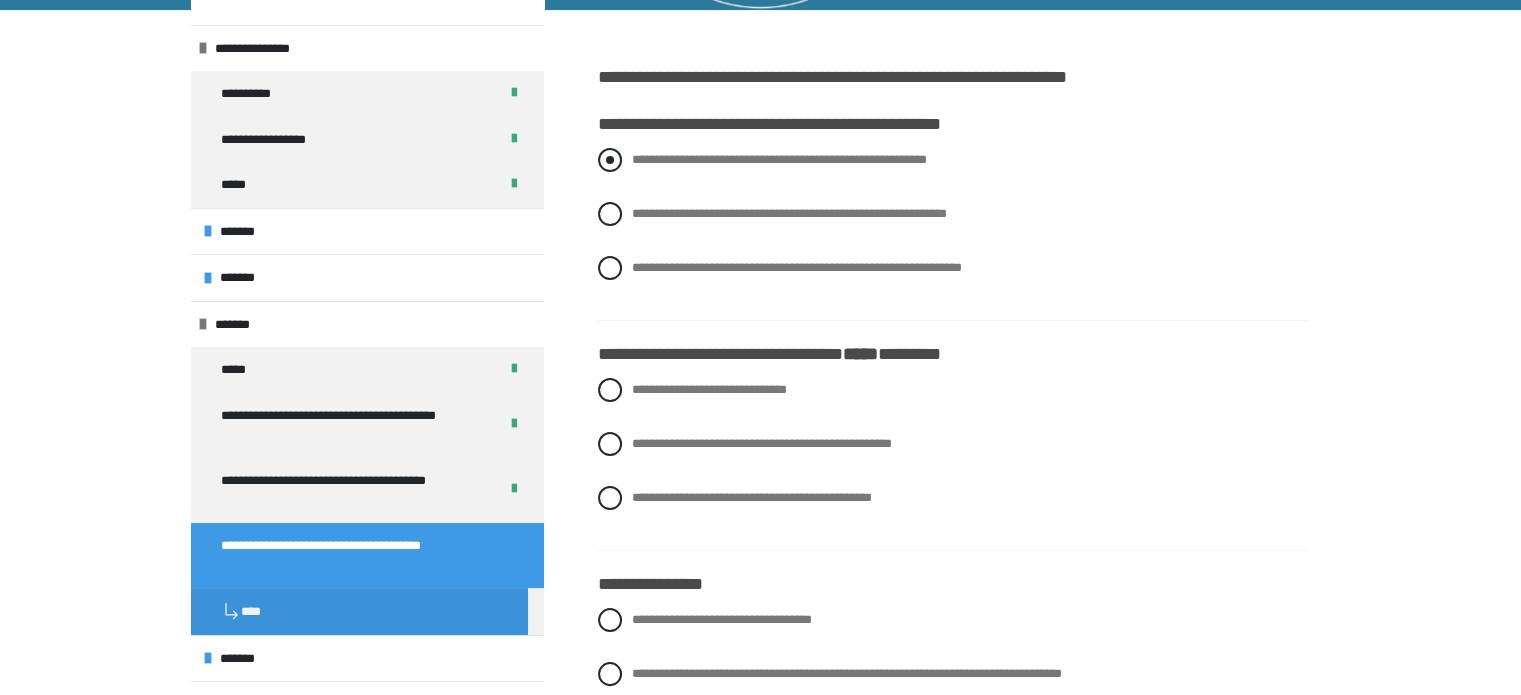 click on "**********" at bounding box center (779, 159) 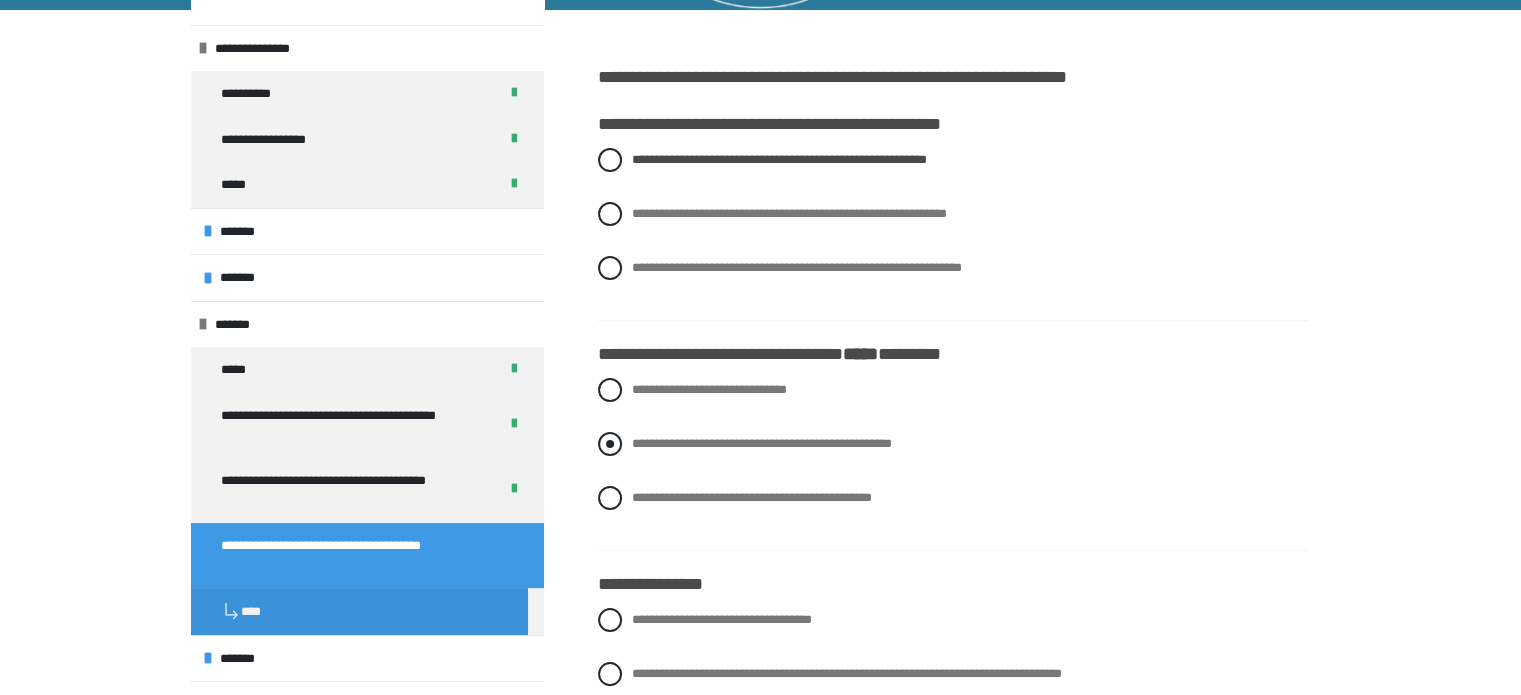 click on "**********" at bounding box center (762, 443) 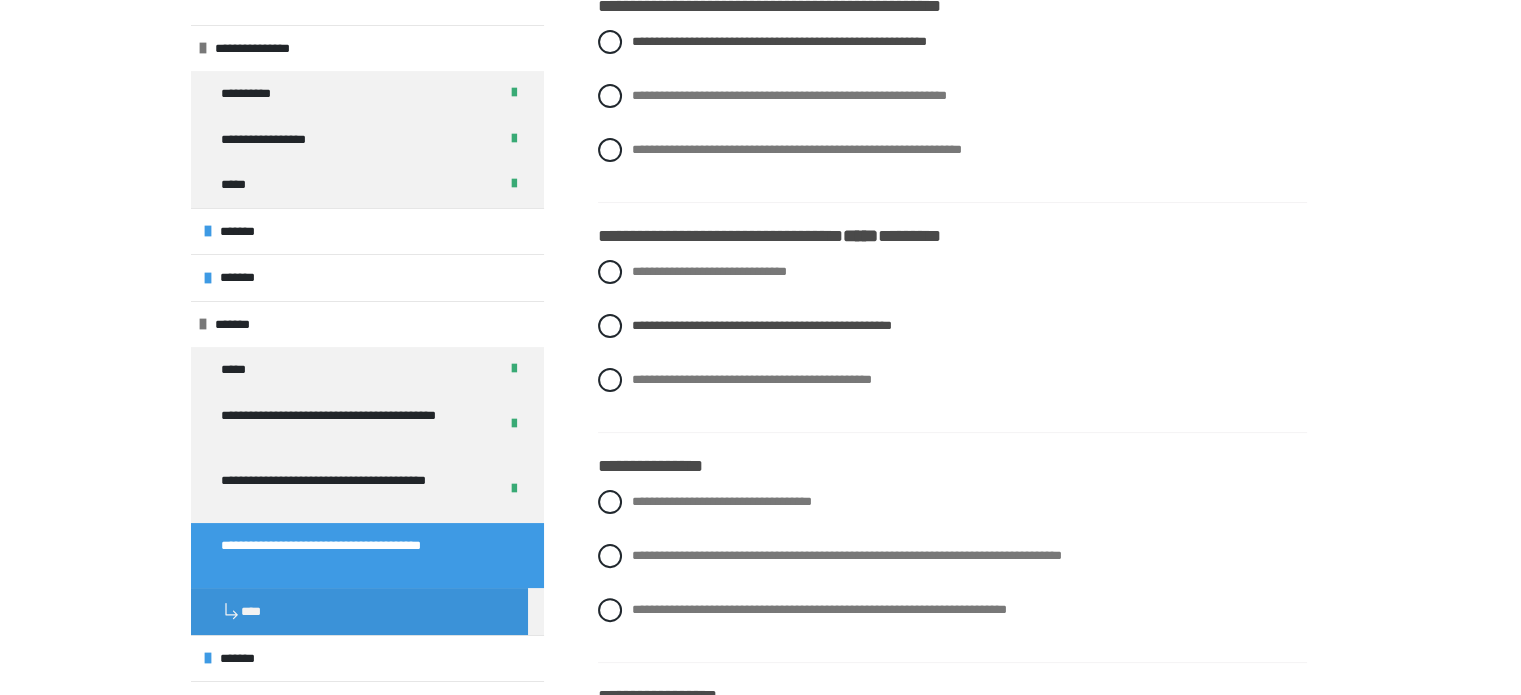 scroll, scrollTop: 416, scrollLeft: 0, axis: vertical 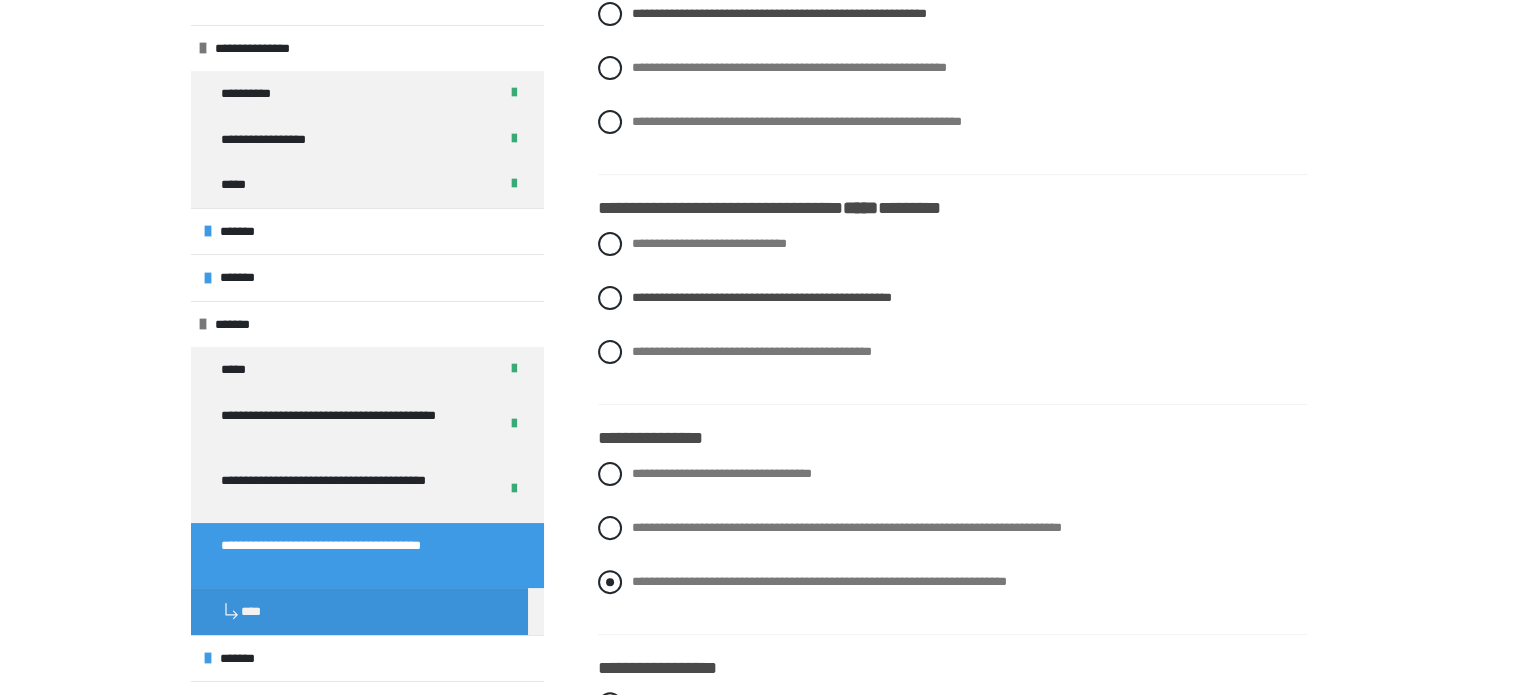 click on "**********" at bounding box center (819, 581) 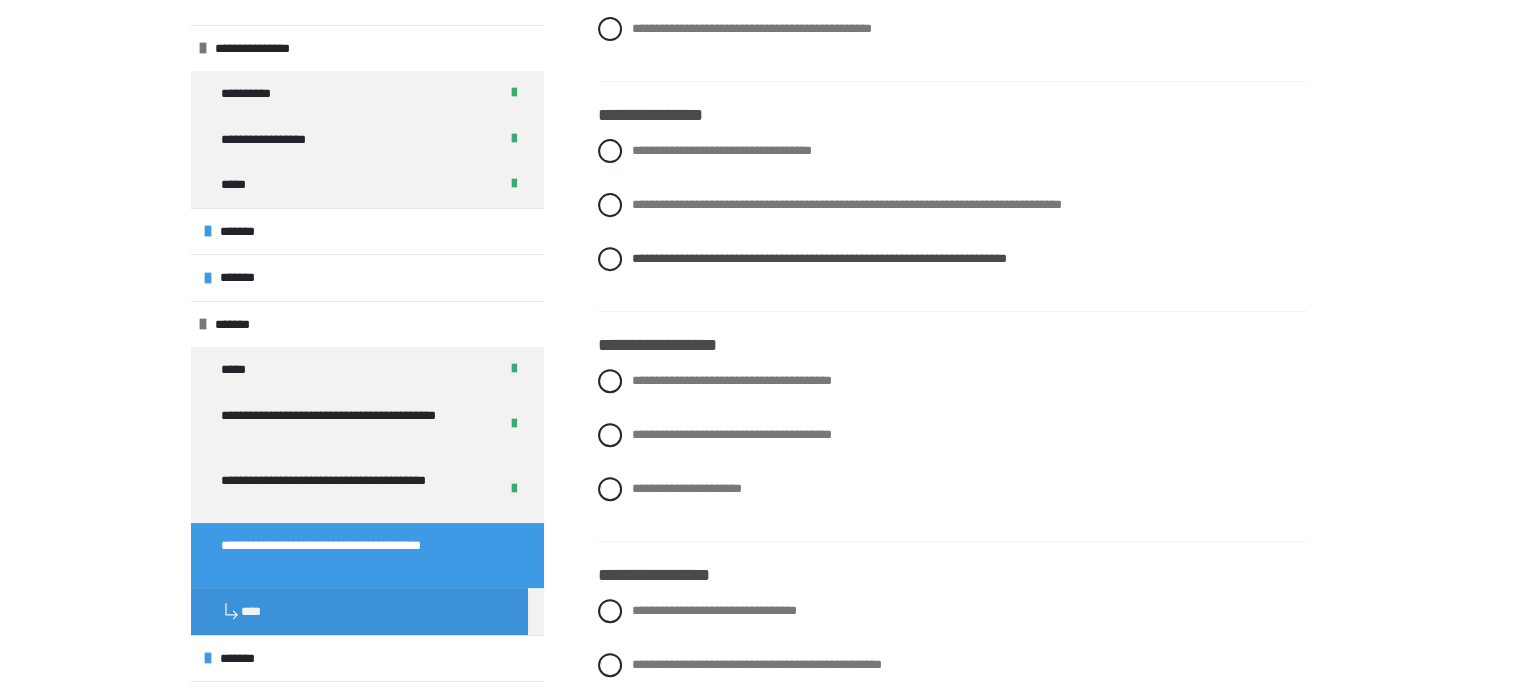 scroll, scrollTop: 764, scrollLeft: 0, axis: vertical 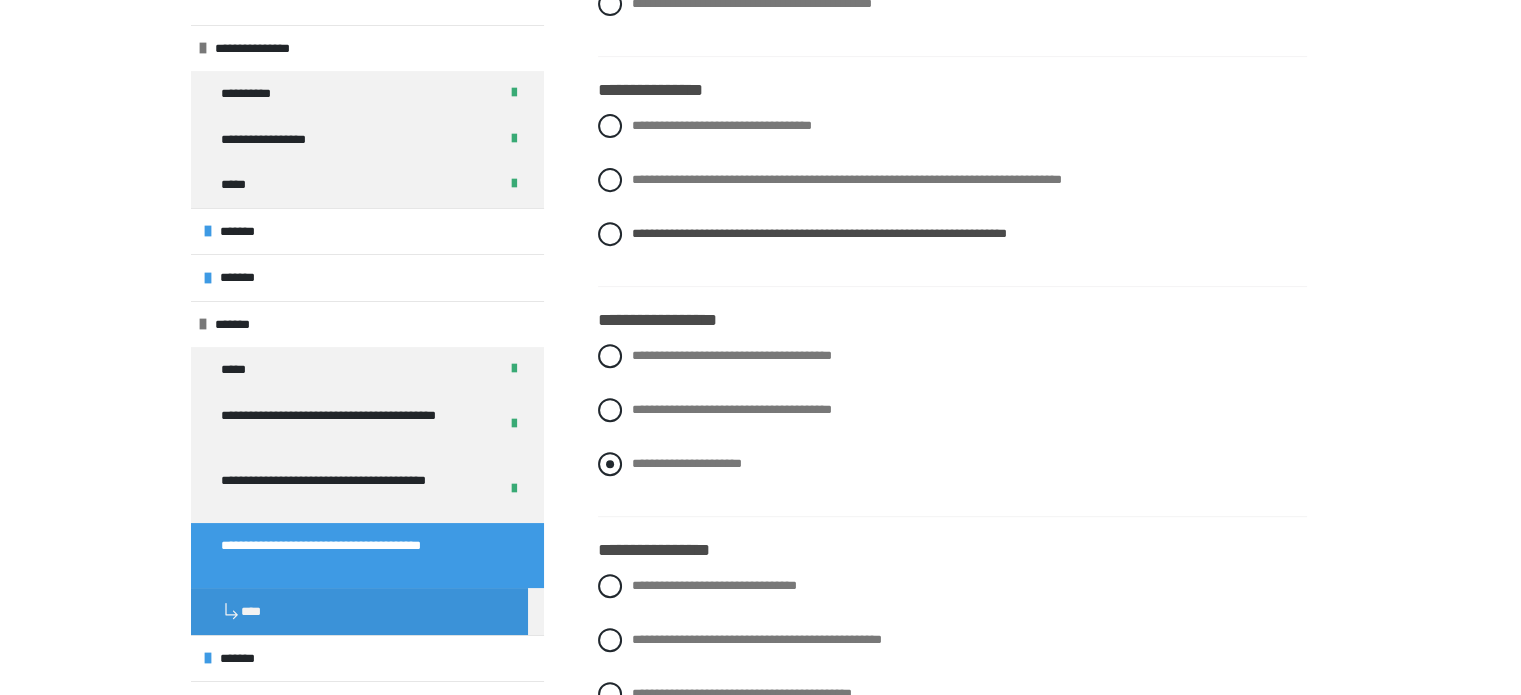 click on "**********" at bounding box center (952, 464) 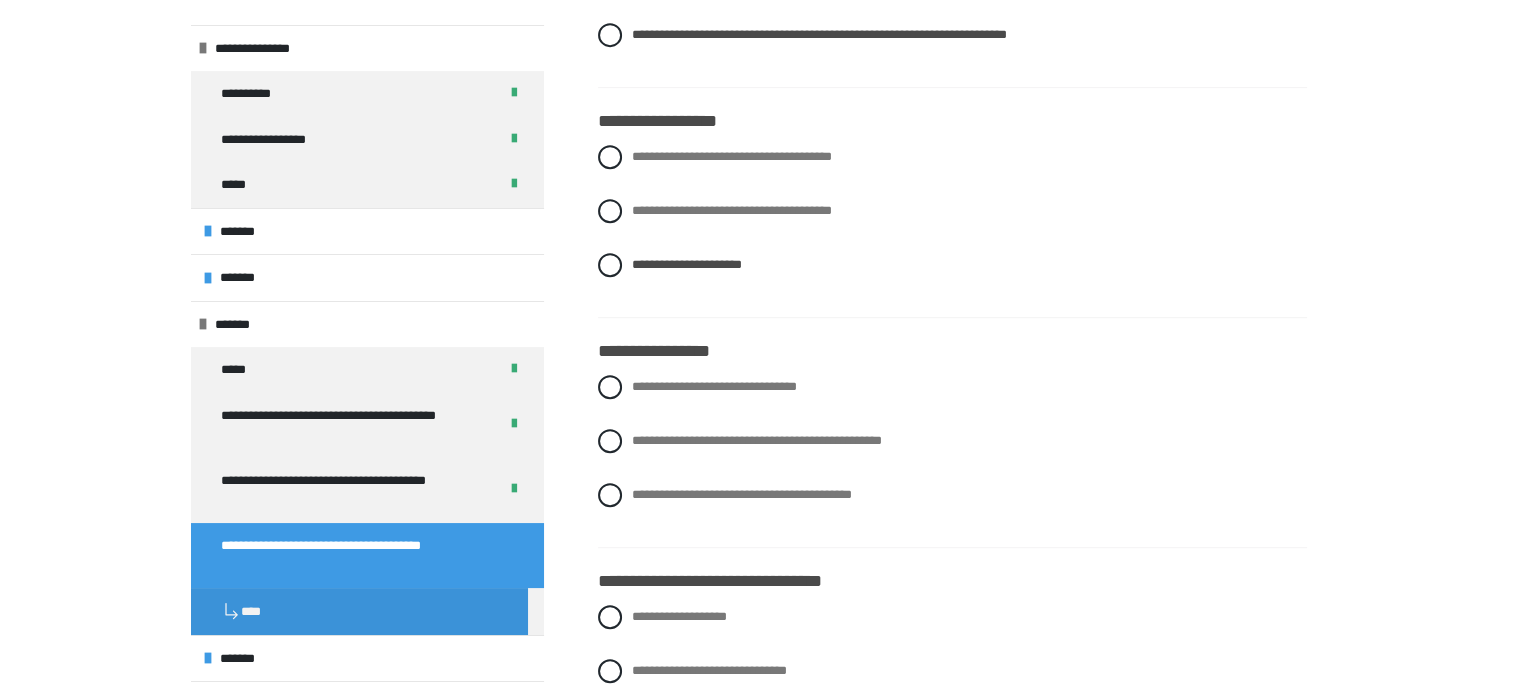scroll, scrollTop: 976, scrollLeft: 0, axis: vertical 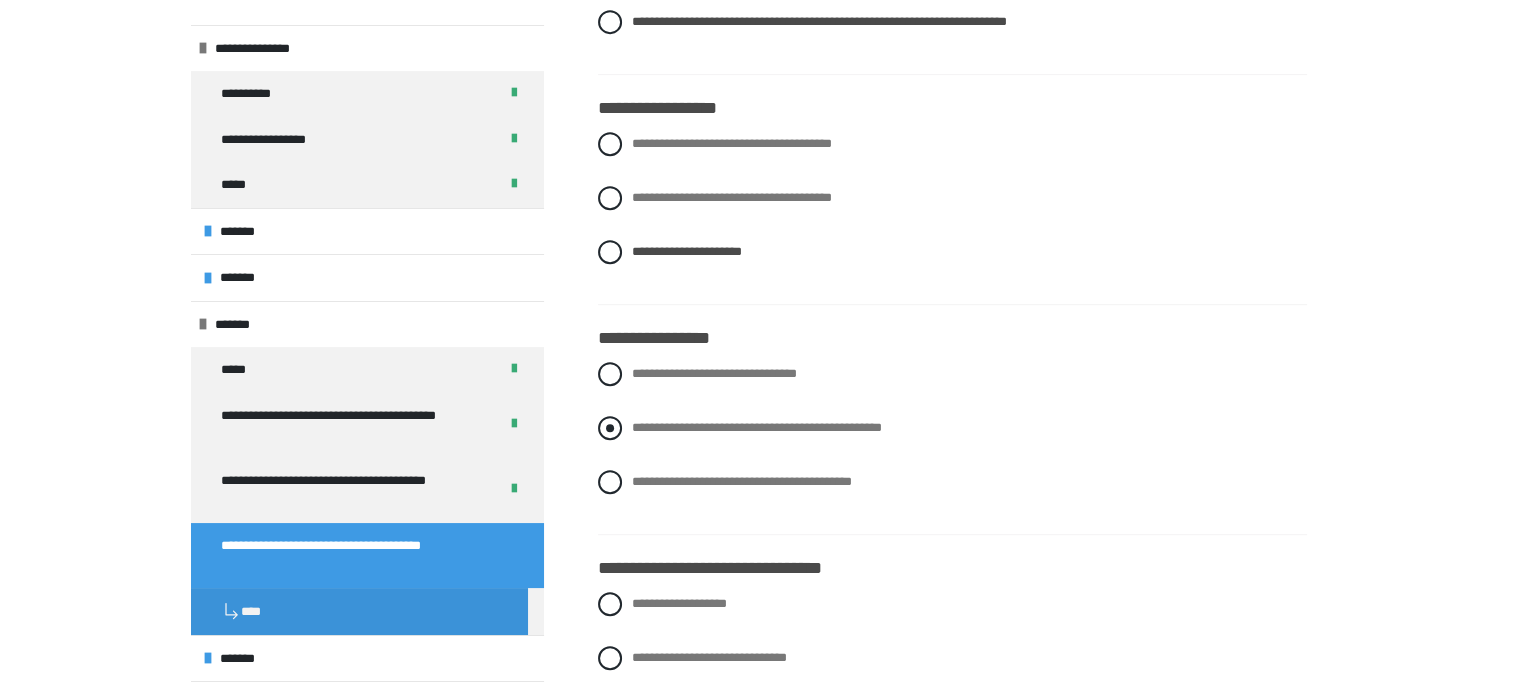 click on "**********" at bounding box center [757, 427] 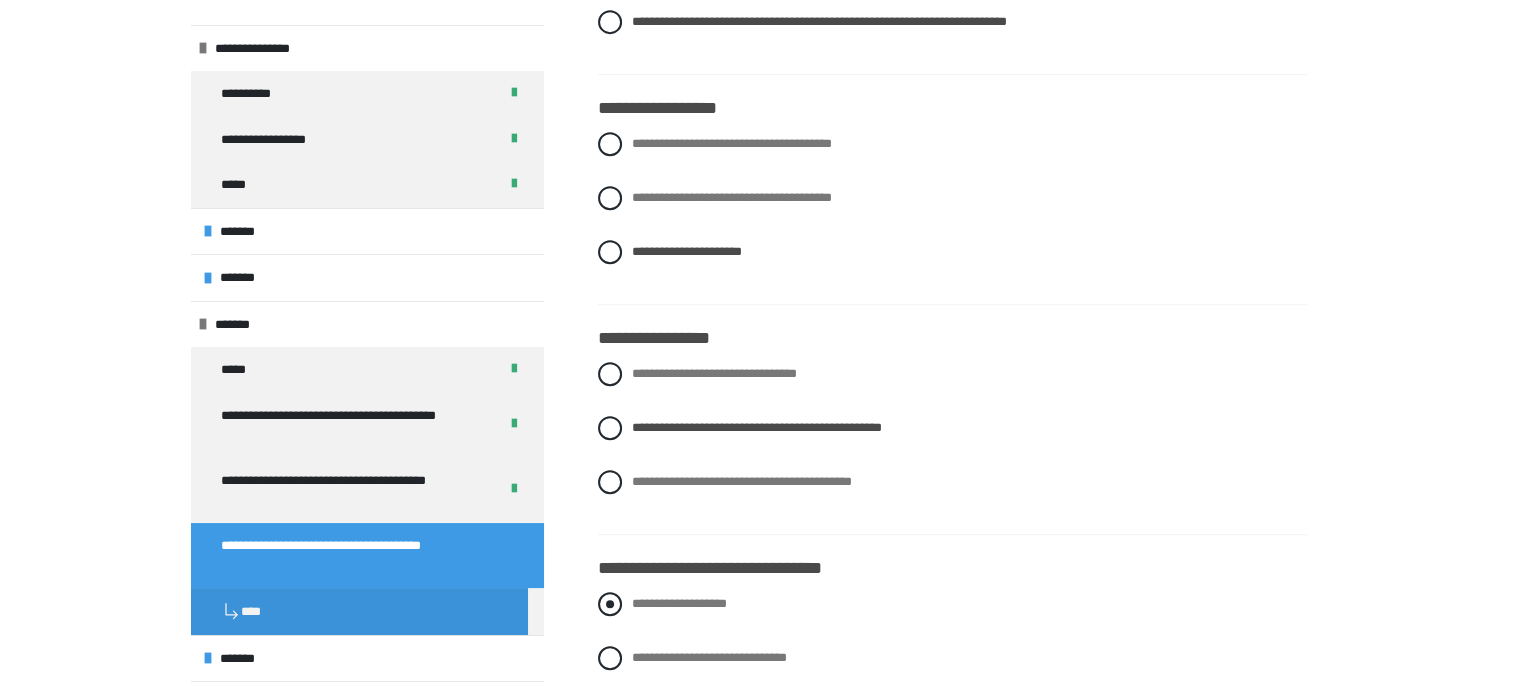 click on "**********" at bounding box center [952, 604] 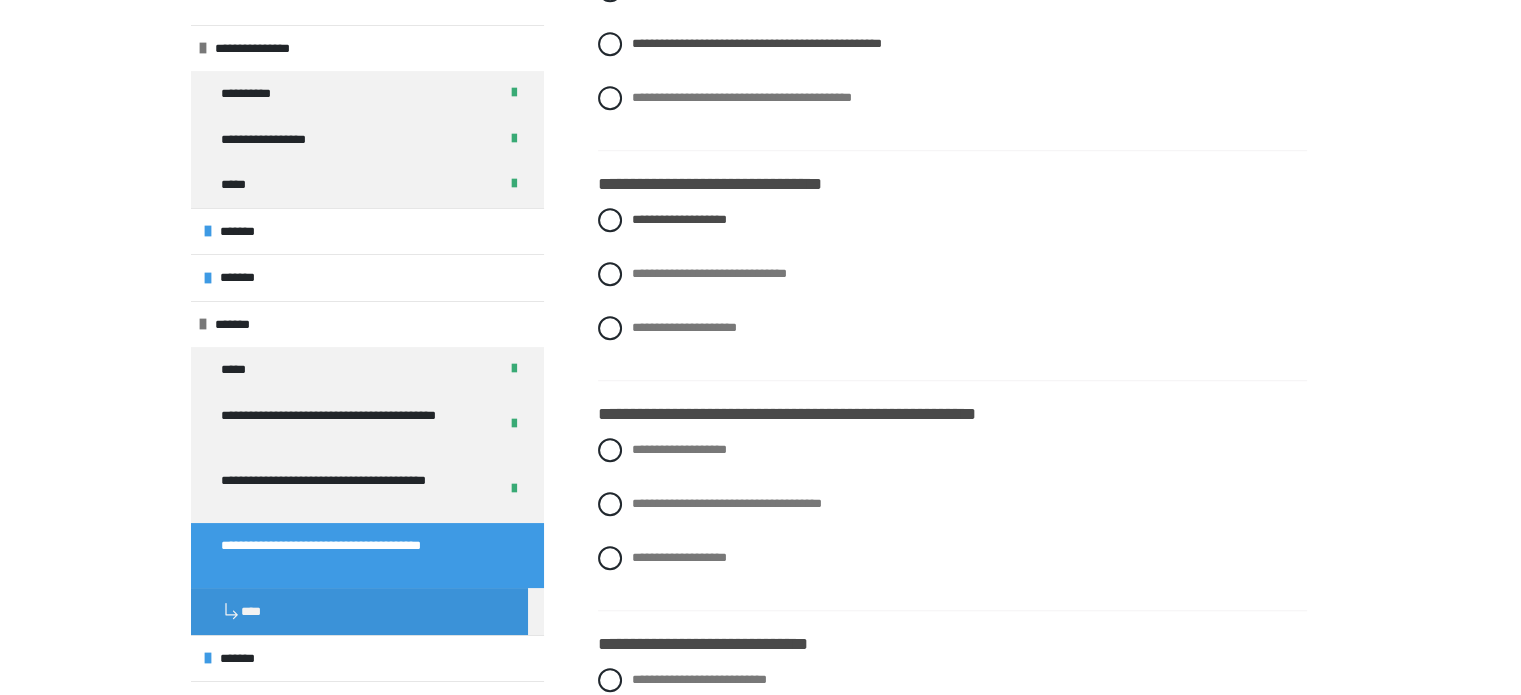 scroll, scrollTop: 1390, scrollLeft: 0, axis: vertical 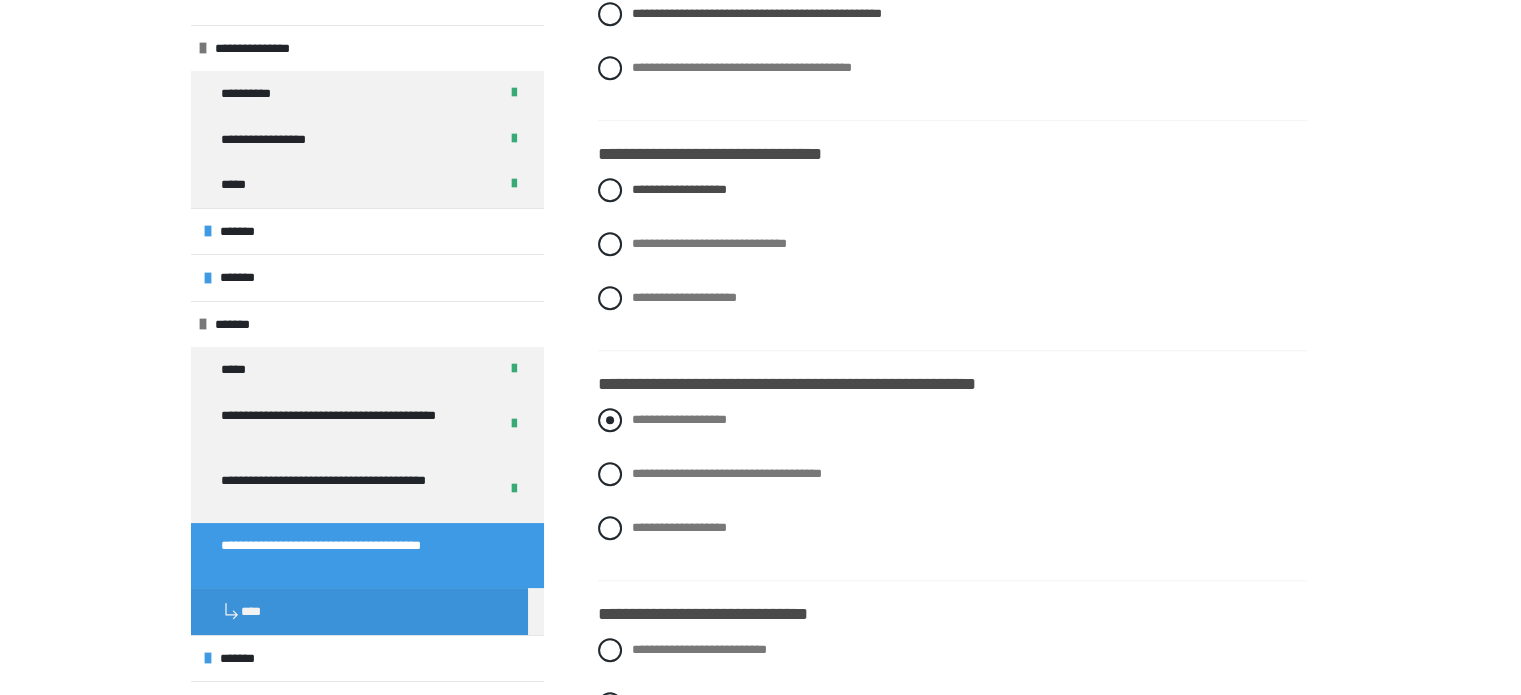 click on "**********" at bounding box center [679, 419] 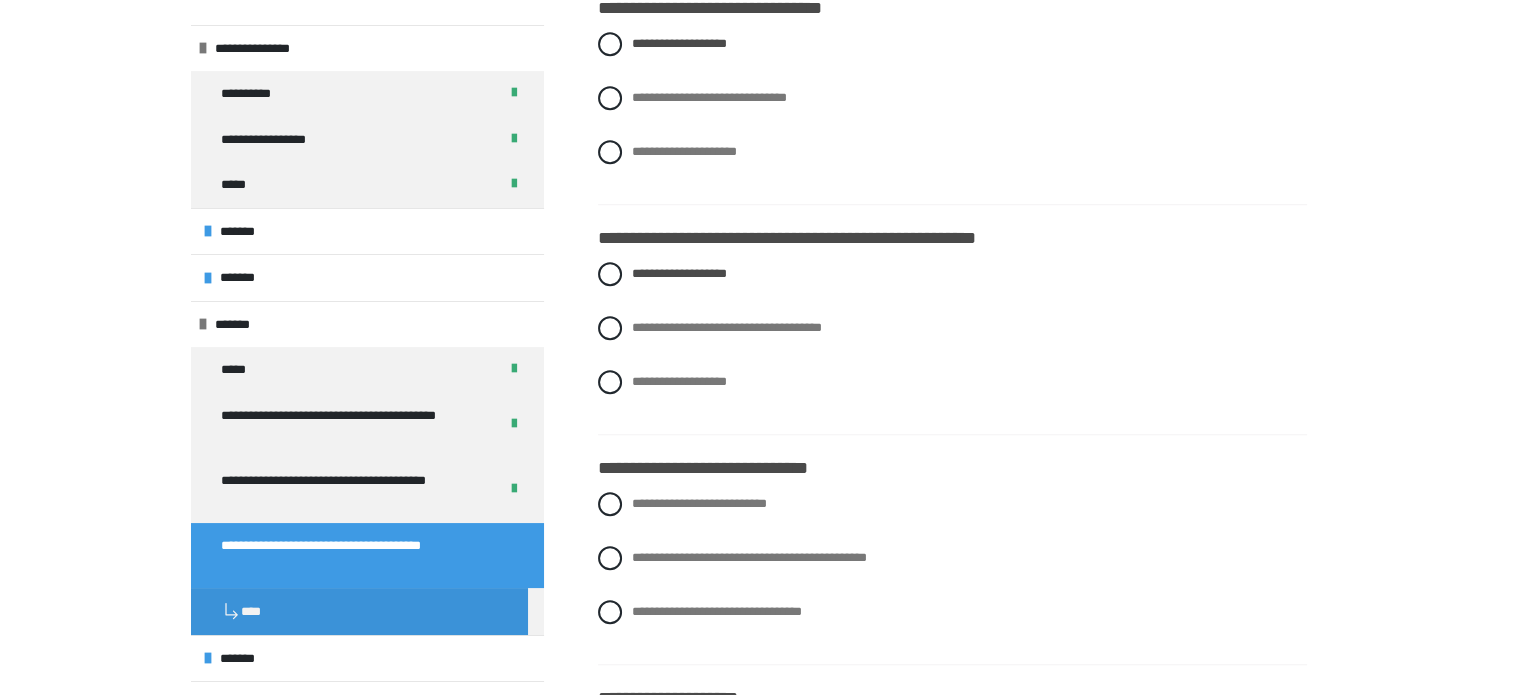 scroll, scrollTop: 1576, scrollLeft: 0, axis: vertical 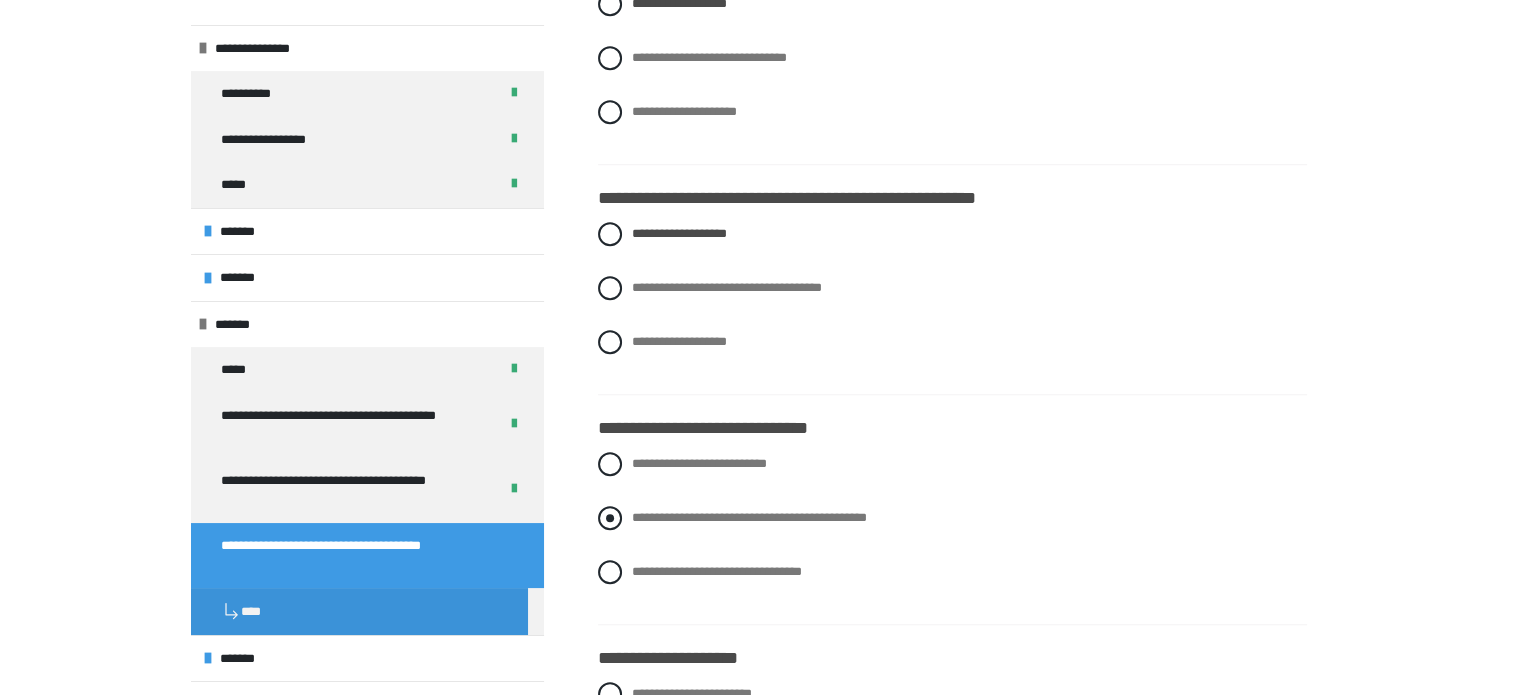 click on "**********" at bounding box center [749, 517] 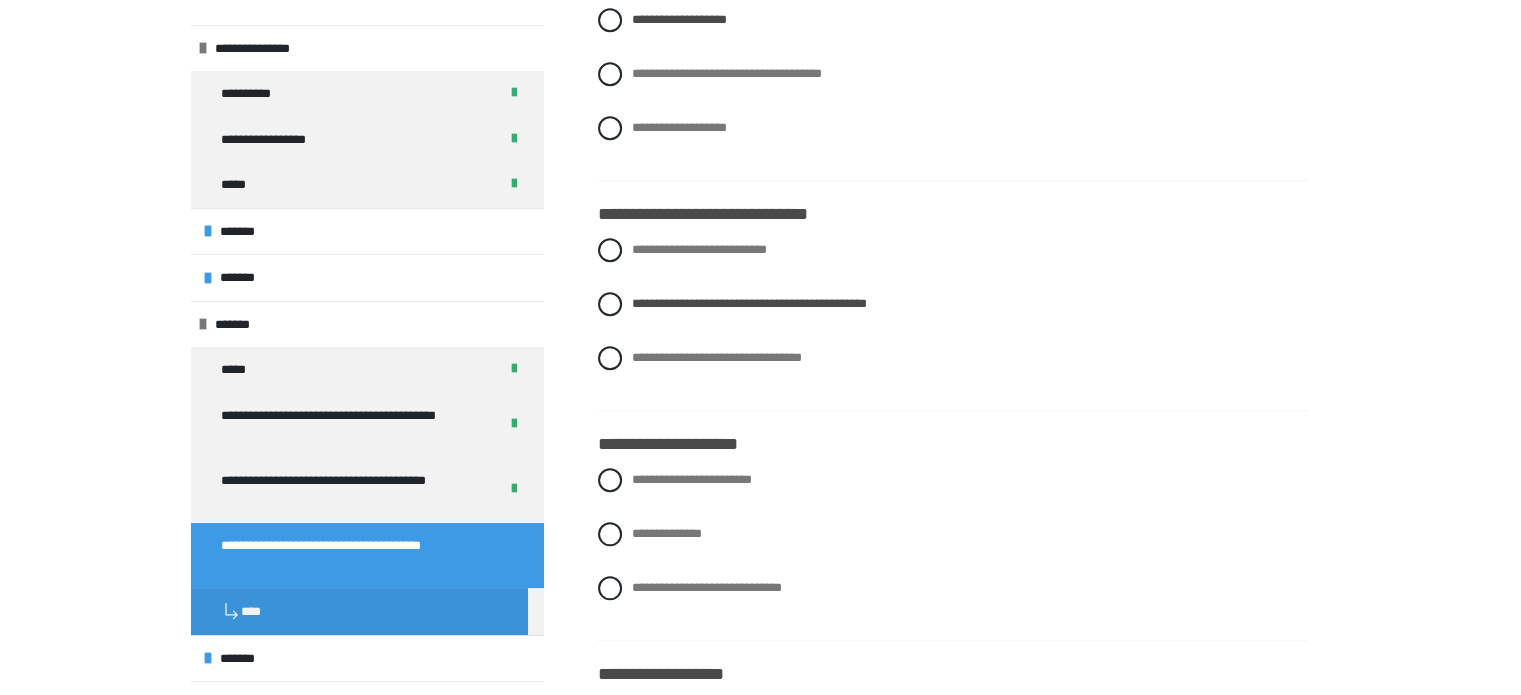 scroll, scrollTop: 1830, scrollLeft: 0, axis: vertical 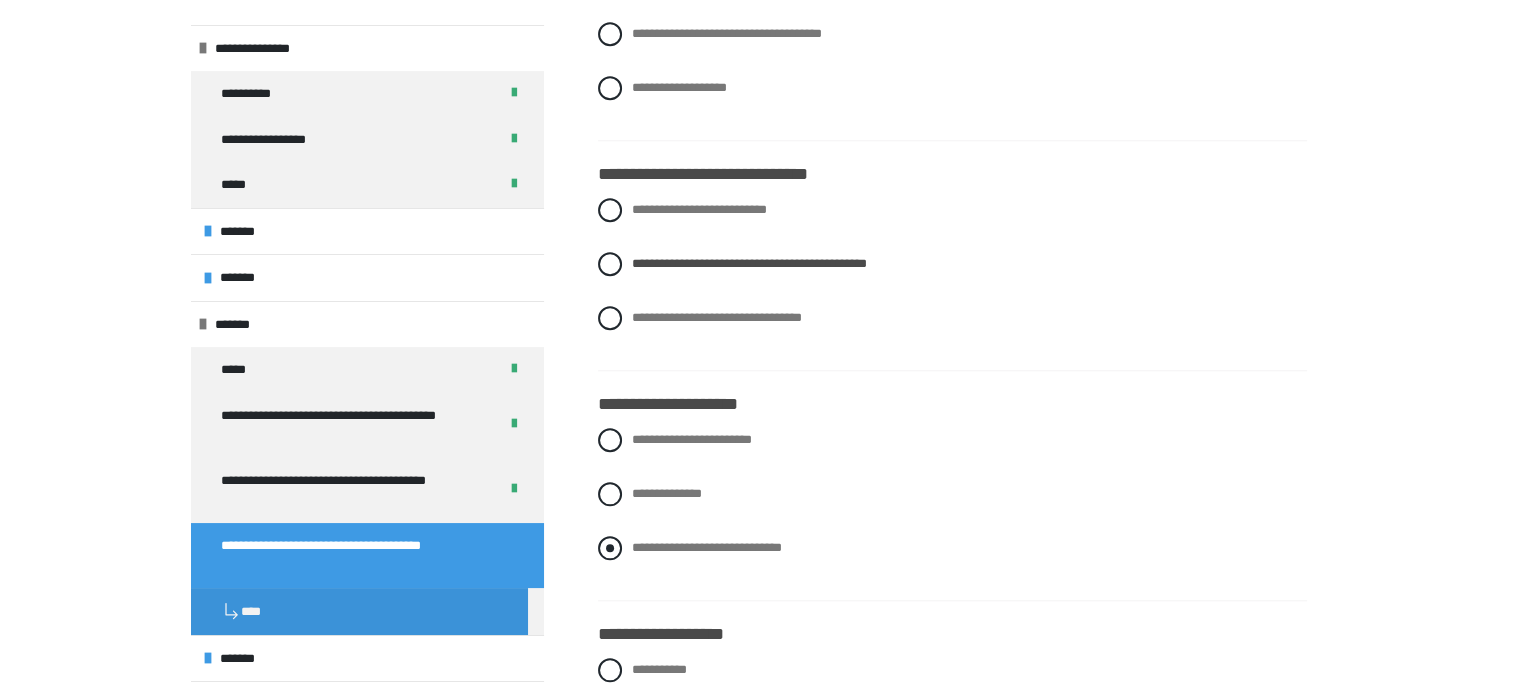 click on "**********" at bounding box center (952, 548) 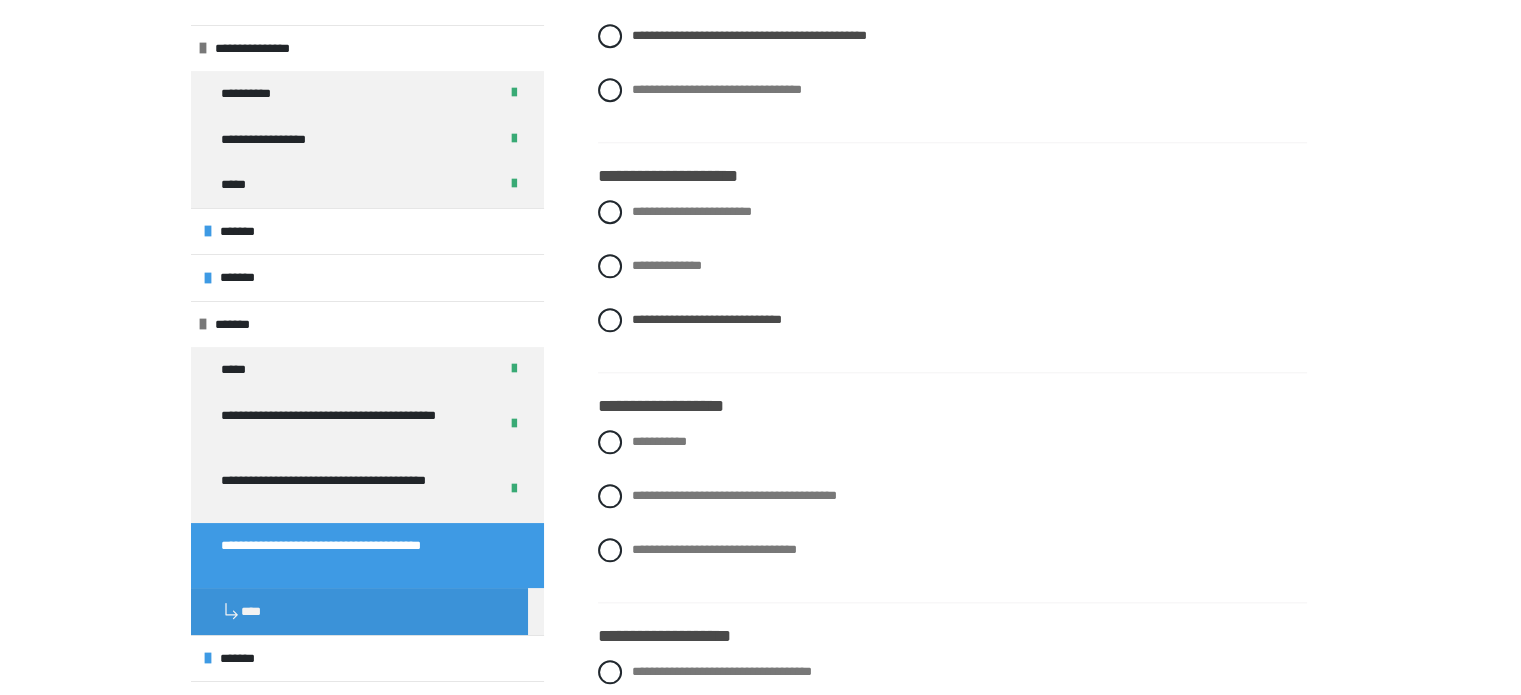 scroll, scrollTop: 2070, scrollLeft: 0, axis: vertical 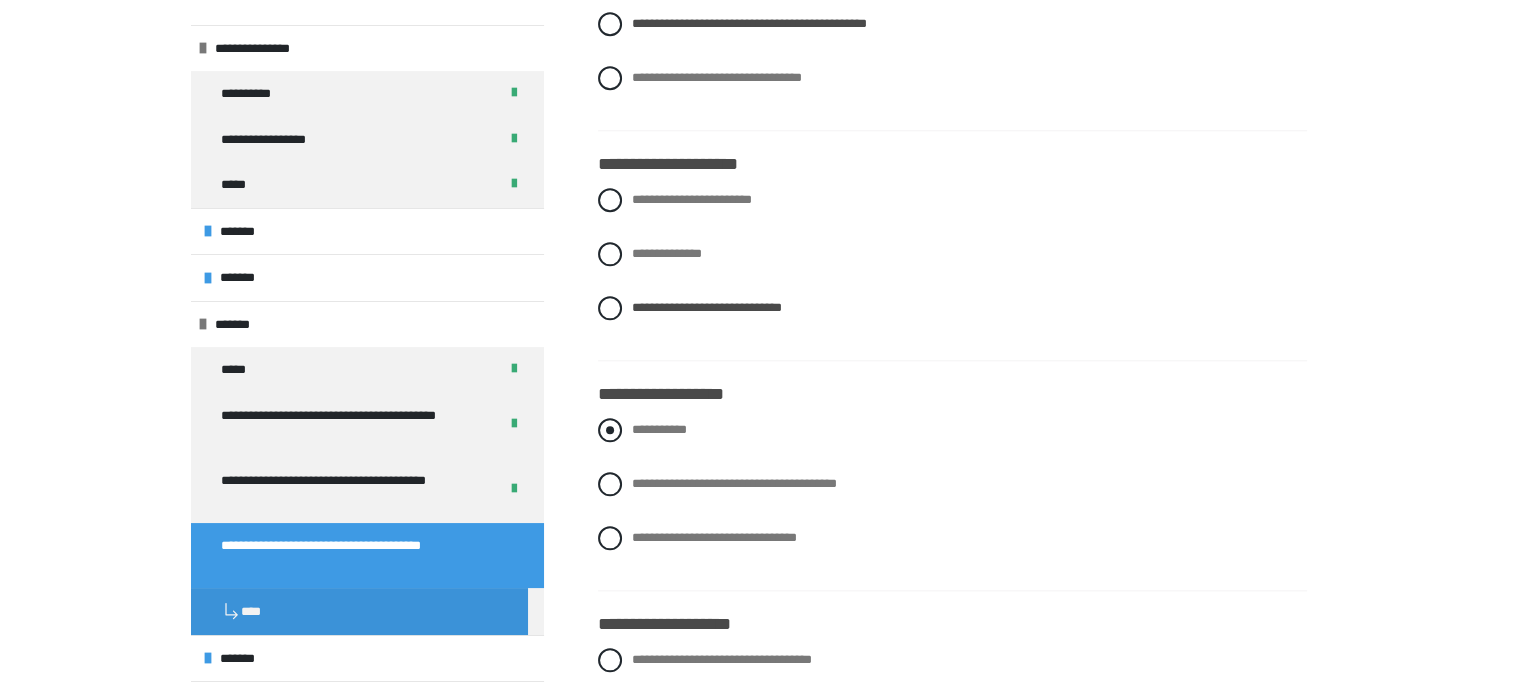 click on "**********" at bounding box center [638, 424] 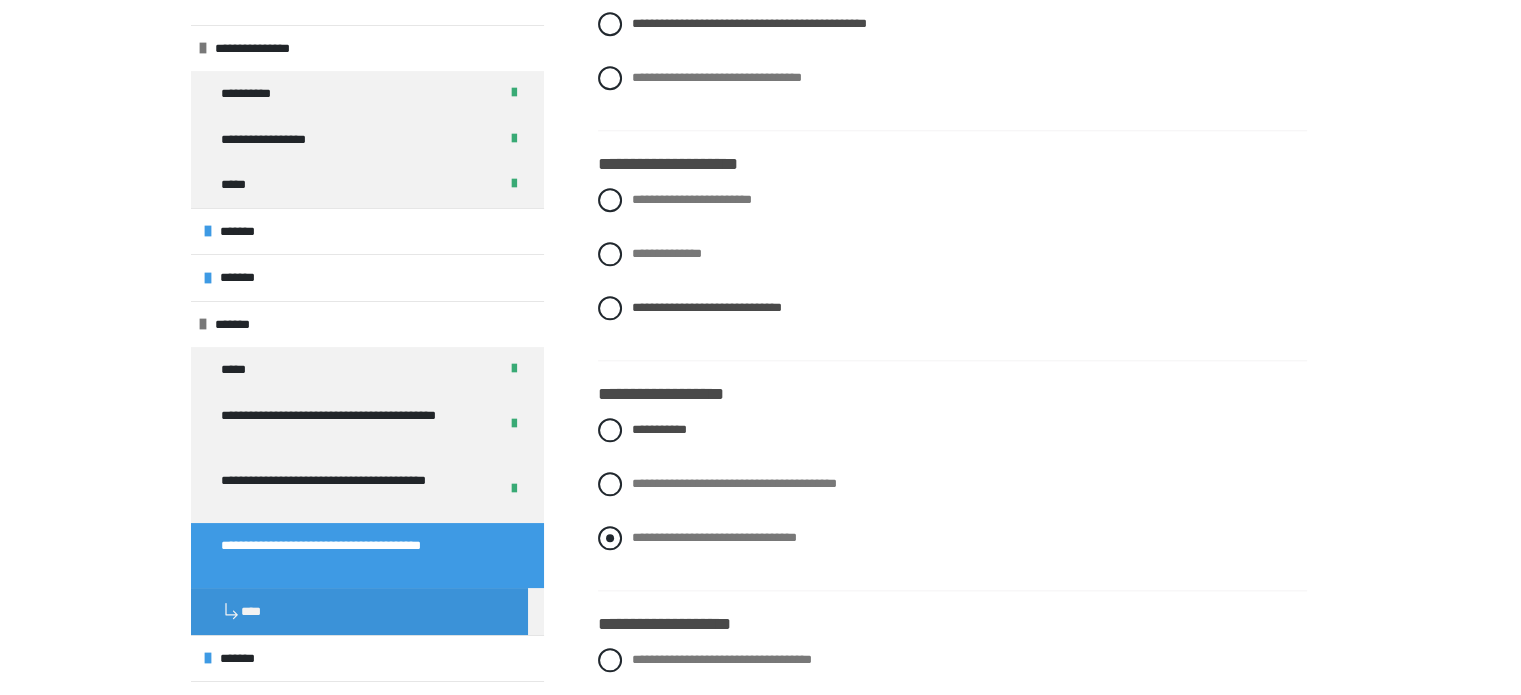 click on "**********" at bounding box center (952, 538) 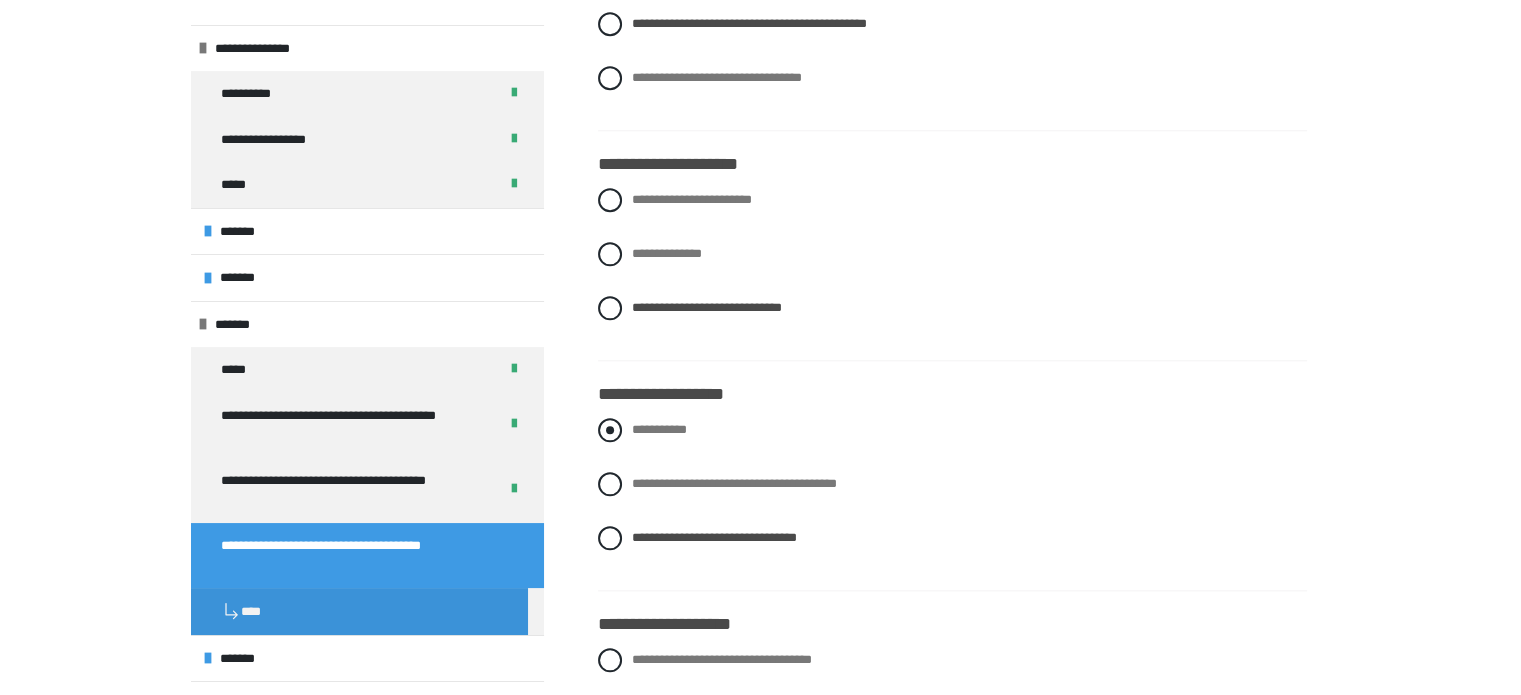 click on "**********" at bounding box center (659, 429) 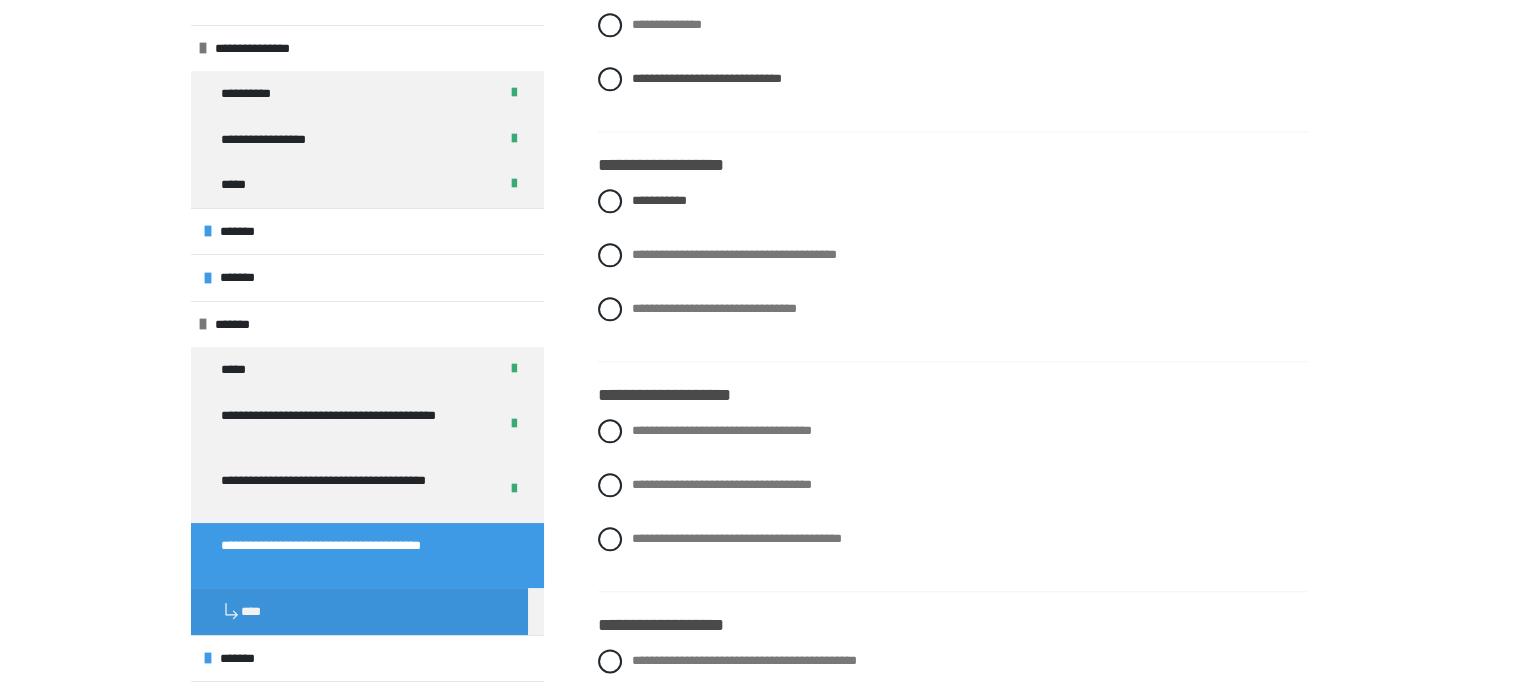 scroll, scrollTop: 2324, scrollLeft: 0, axis: vertical 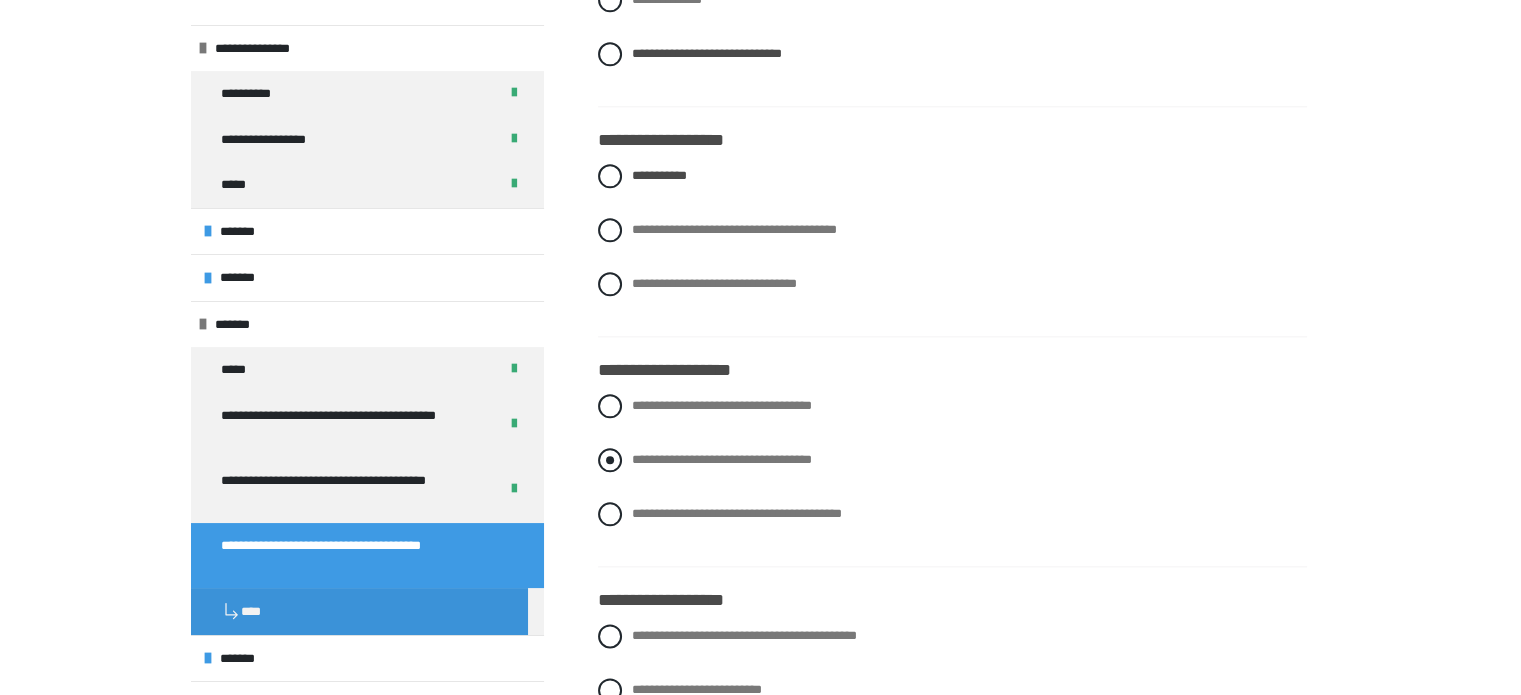 click on "**********" at bounding box center [722, 459] 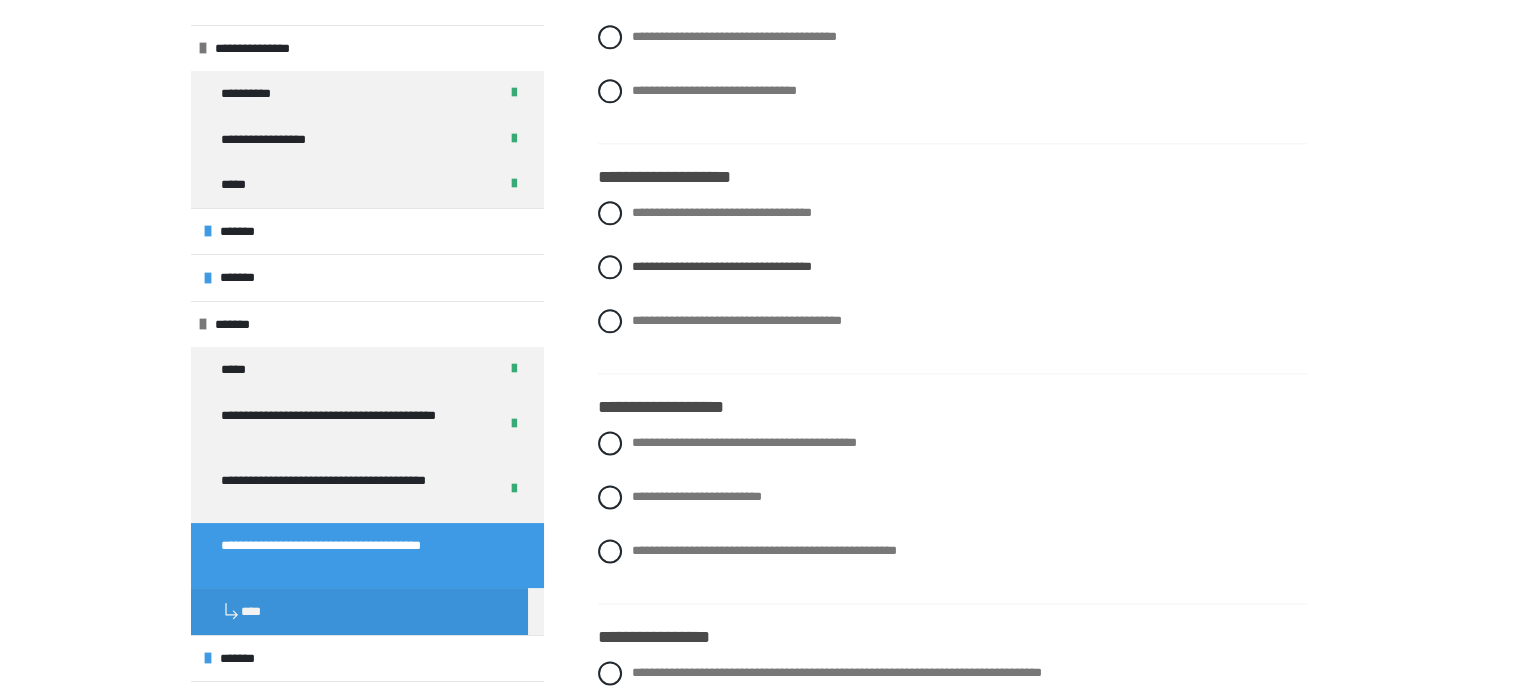 scroll, scrollTop: 2536, scrollLeft: 0, axis: vertical 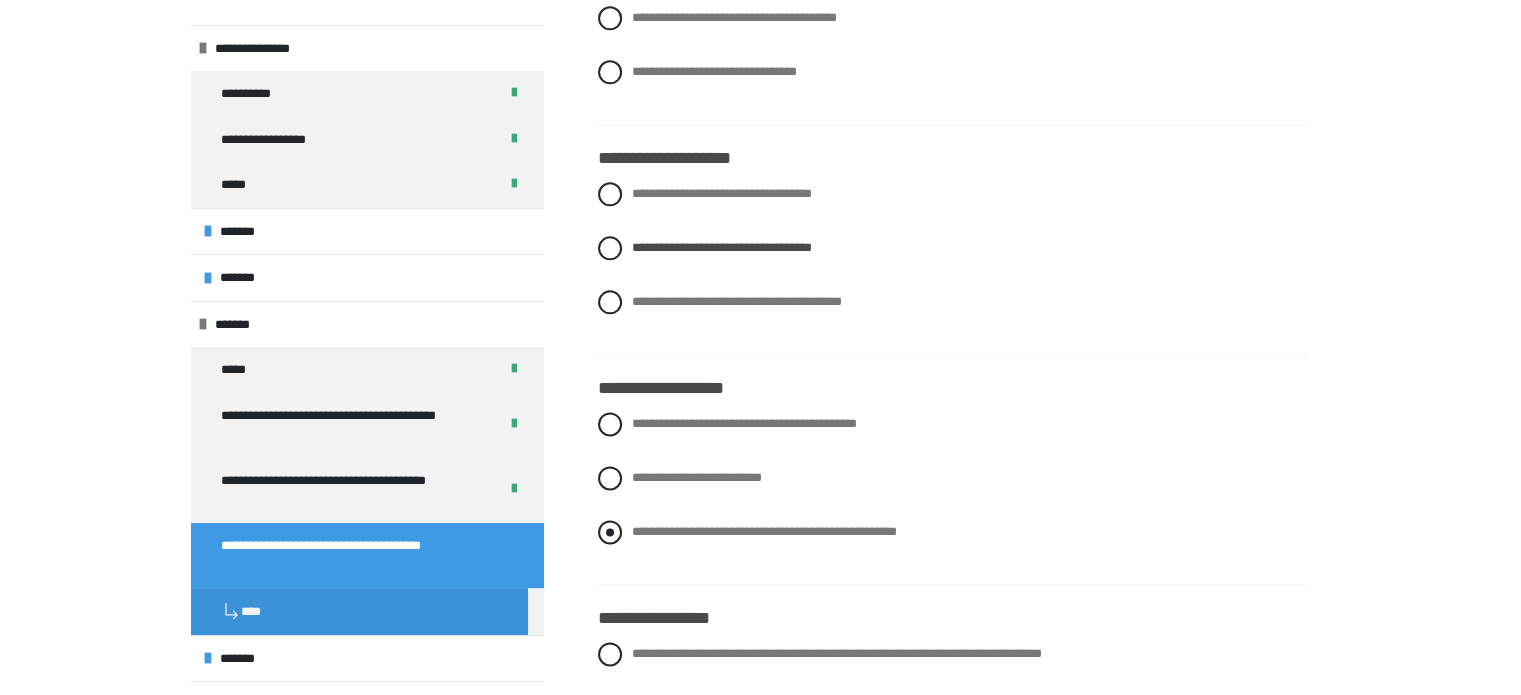click on "**********" at bounding box center (764, 531) 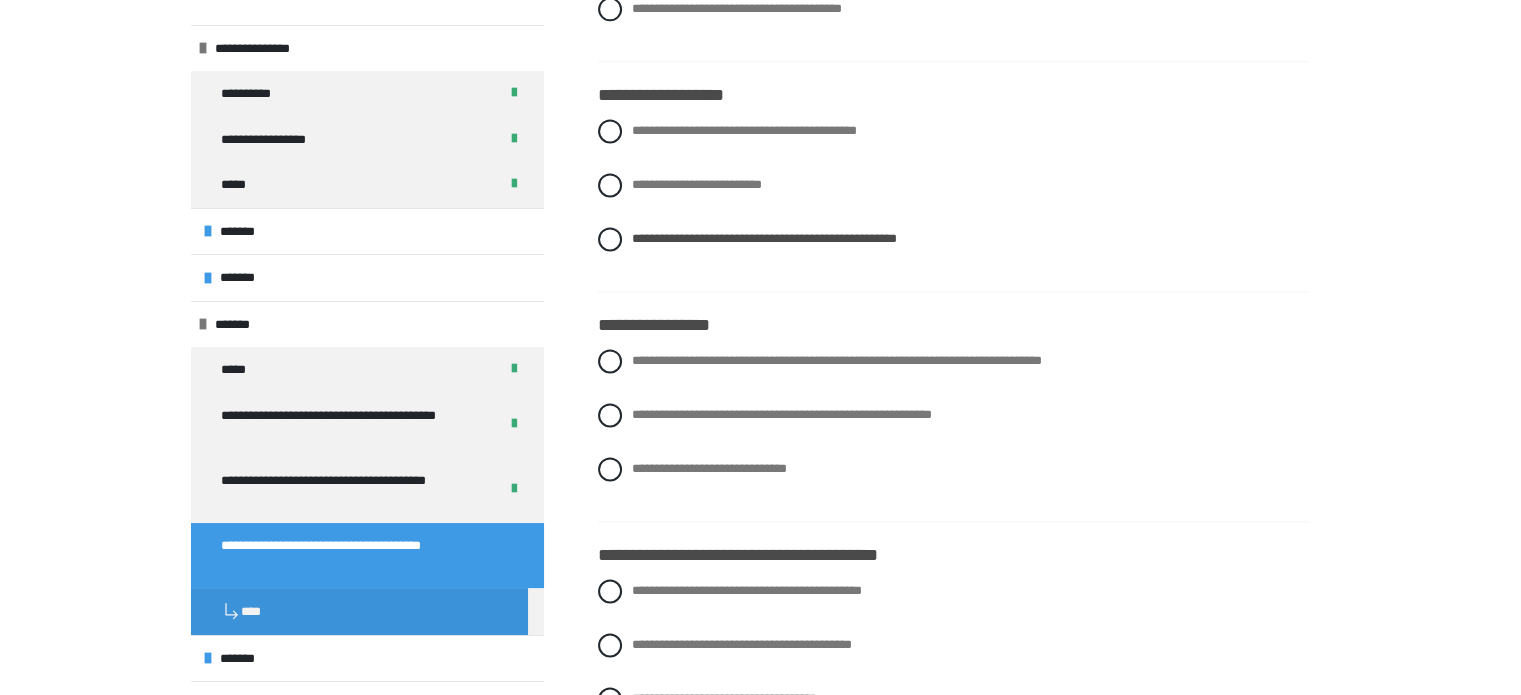 scroll, scrollTop: 2830, scrollLeft: 0, axis: vertical 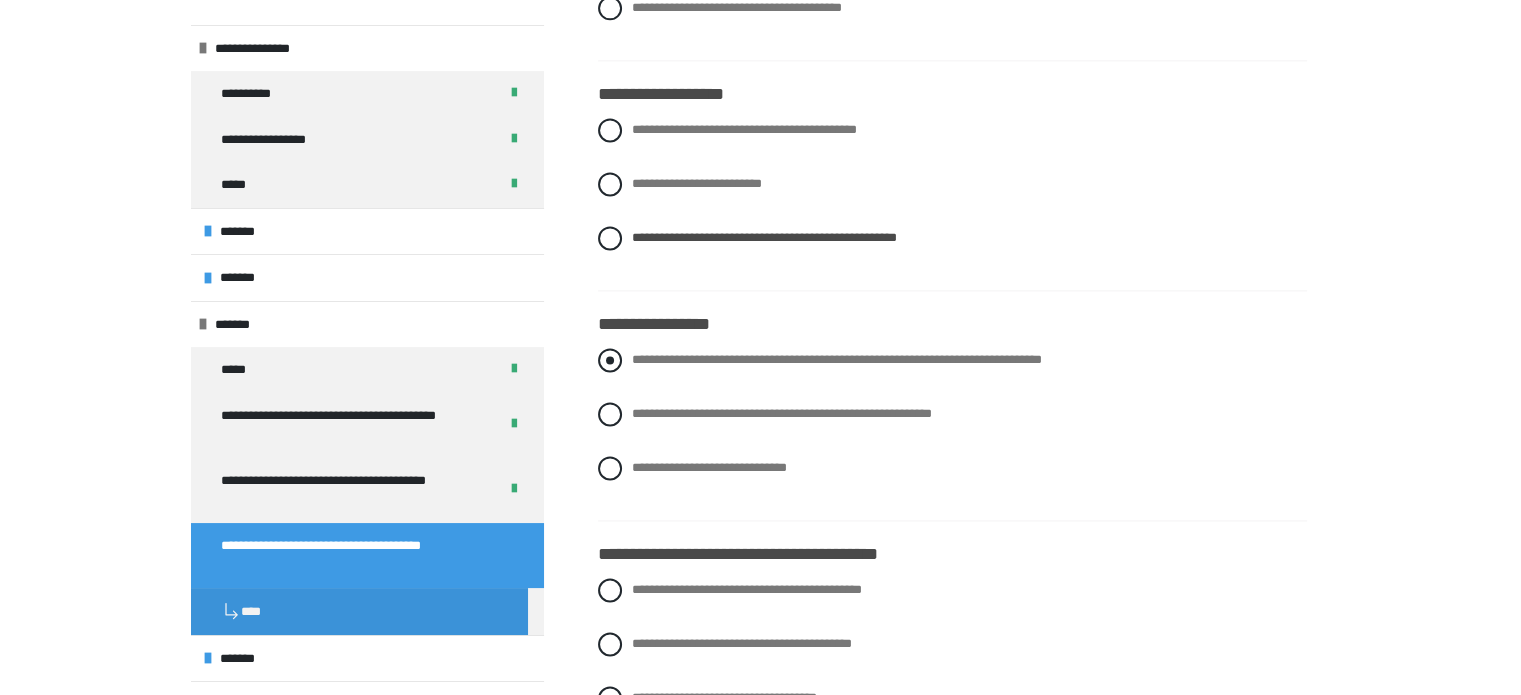 click on "**********" at bounding box center [837, 359] 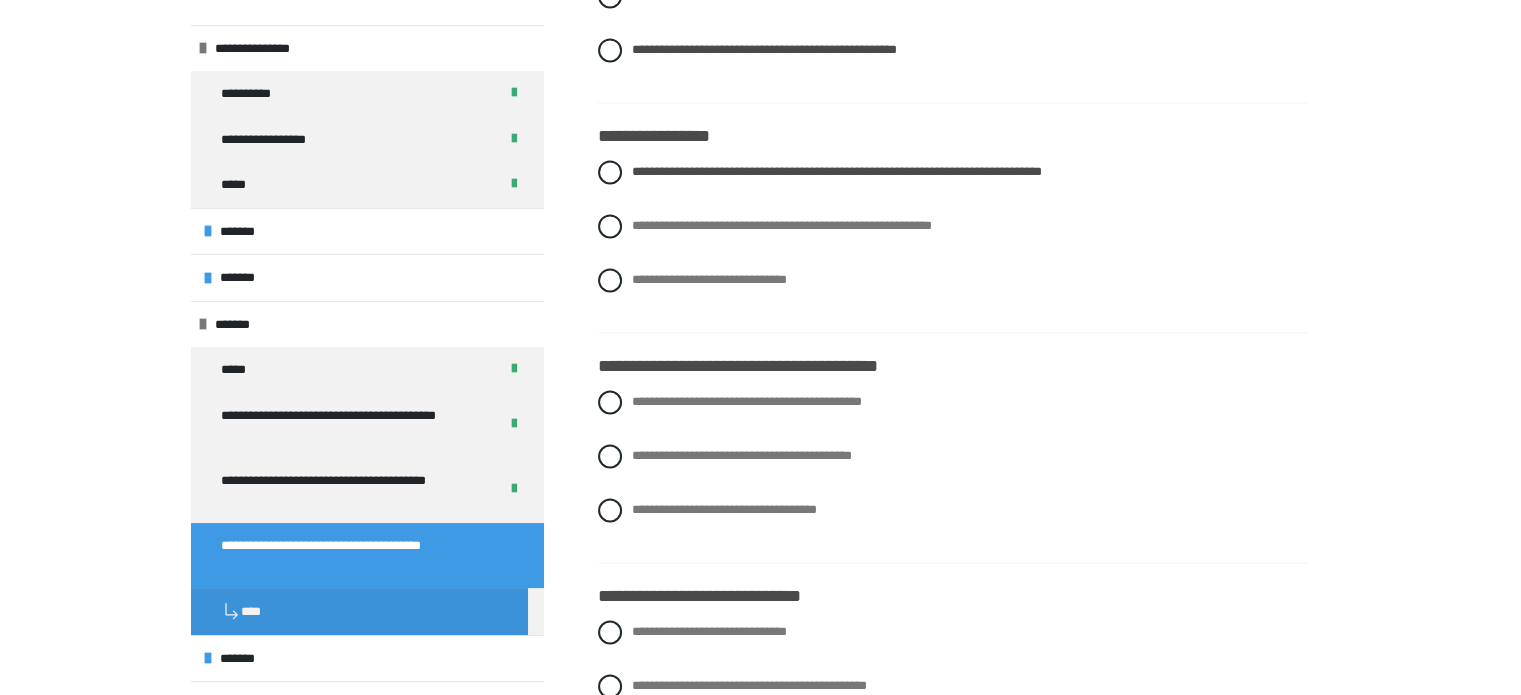 scroll, scrollTop: 3030, scrollLeft: 0, axis: vertical 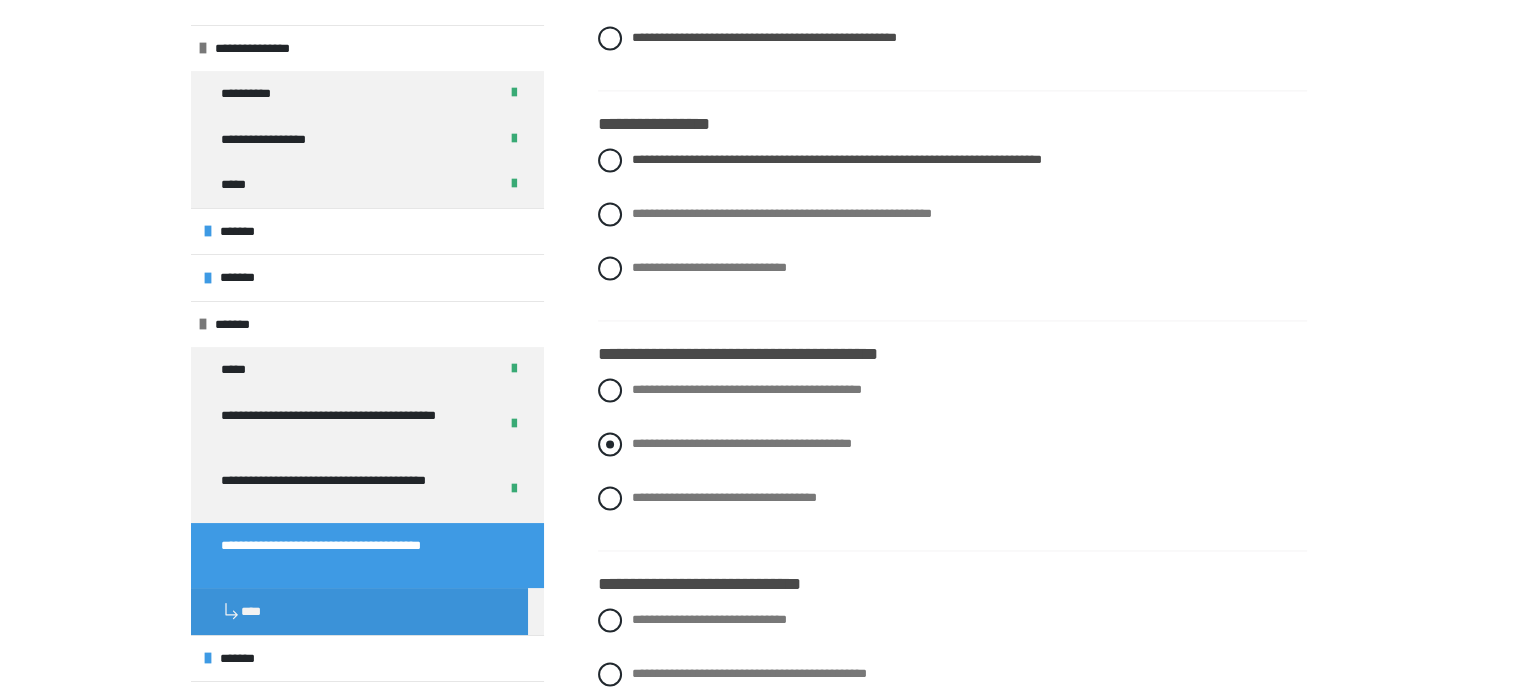 click on "**********" at bounding box center (952, 444) 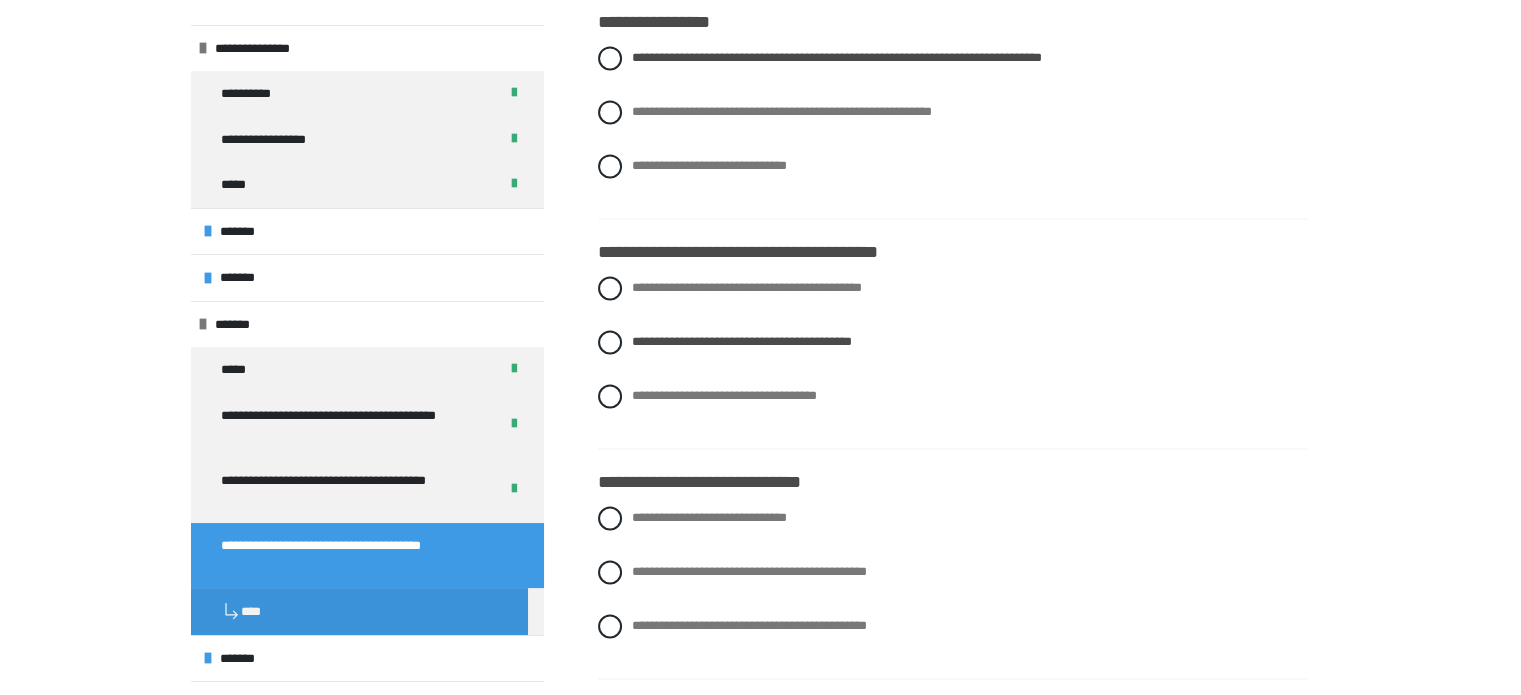 scroll, scrollTop: 3150, scrollLeft: 0, axis: vertical 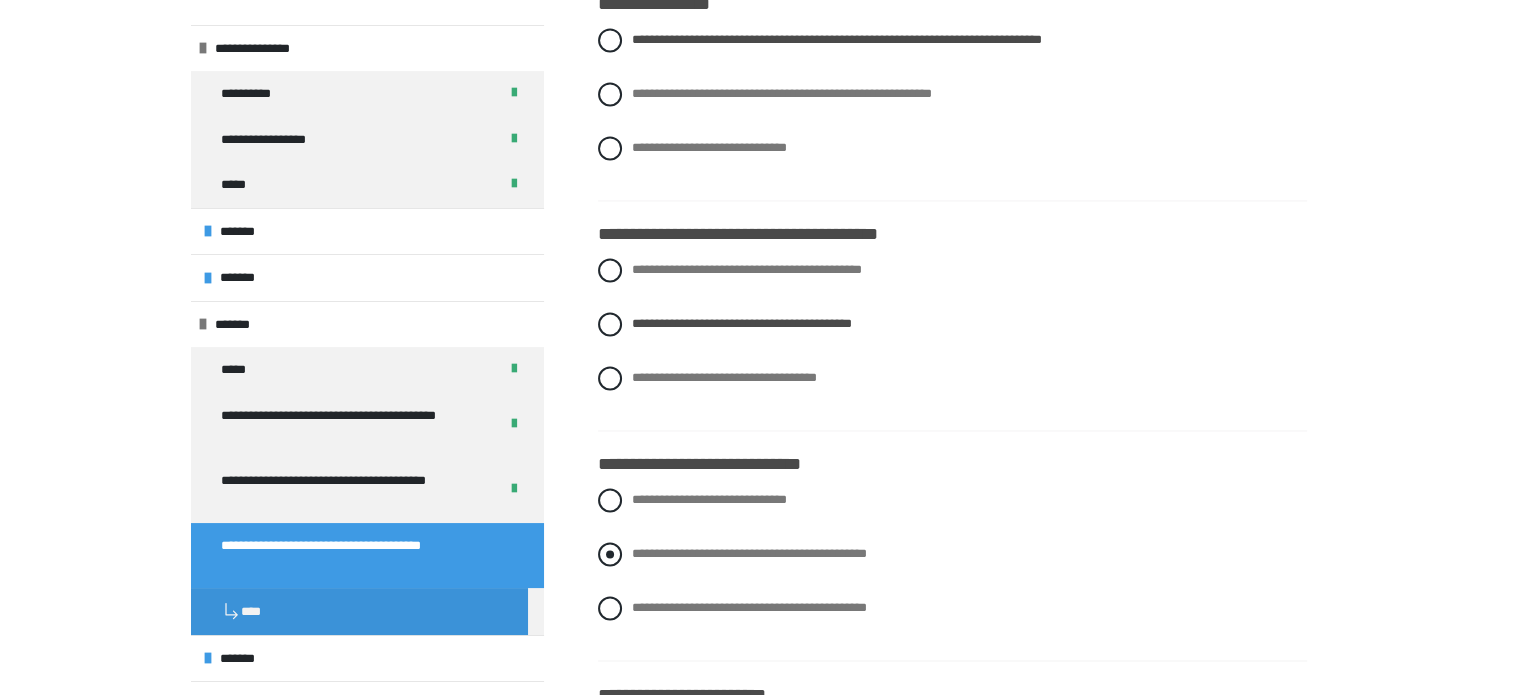 click on "**********" at bounding box center [952, 554] 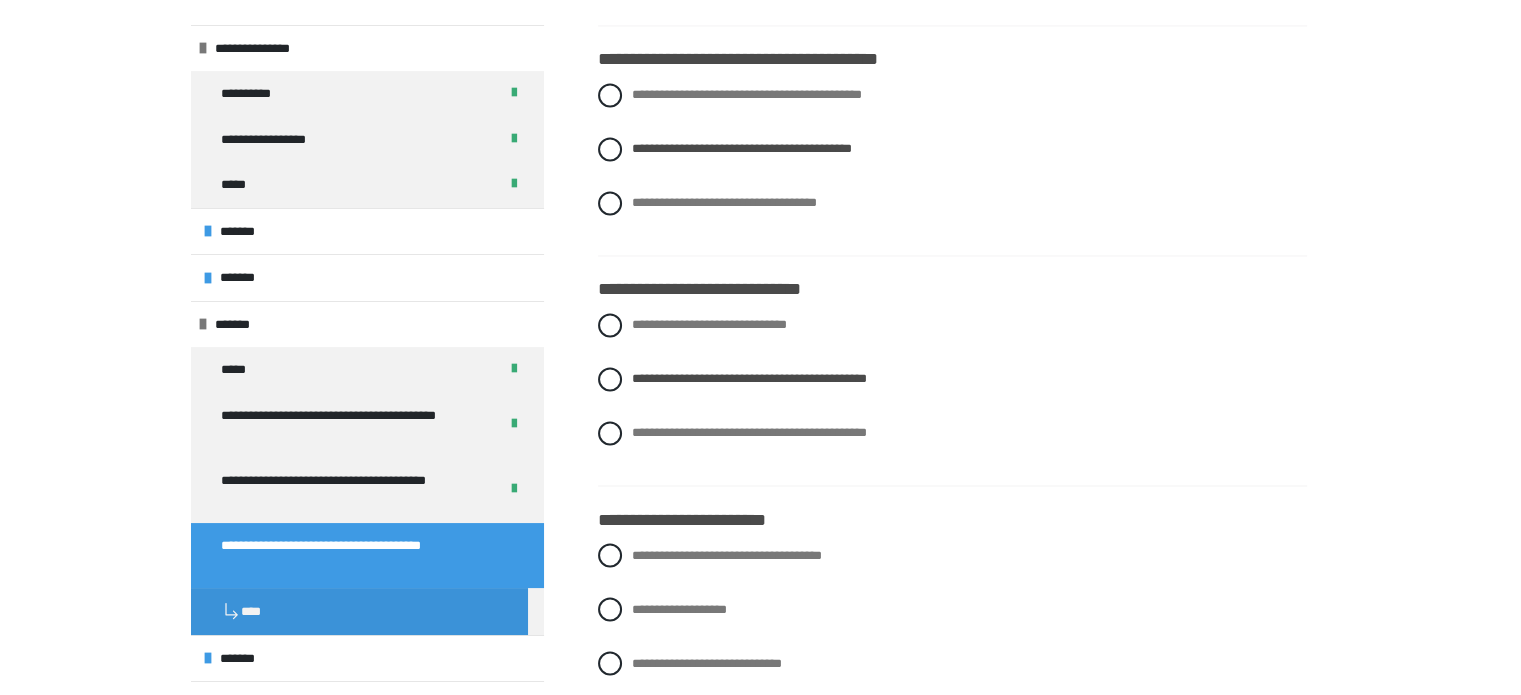 scroll, scrollTop: 3363, scrollLeft: 0, axis: vertical 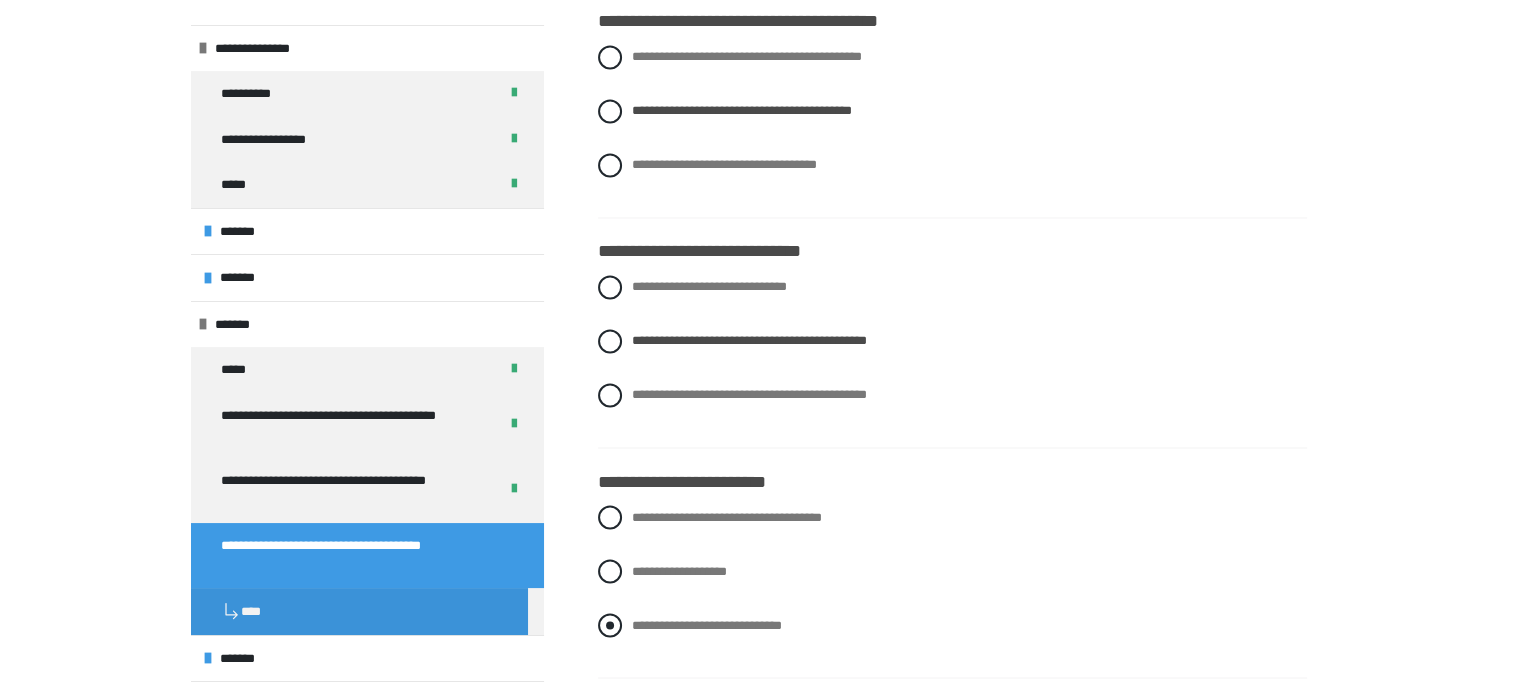 click on "**********" at bounding box center [707, 624] 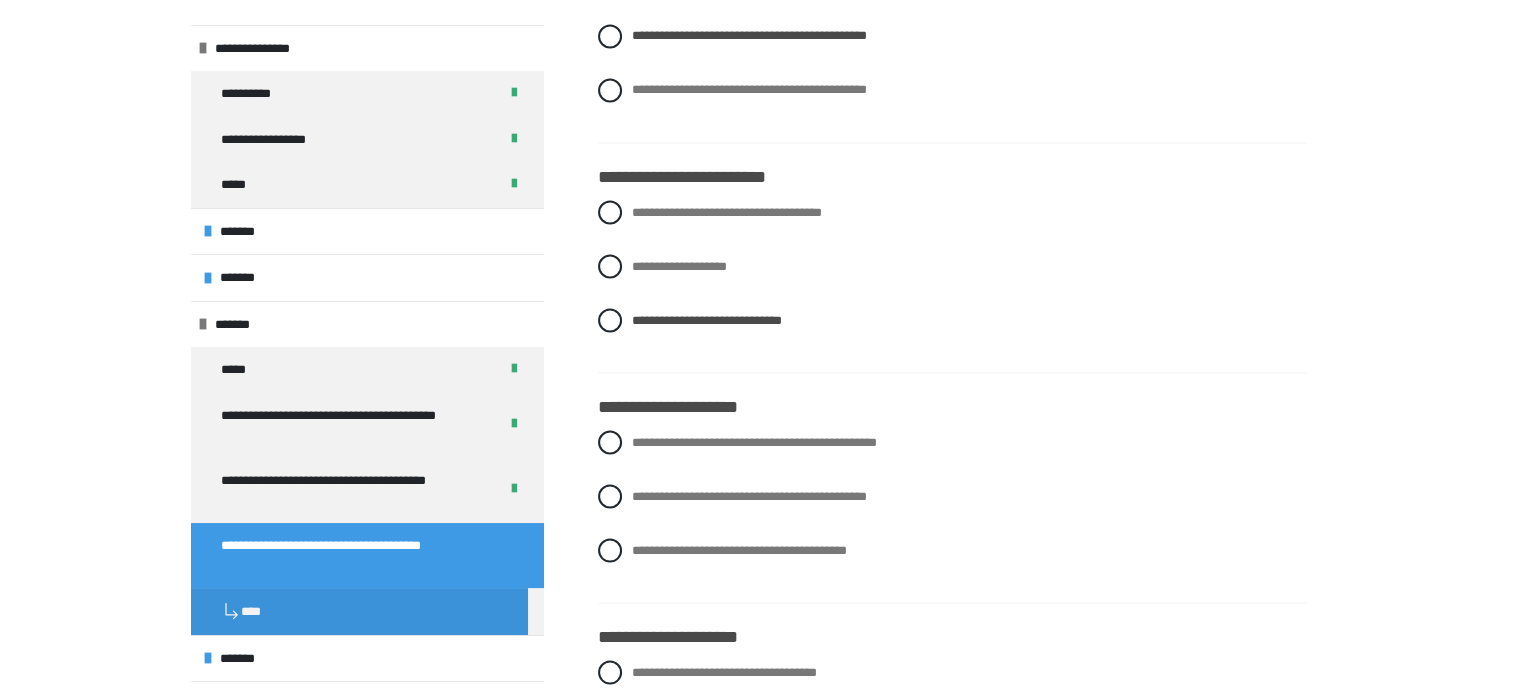 scroll, scrollTop: 3670, scrollLeft: 0, axis: vertical 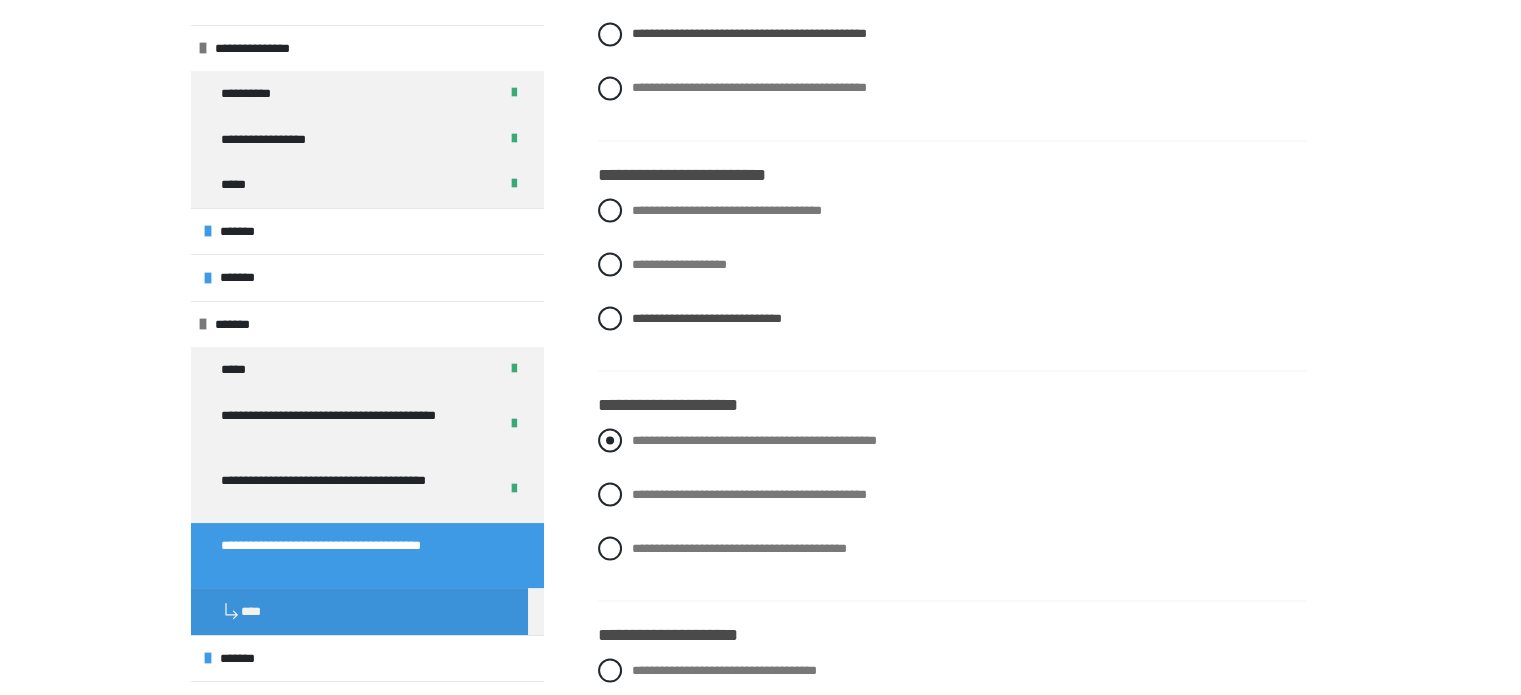 click on "**********" at bounding box center [754, 439] 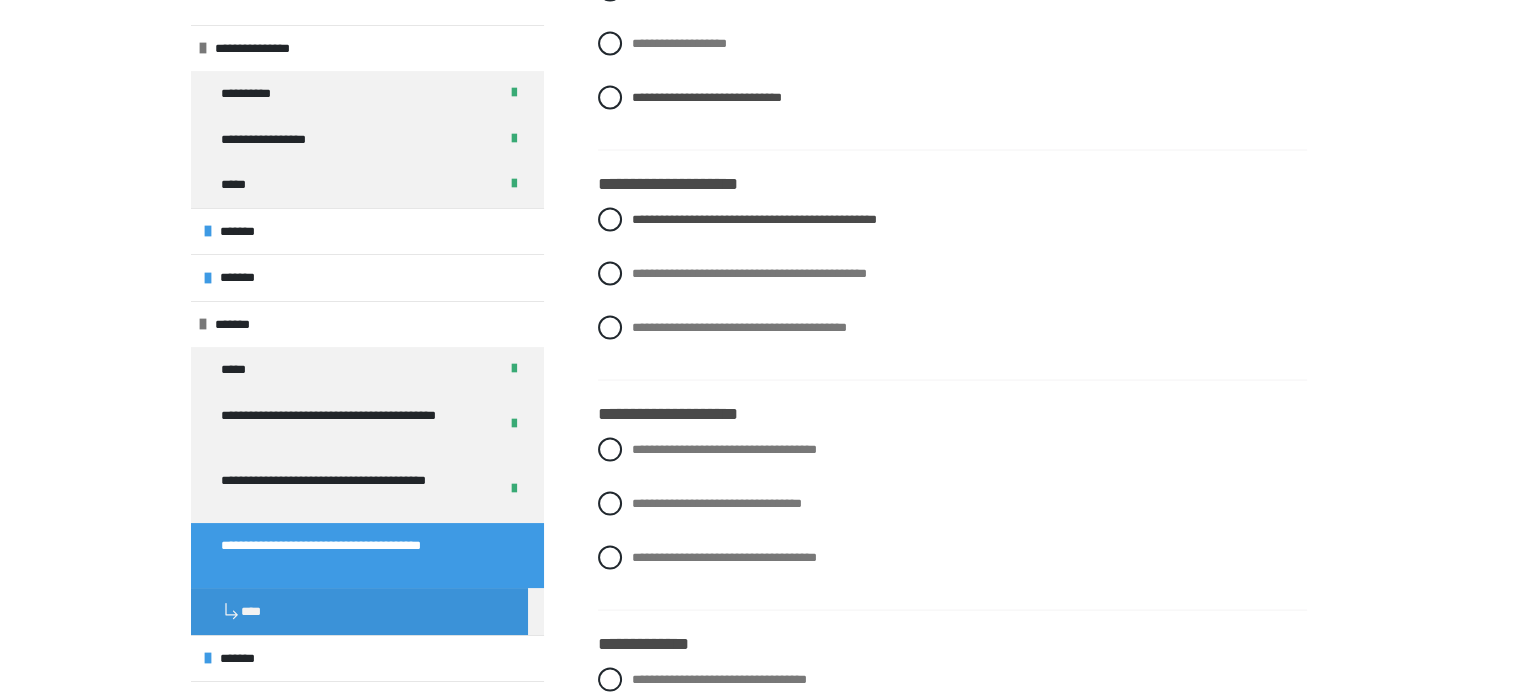 scroll, scrollTop: 3896, scrollLeft: 0, axis: vertical 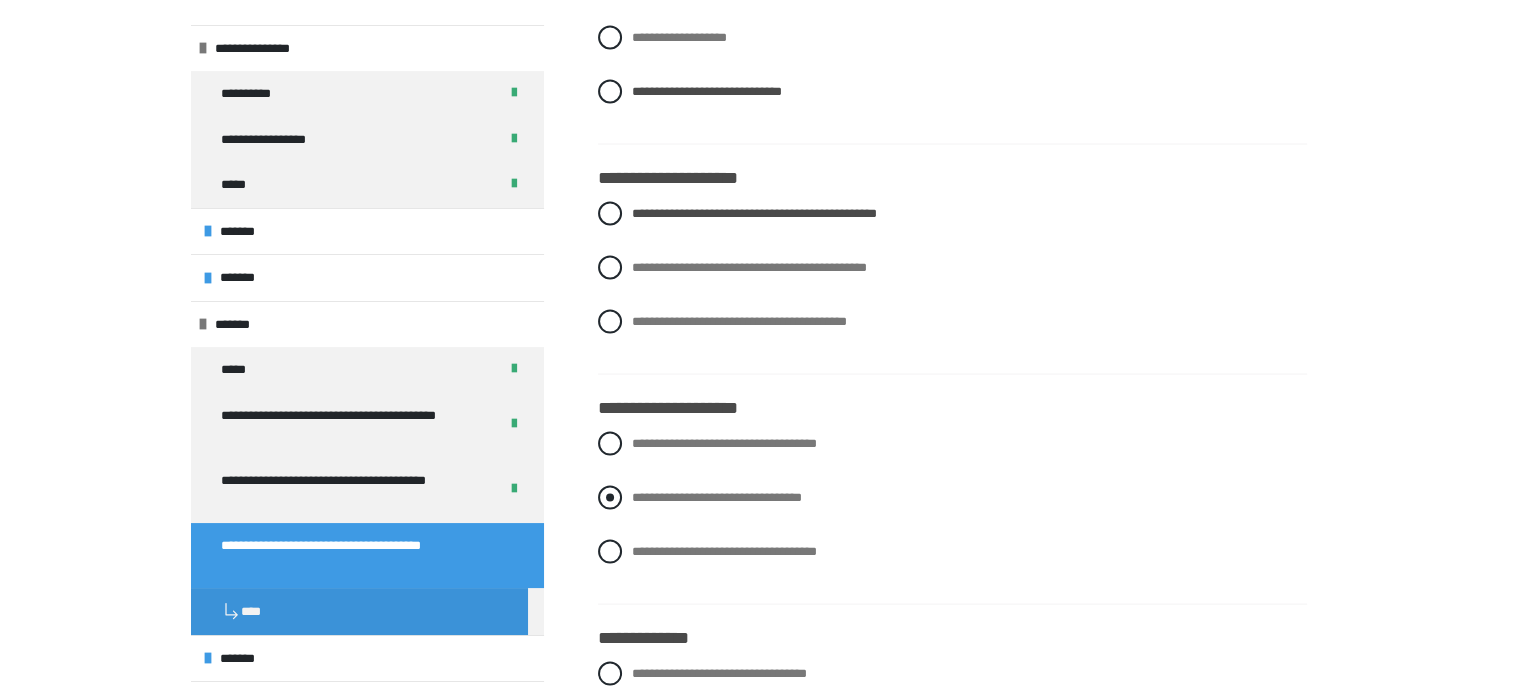 click on "**********" at bounding box center (717, 497) 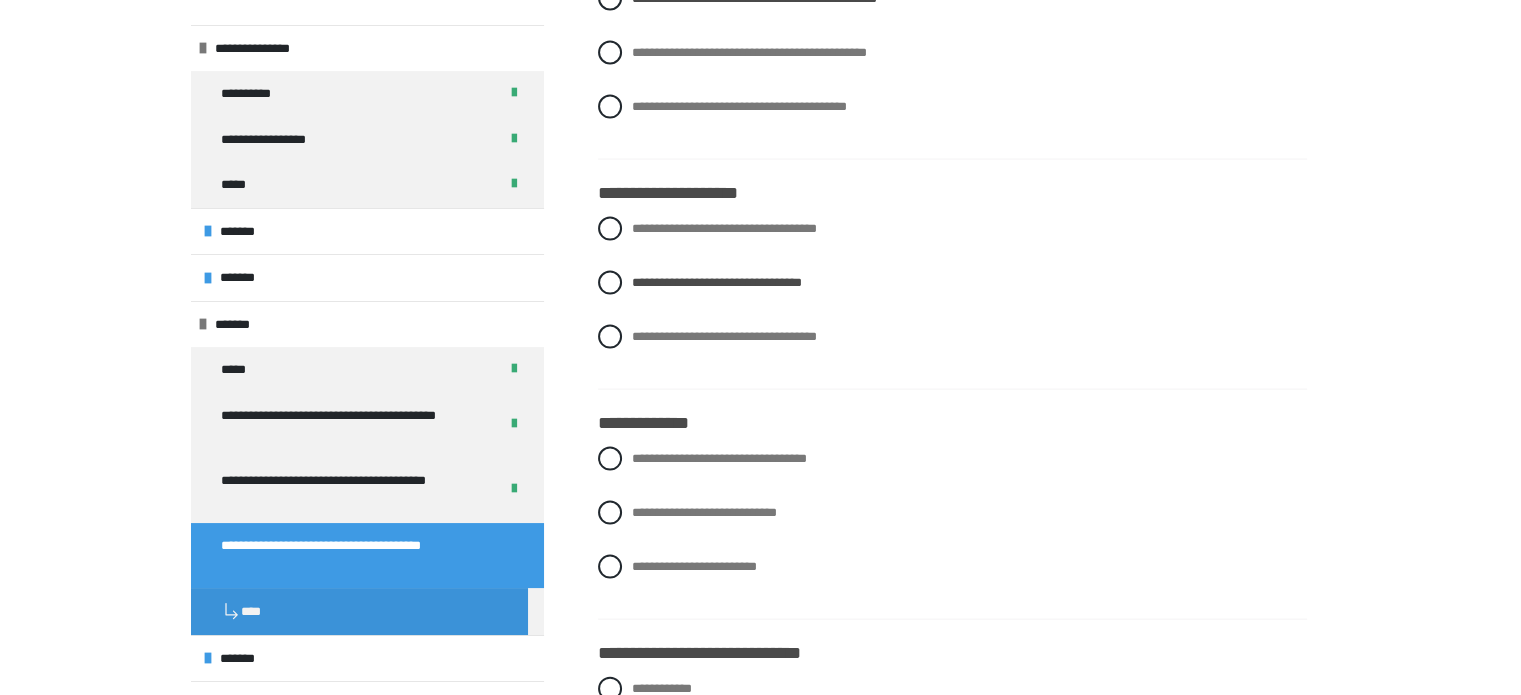 scroll, scrollTop: 4136, scrollLeft: 0, axis: vertical 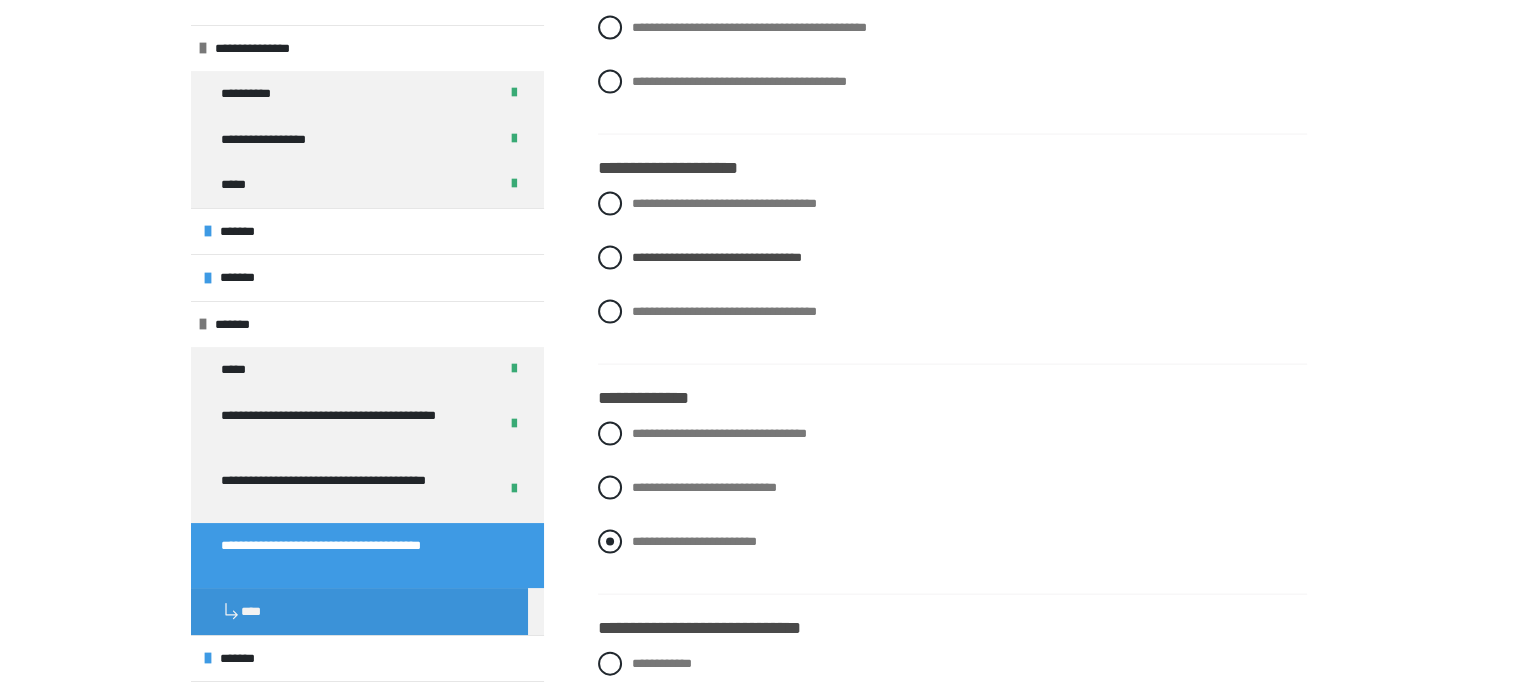 click on "**********" at bounding box center [694, 541] 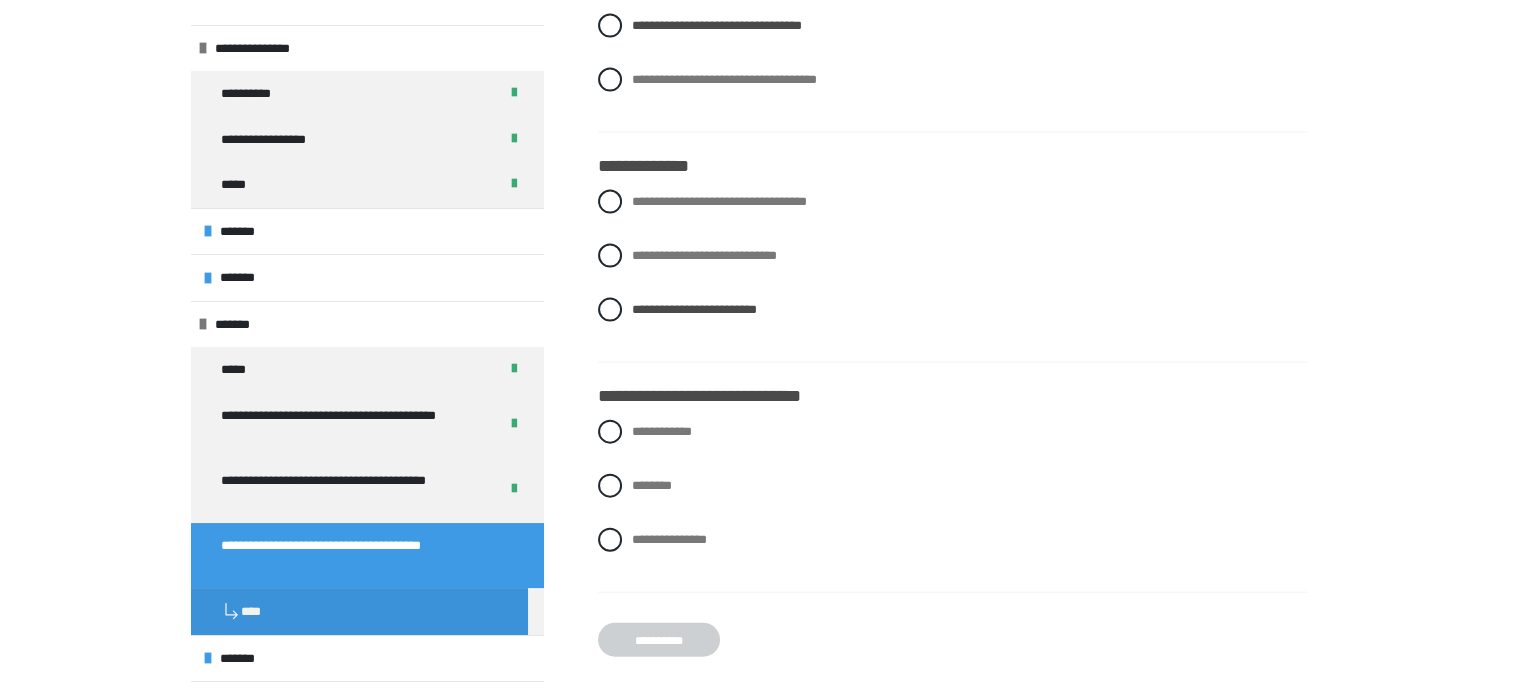 scroll, scrollTop: 4376, scrollLeft: 0, axis: vertical 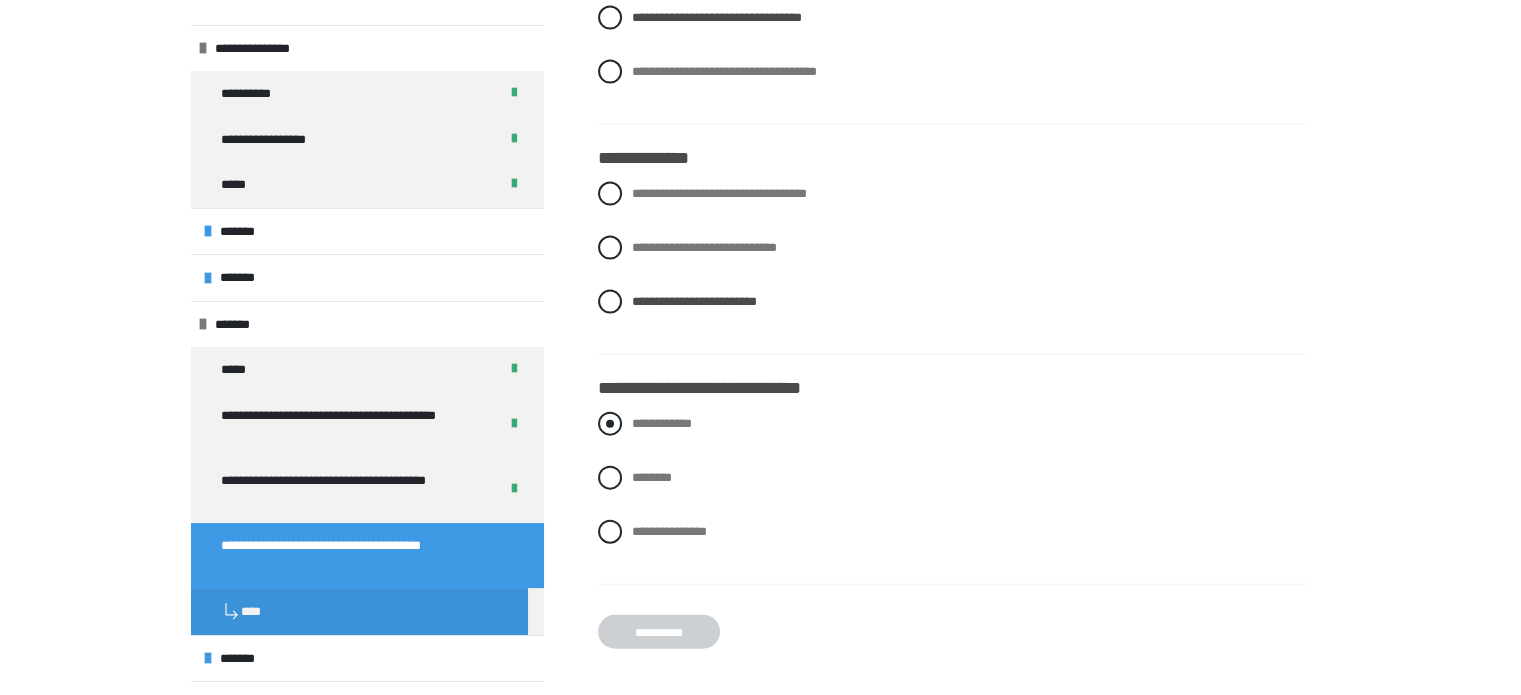 click on "**********" at bounding box center (952, 424) 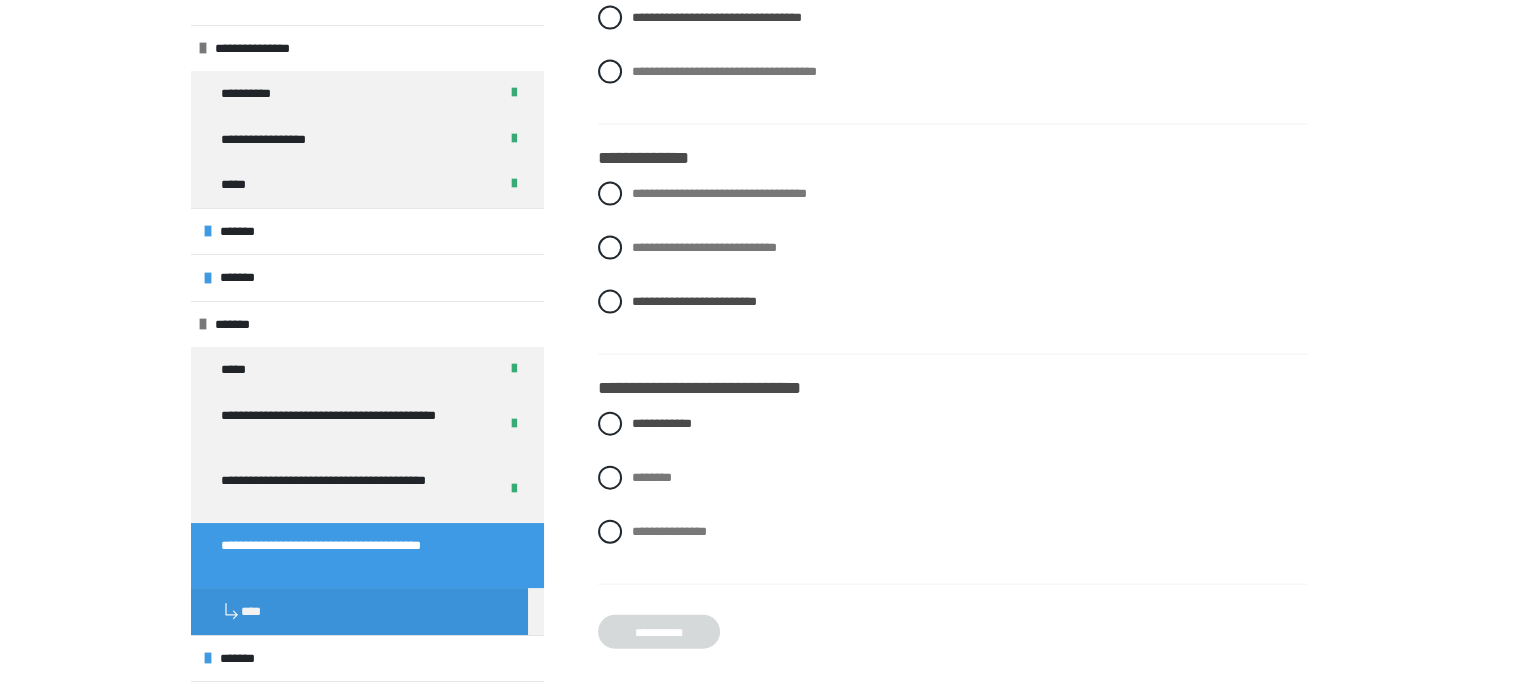 click on "**********" at bounding box center [659, 632] 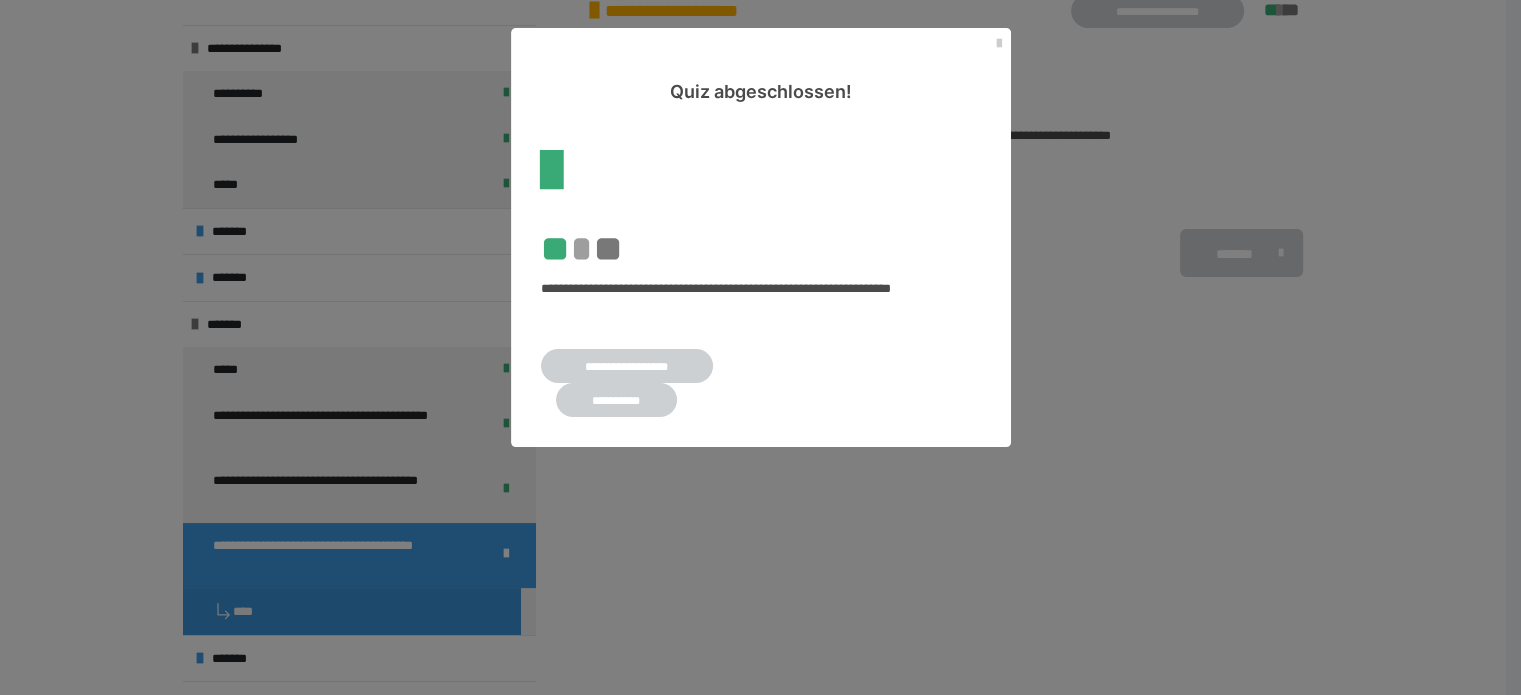 scroll, scrollTop: 340, scrollLeft: 0, axis: vertical 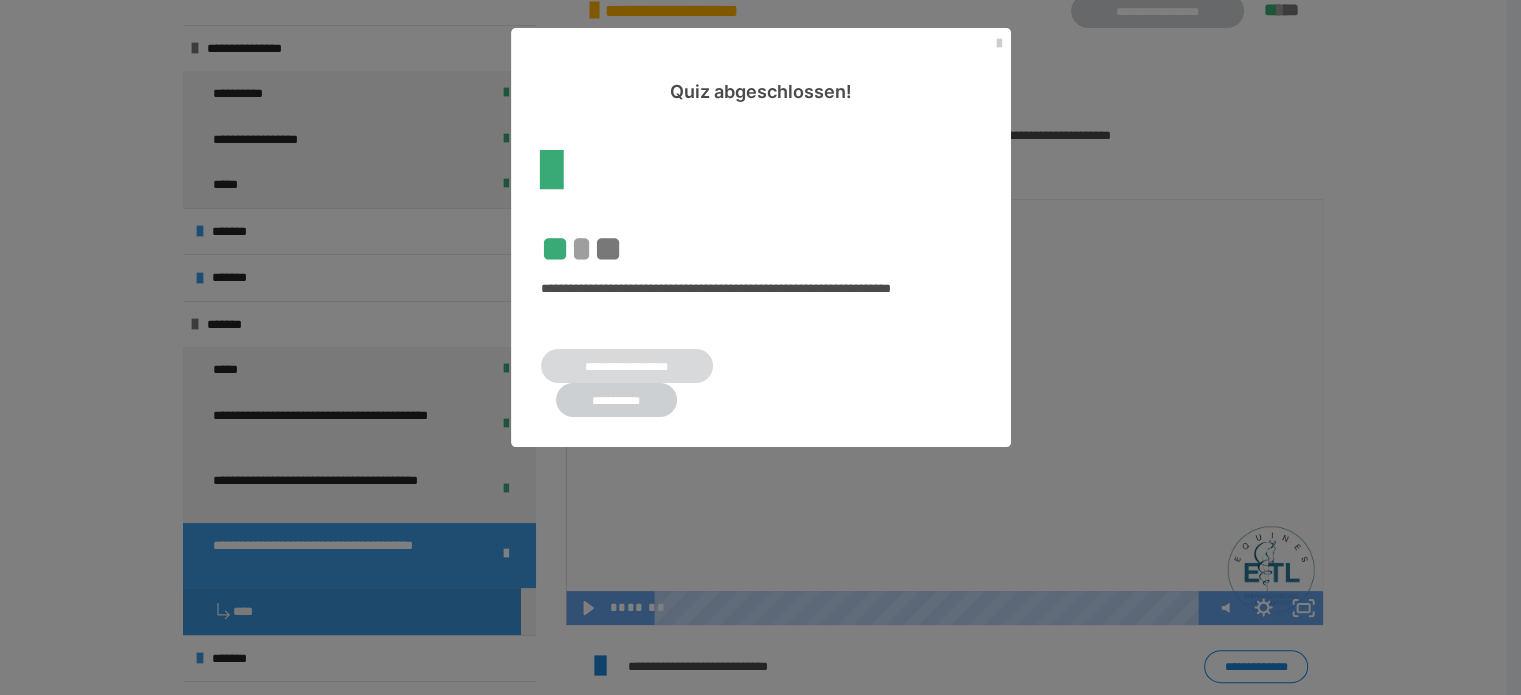 click on "**********" at bounding box center (627, 366) 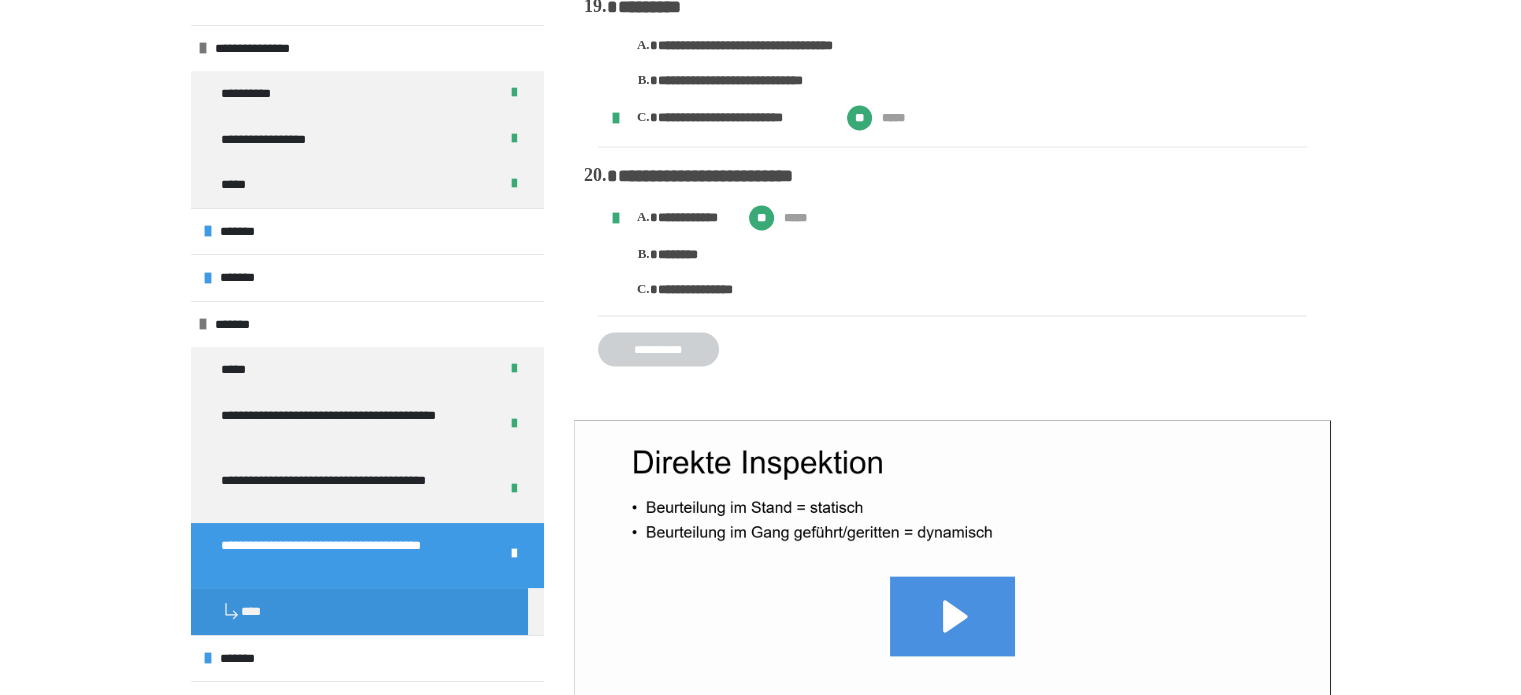scroll, scrollTop: 3460, scrollLeft: 0, axis: vertical 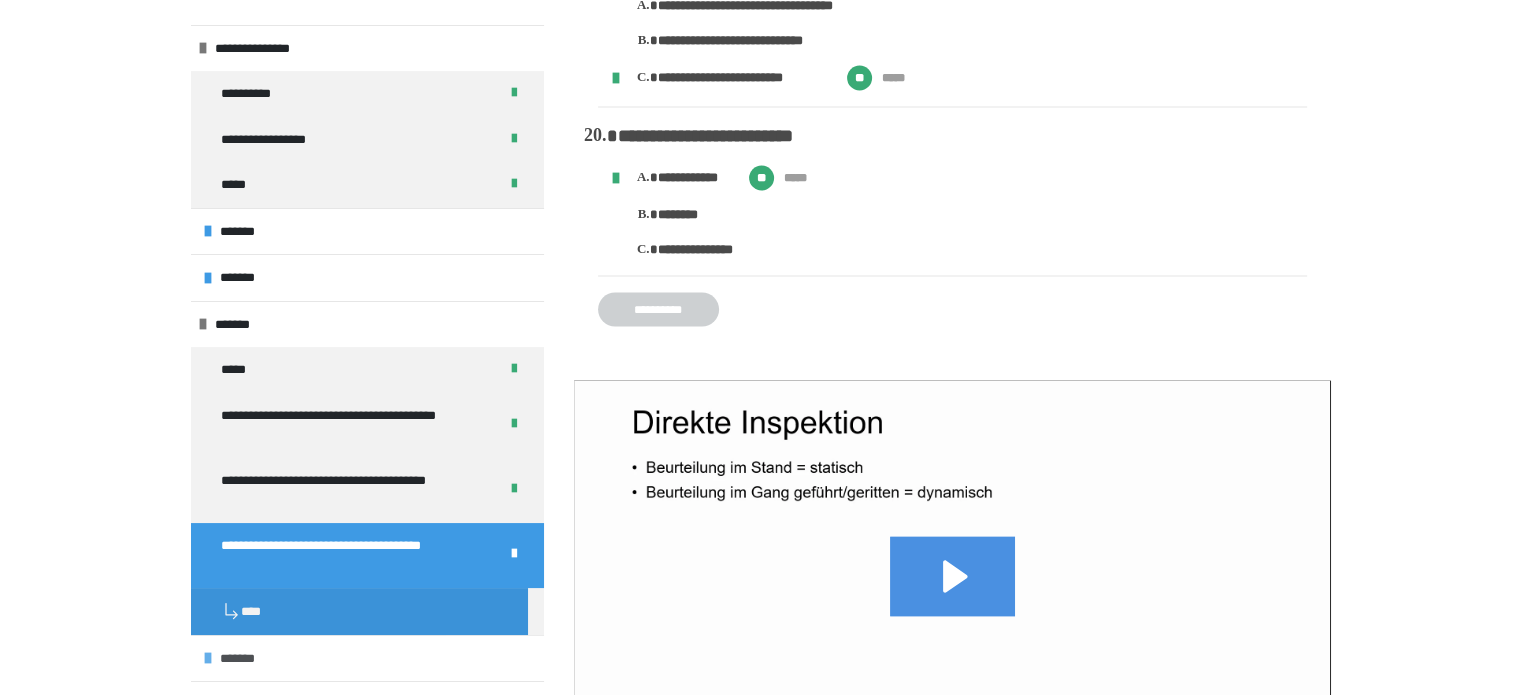 click on "*******" at bounding box center [367, 658] 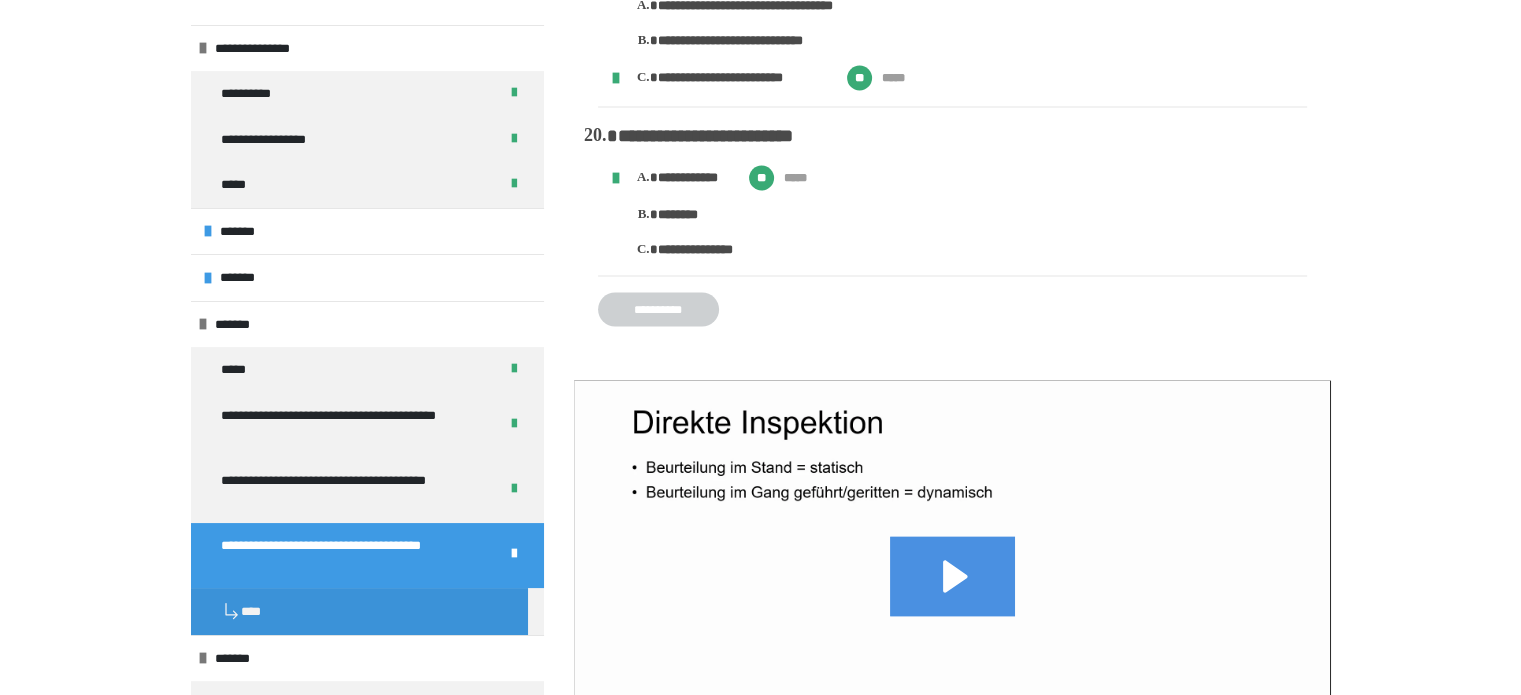click on "**********" at bounding box center [982, 250] 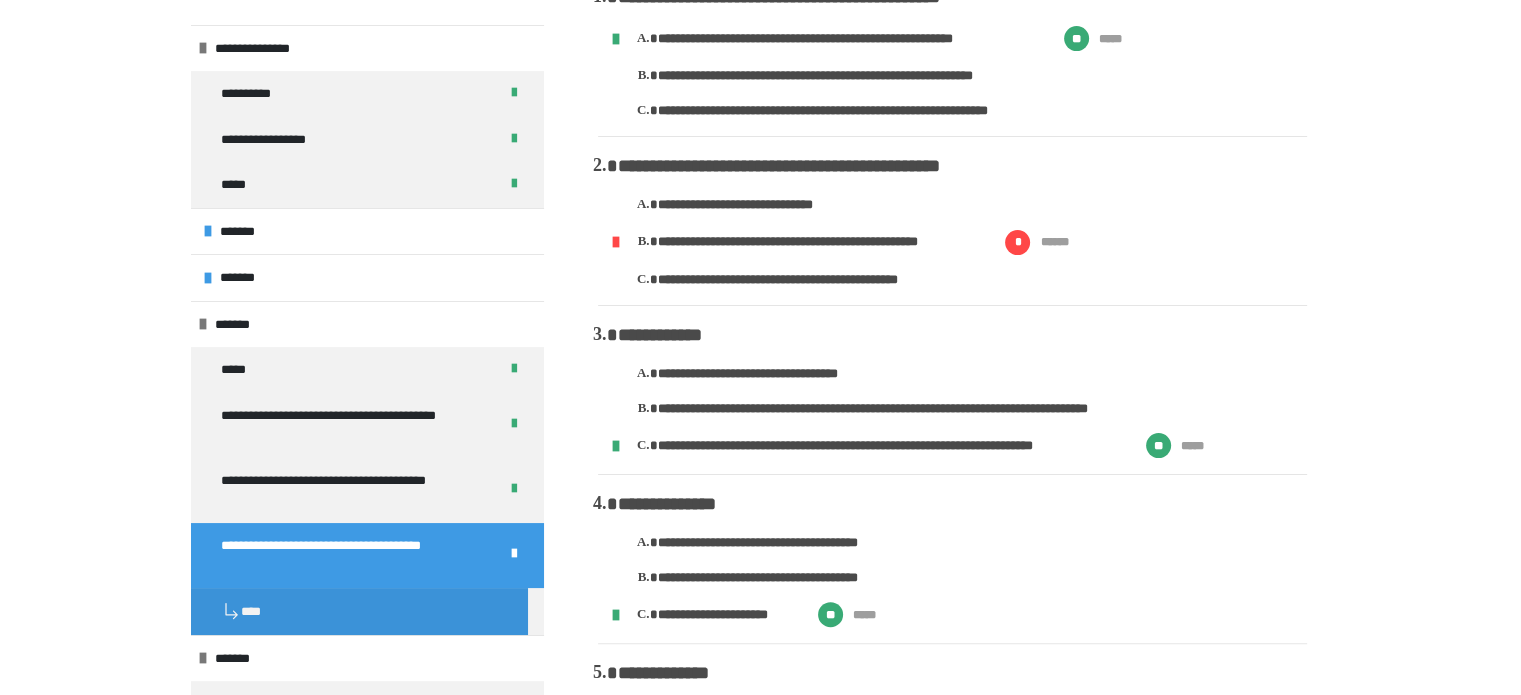 scroll, scrollTop: 97, scrollLeft: 0, axis: vertical 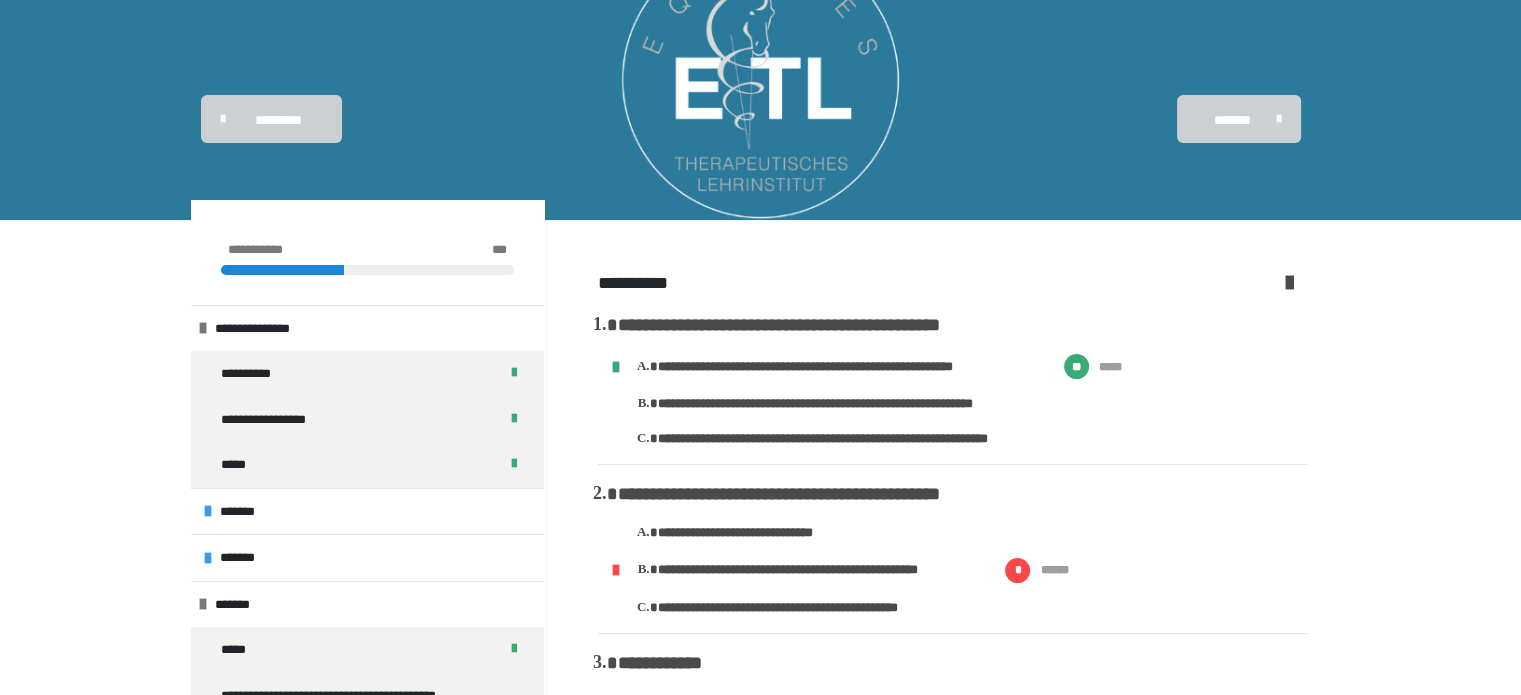 click at bounding box center (1289, 282) 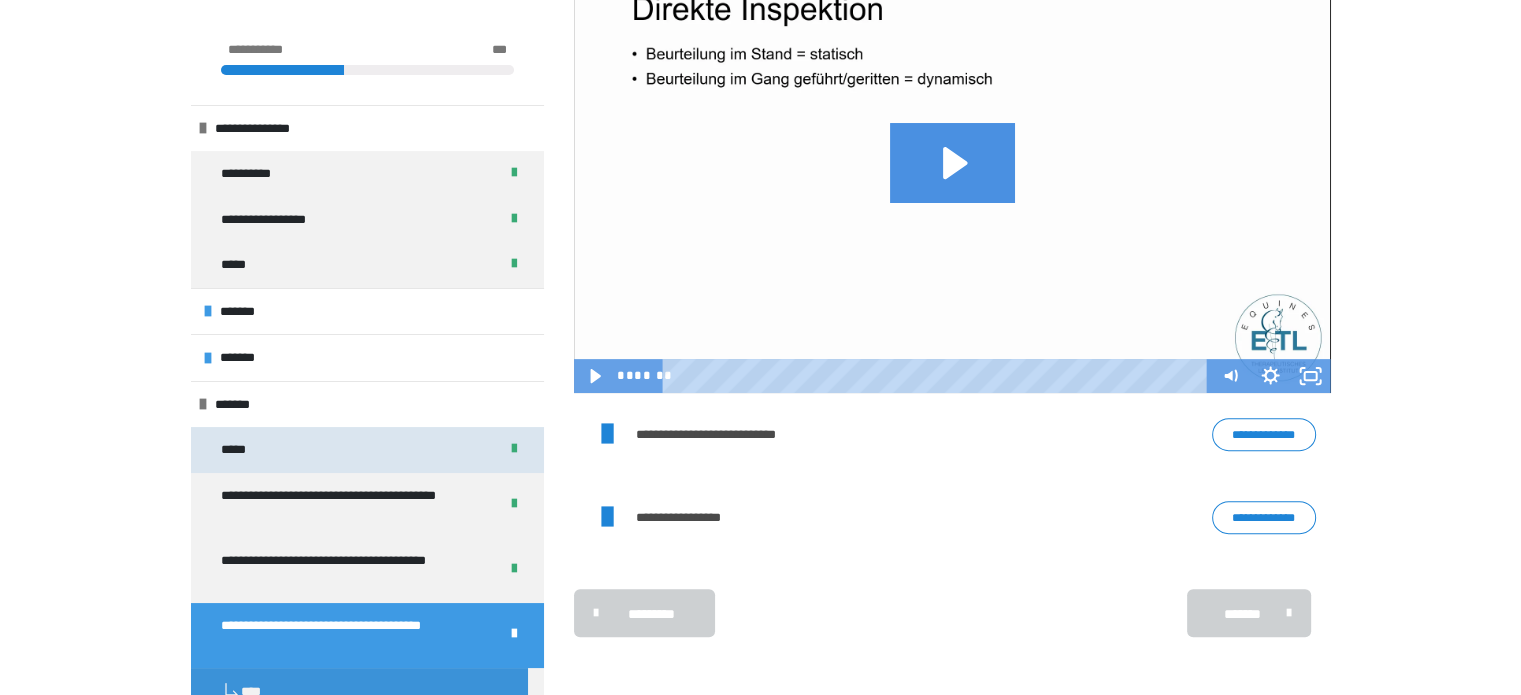 scroll, scrollTop: 573, scrollLeft: 0, axis: vertical 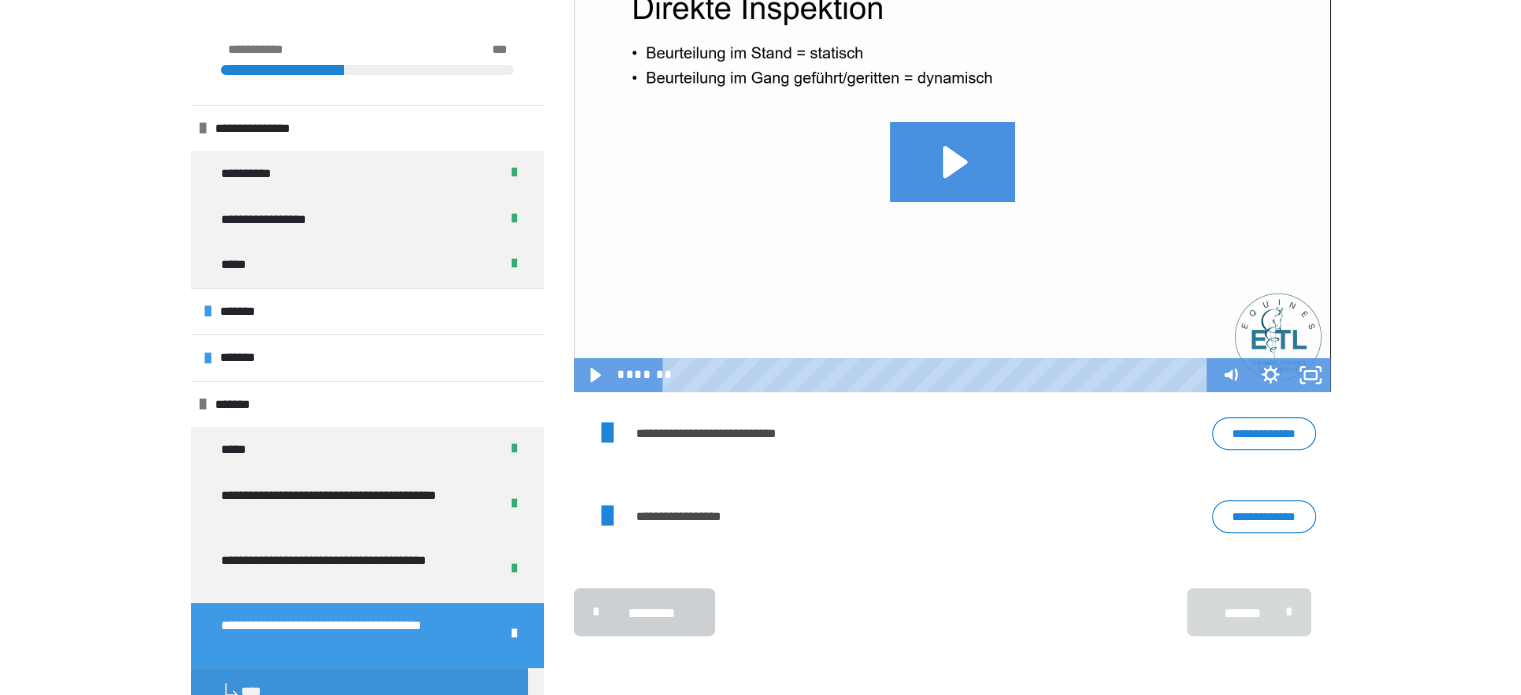 click at bounding box center [1284, 612] 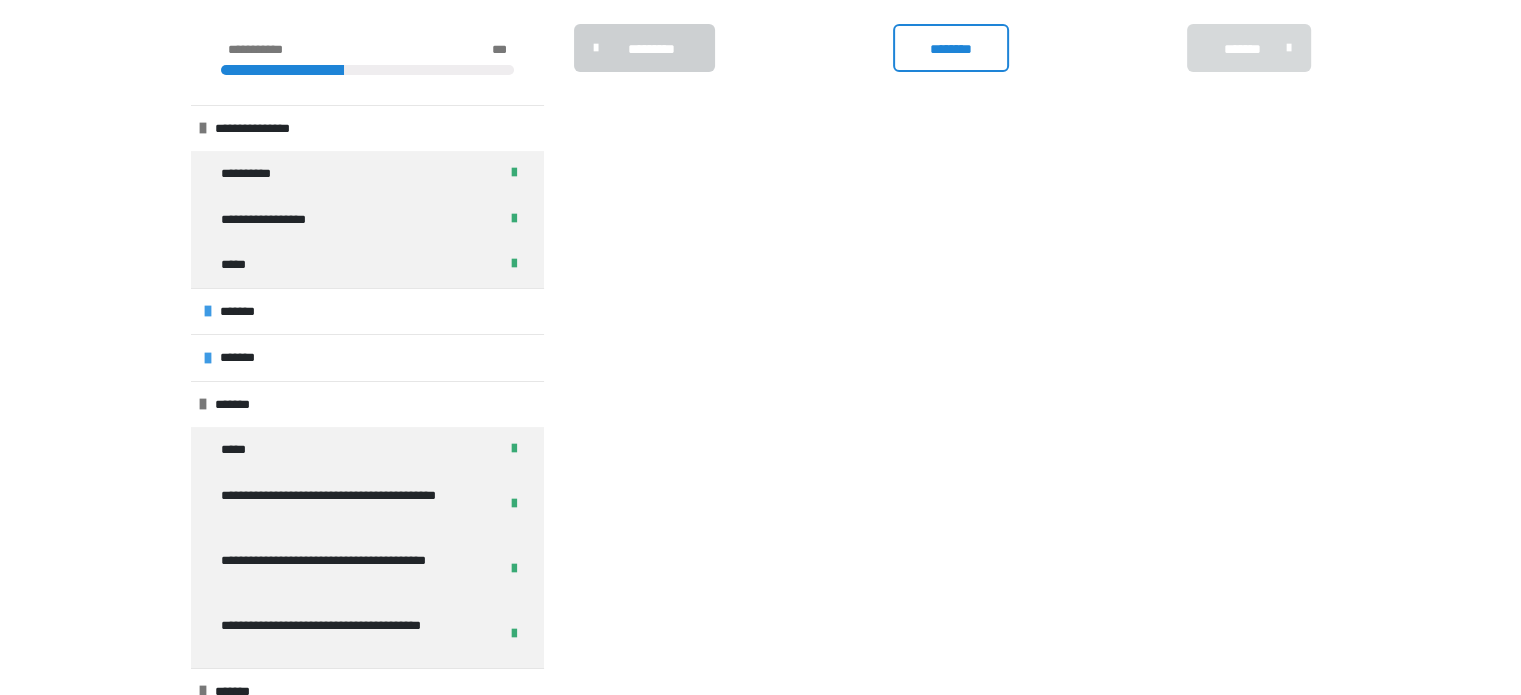 scroll, scrollTop: 340, scrollLeft: 0, axis: vertical 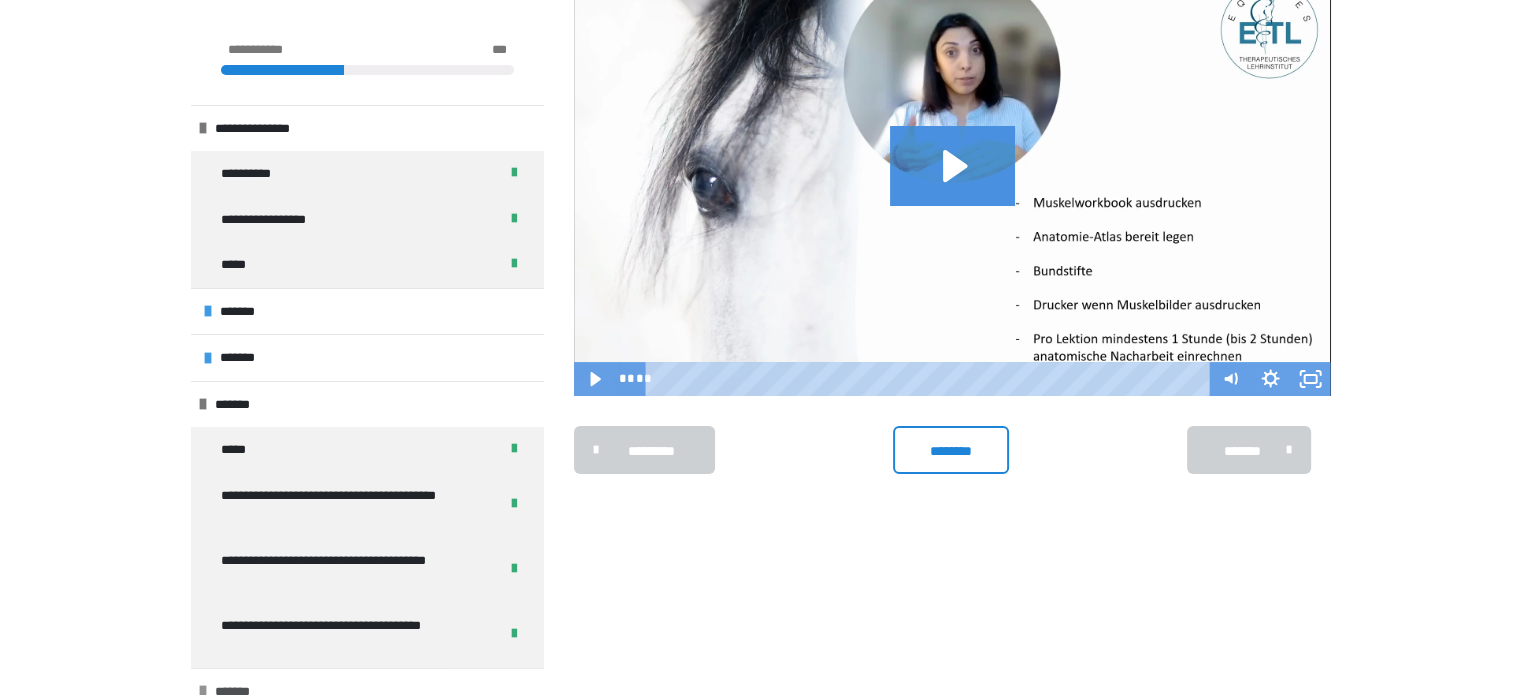click on "*******" at bounding box center [367, 691] 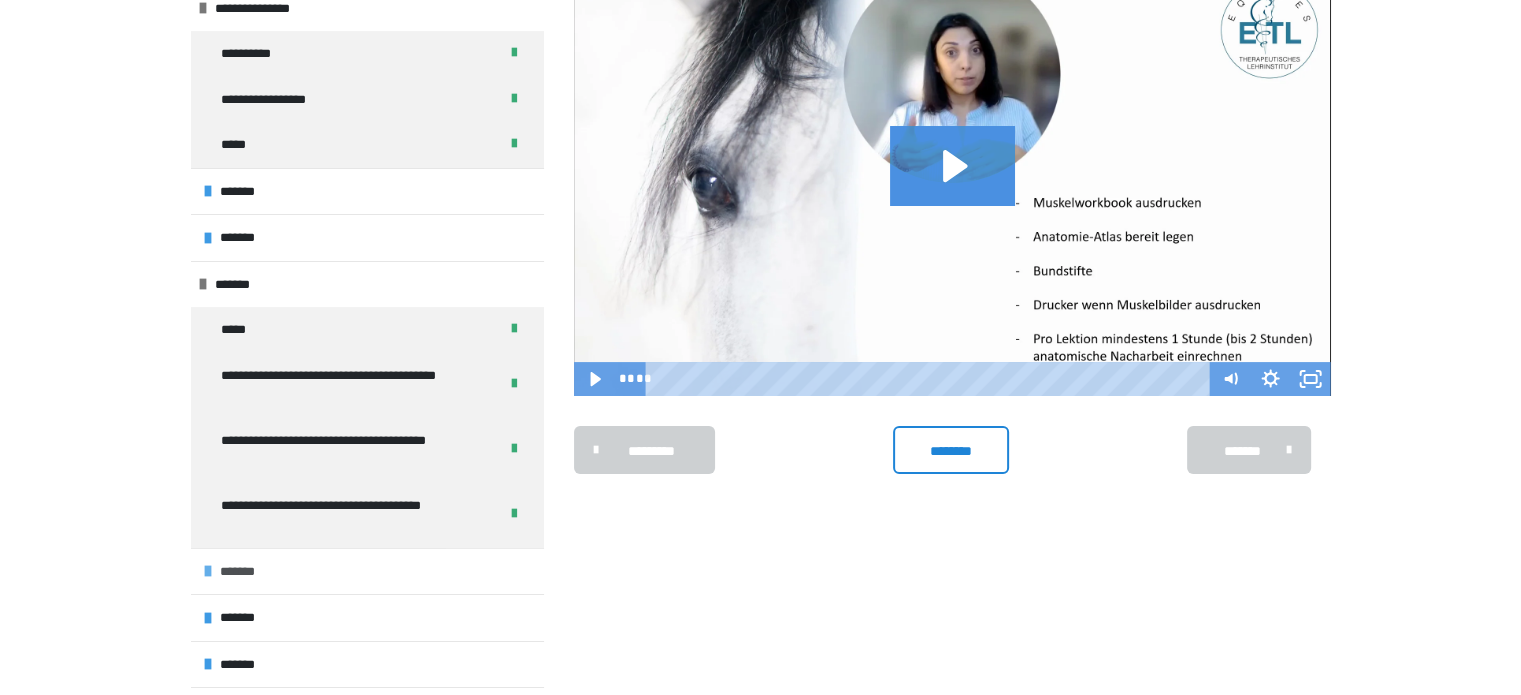 scroll, scrollTop: 160, scrollLeft: 0, axis: vertical 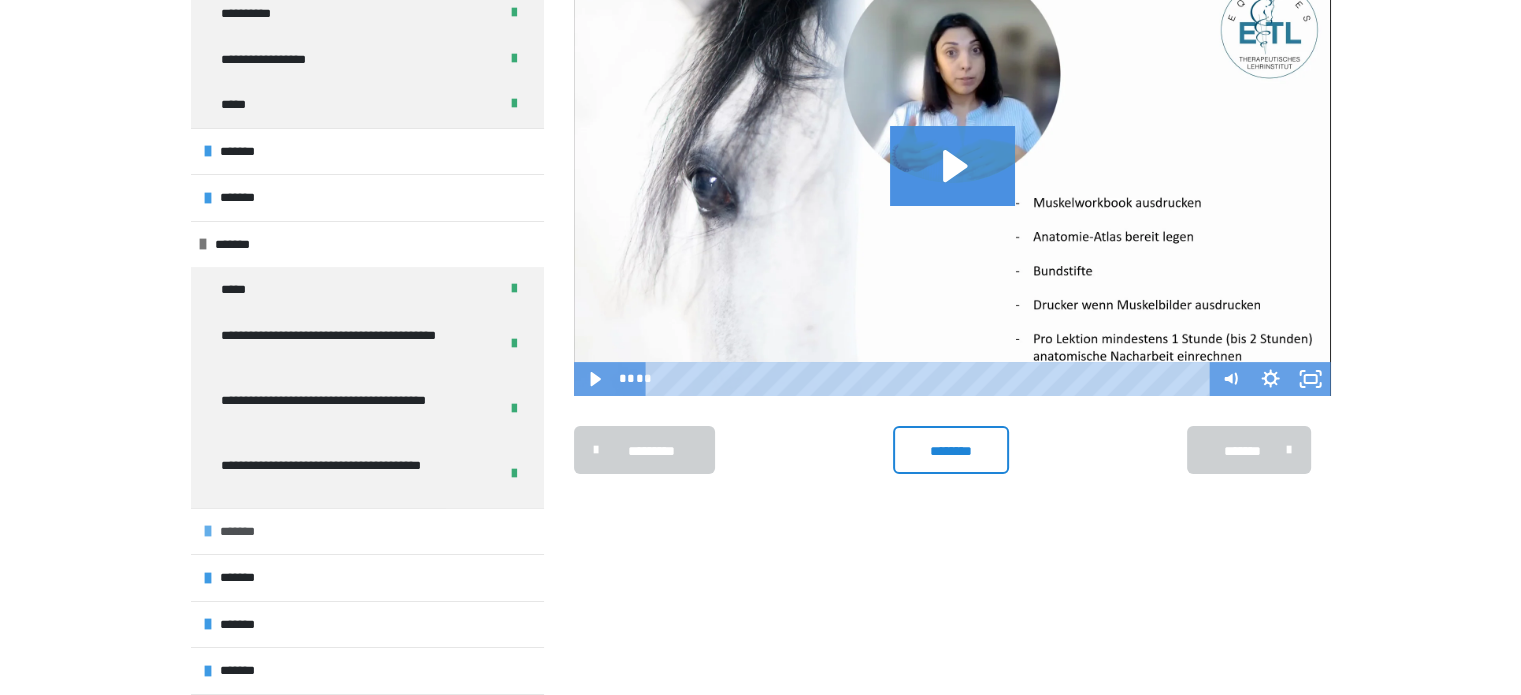 click on "*******" at bounding box center [247, 532] 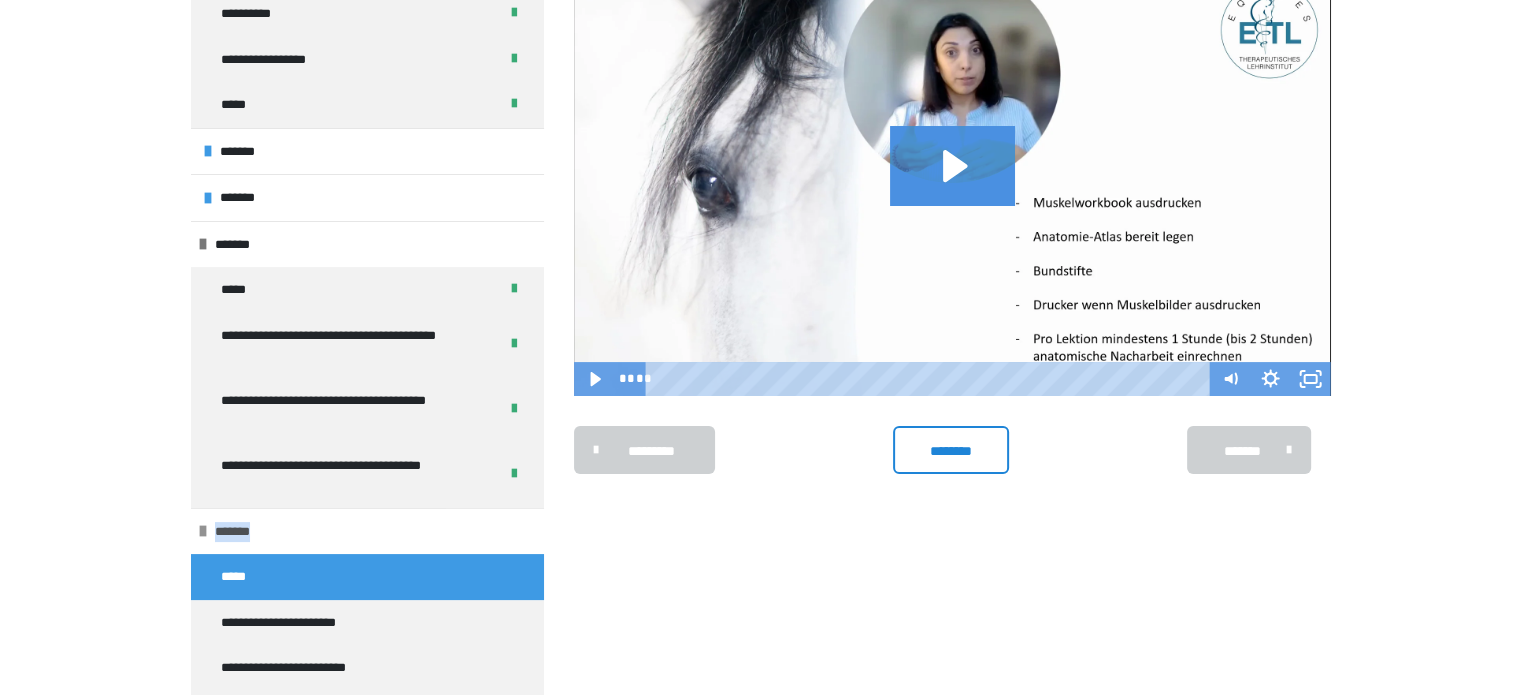 click on "*******" at bounding box center [242, 532] 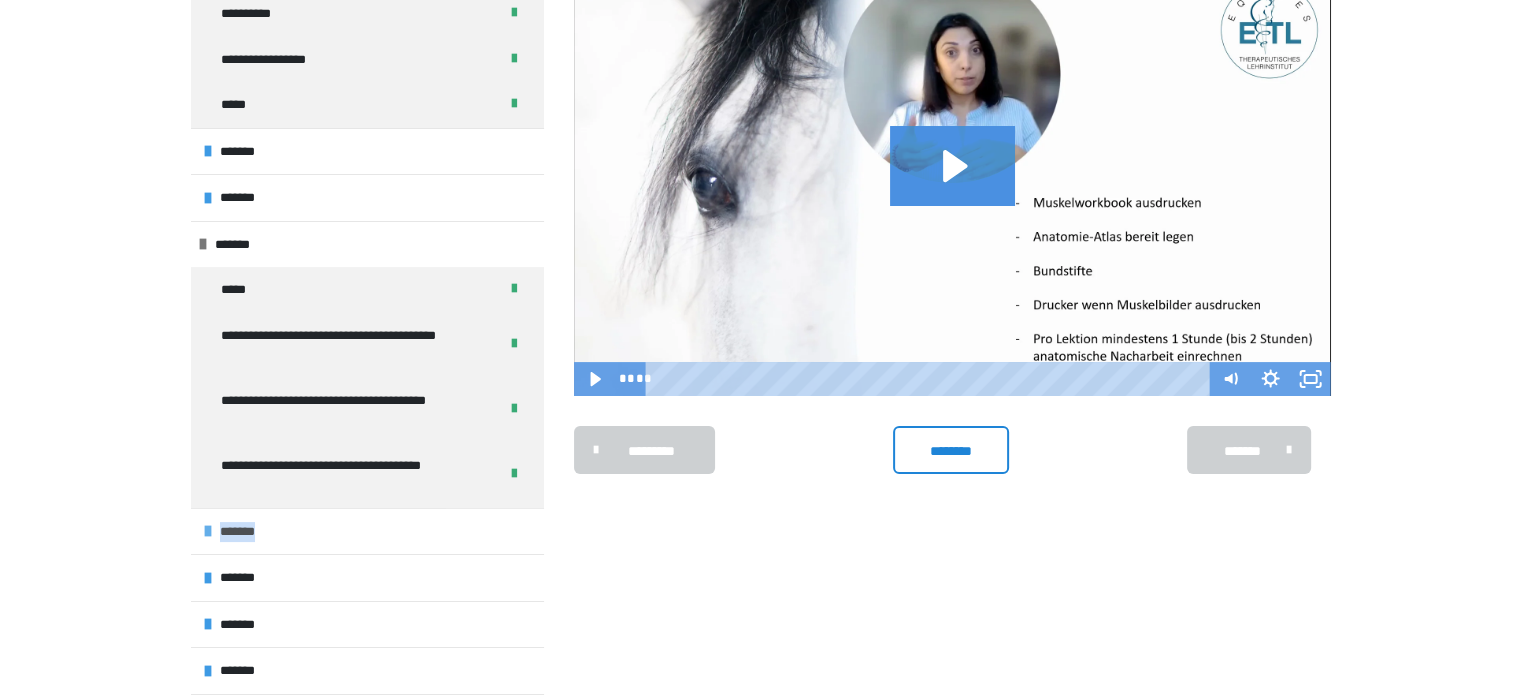 click on "*******" at bounding box center [247, 532] 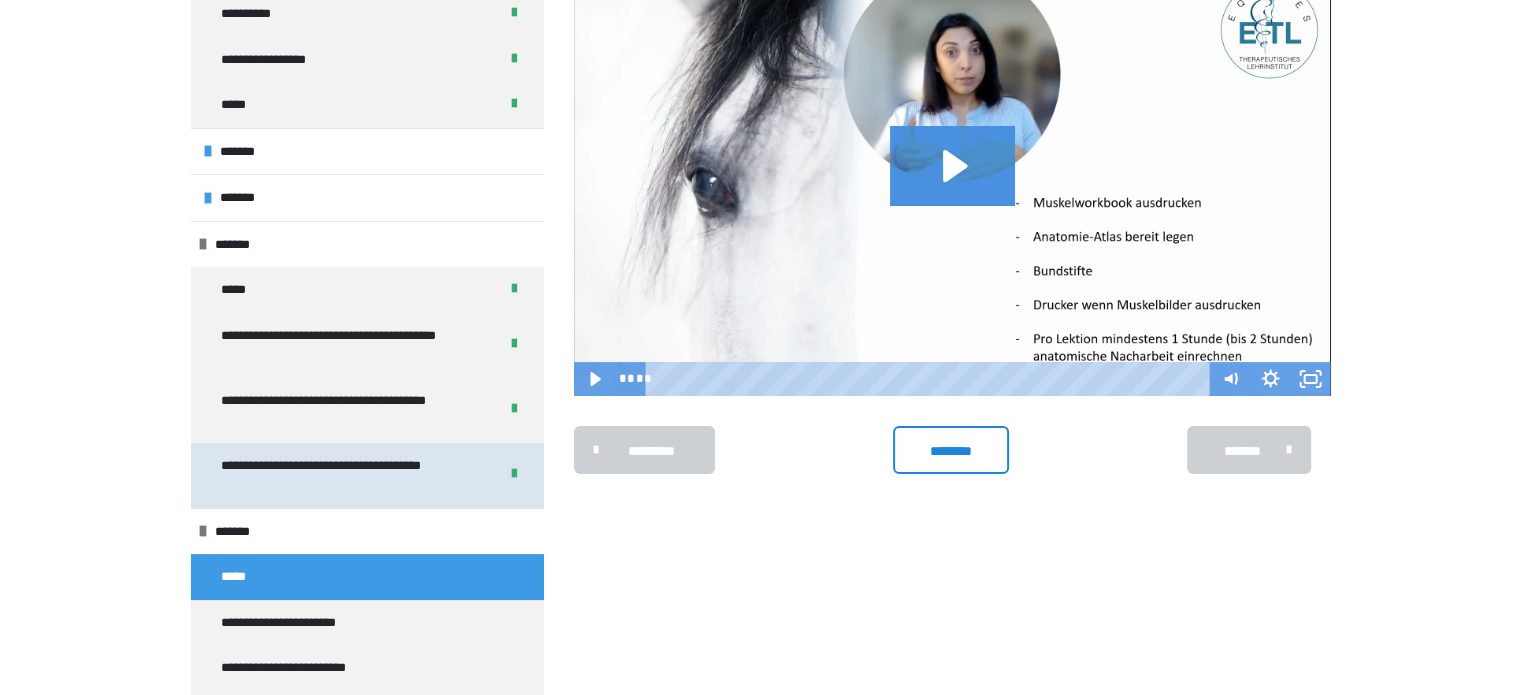 click on "**********" at bounding box center [344, 475] 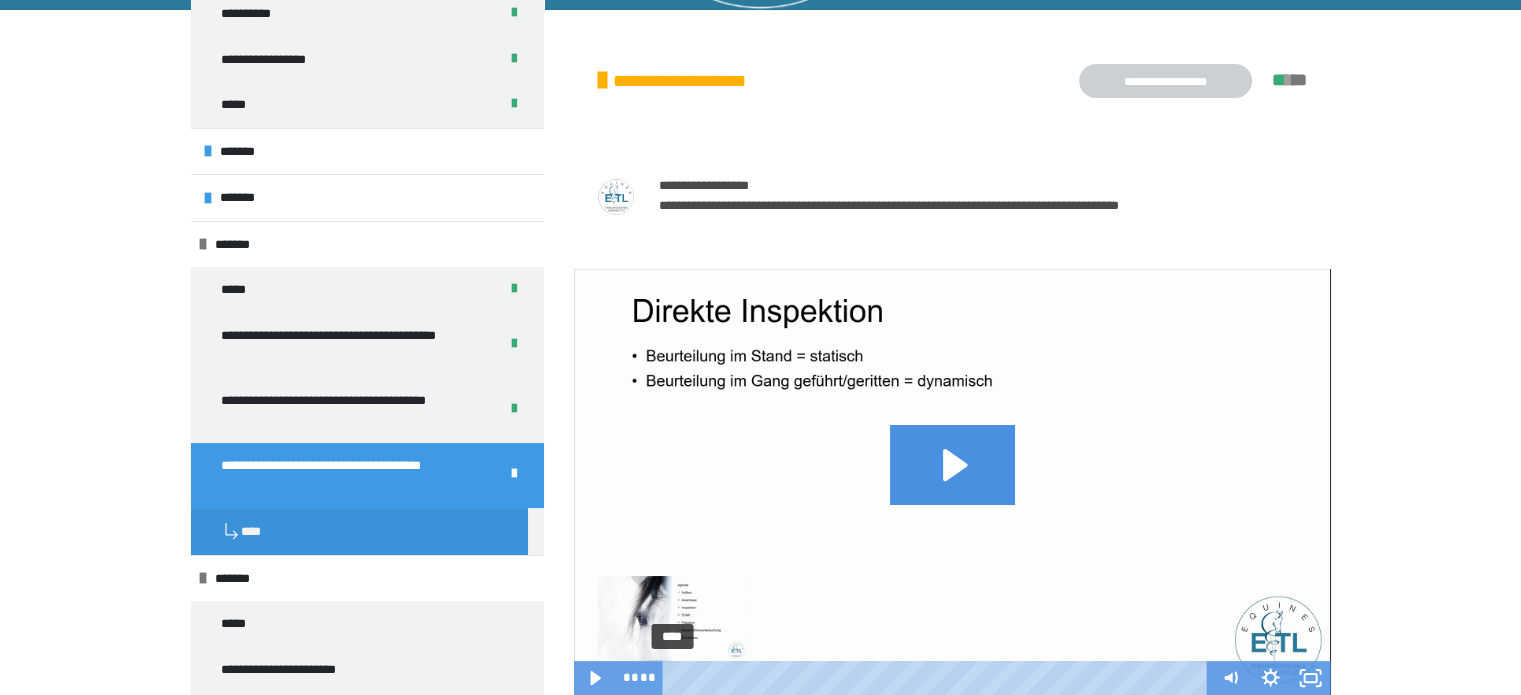 click on "****" at bounding box center [938, 678] 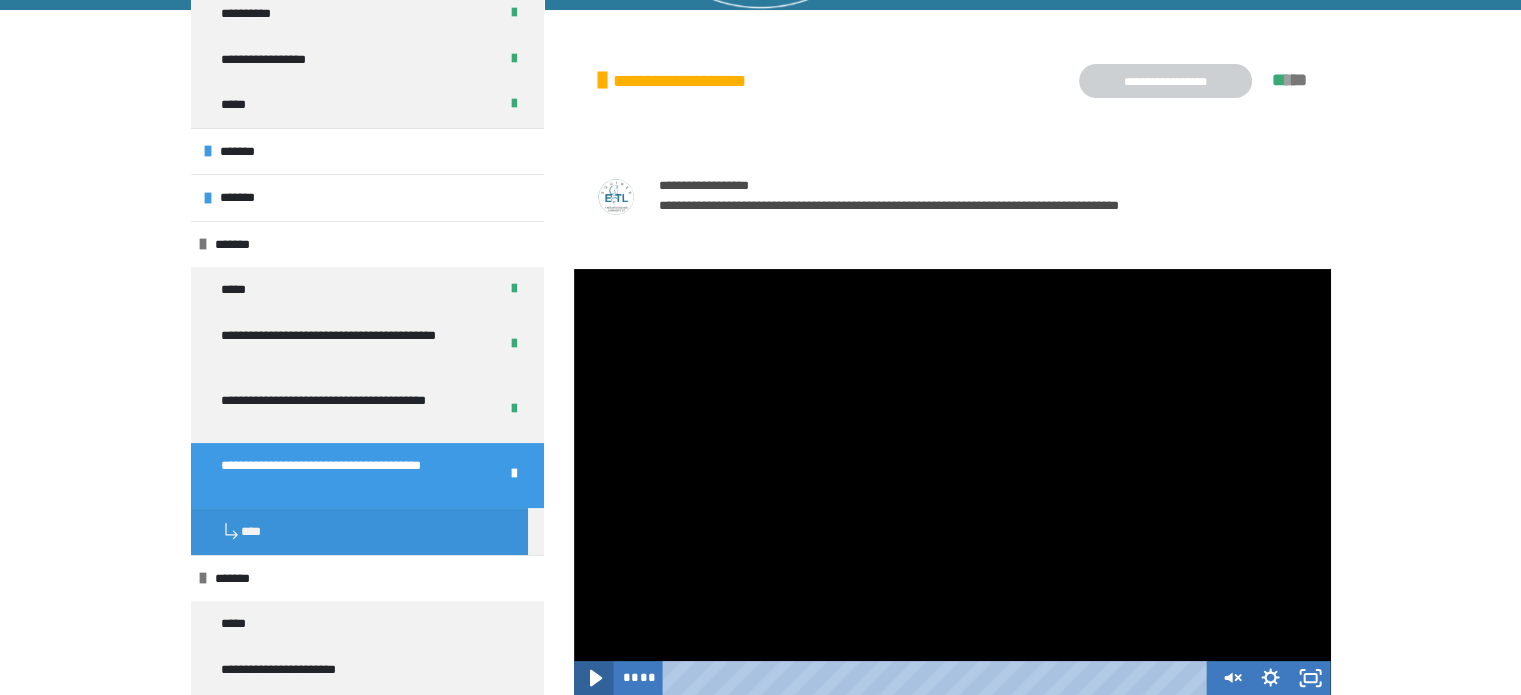 click 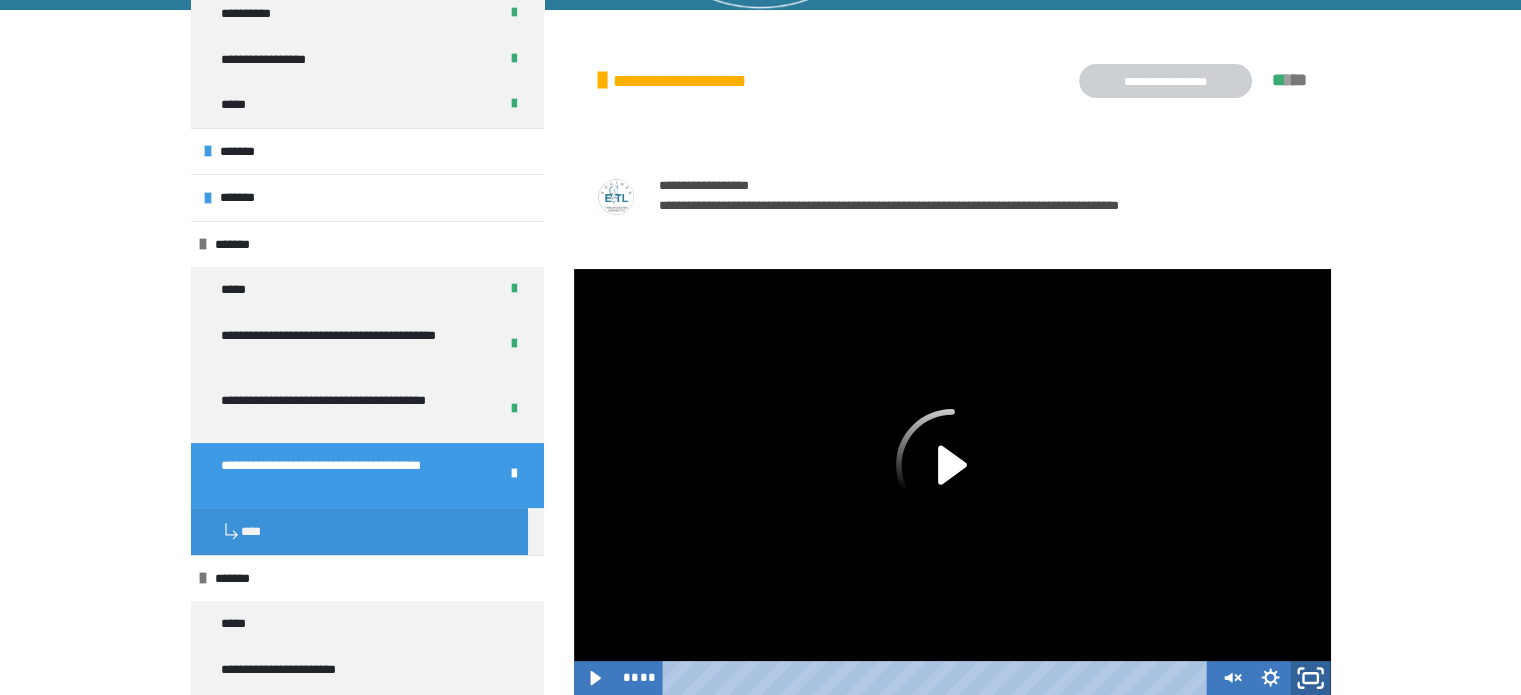 click 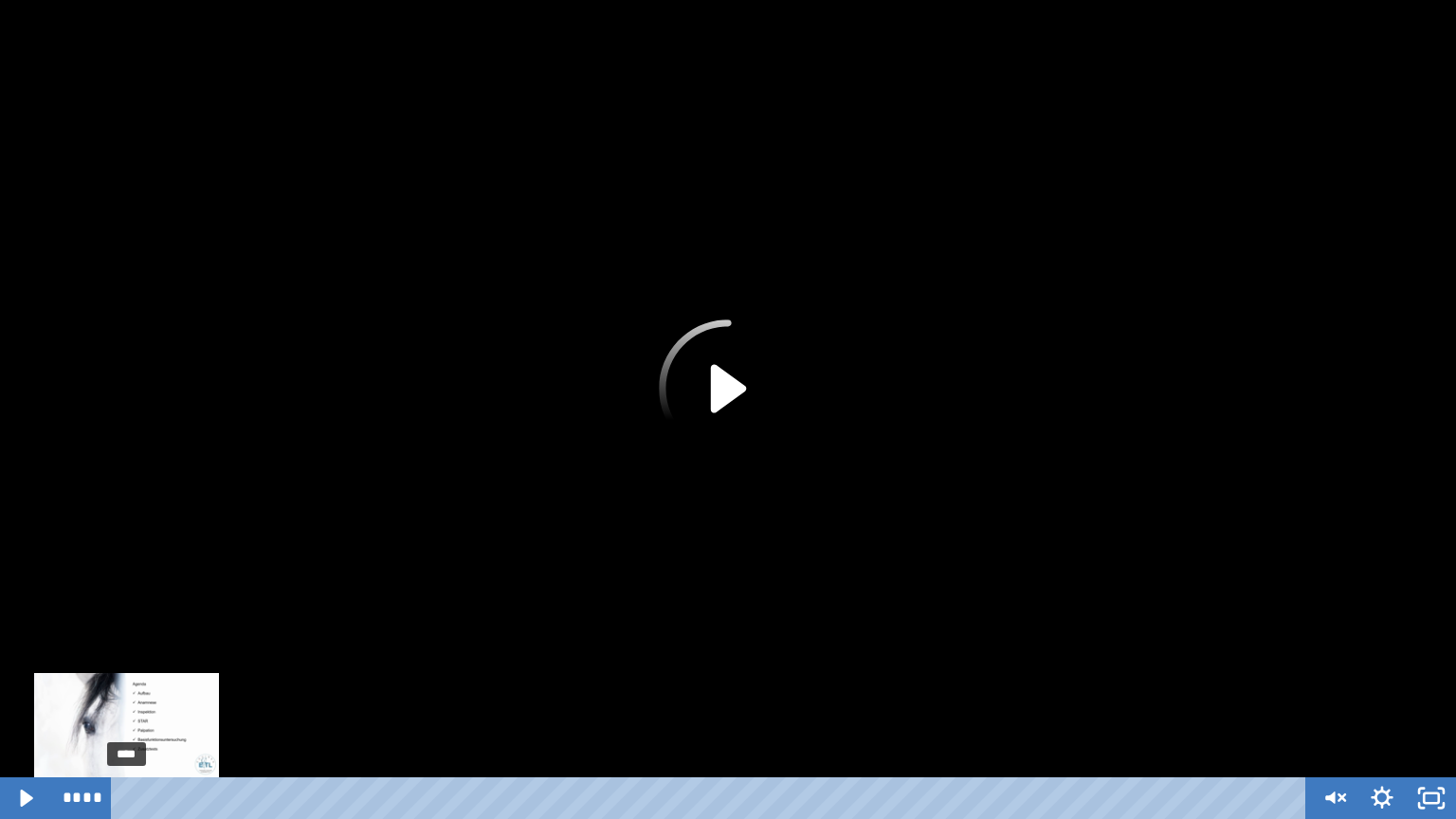 click at bounding box center (124, 798) 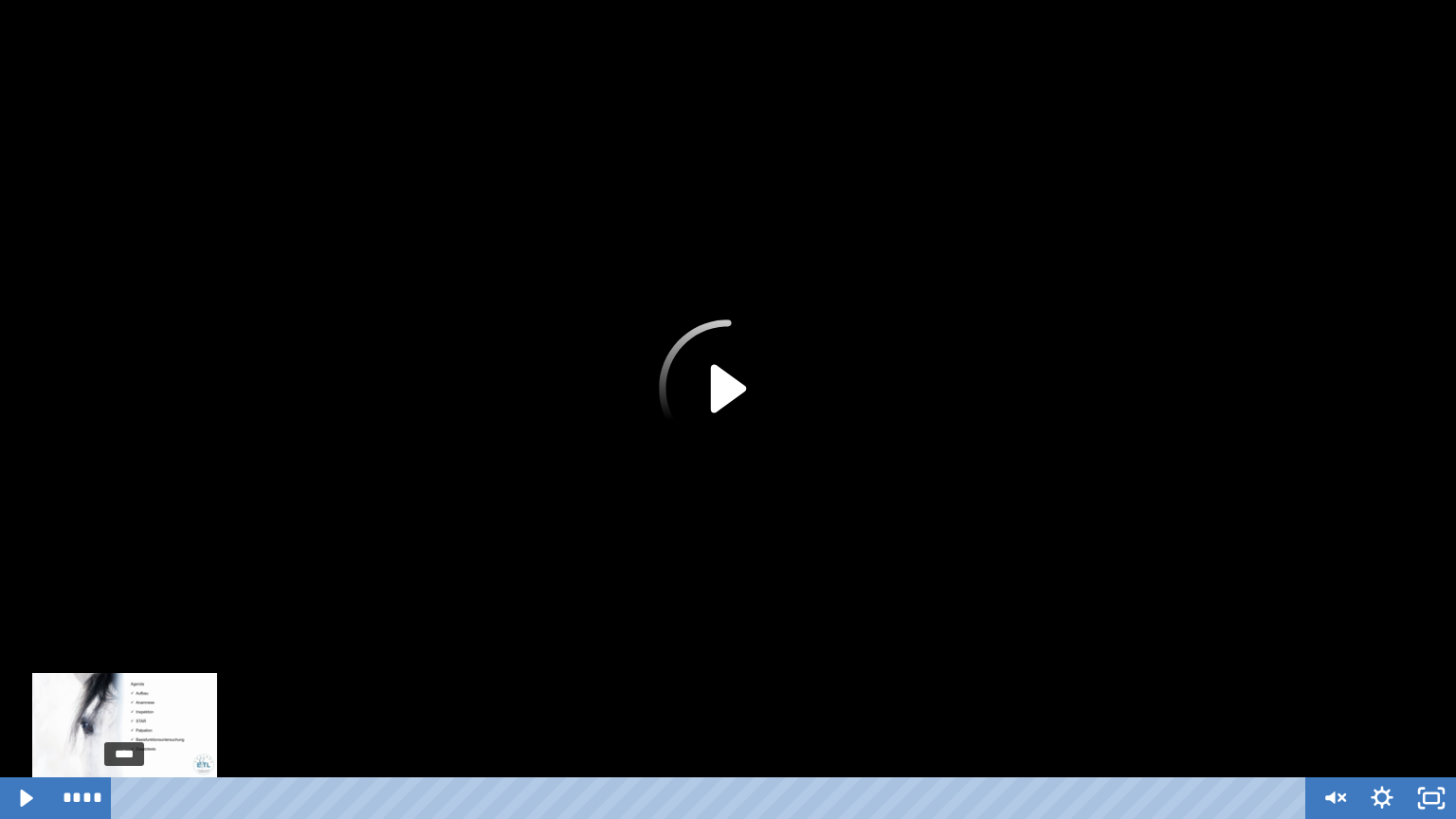 click at bounding box center [124, 798] 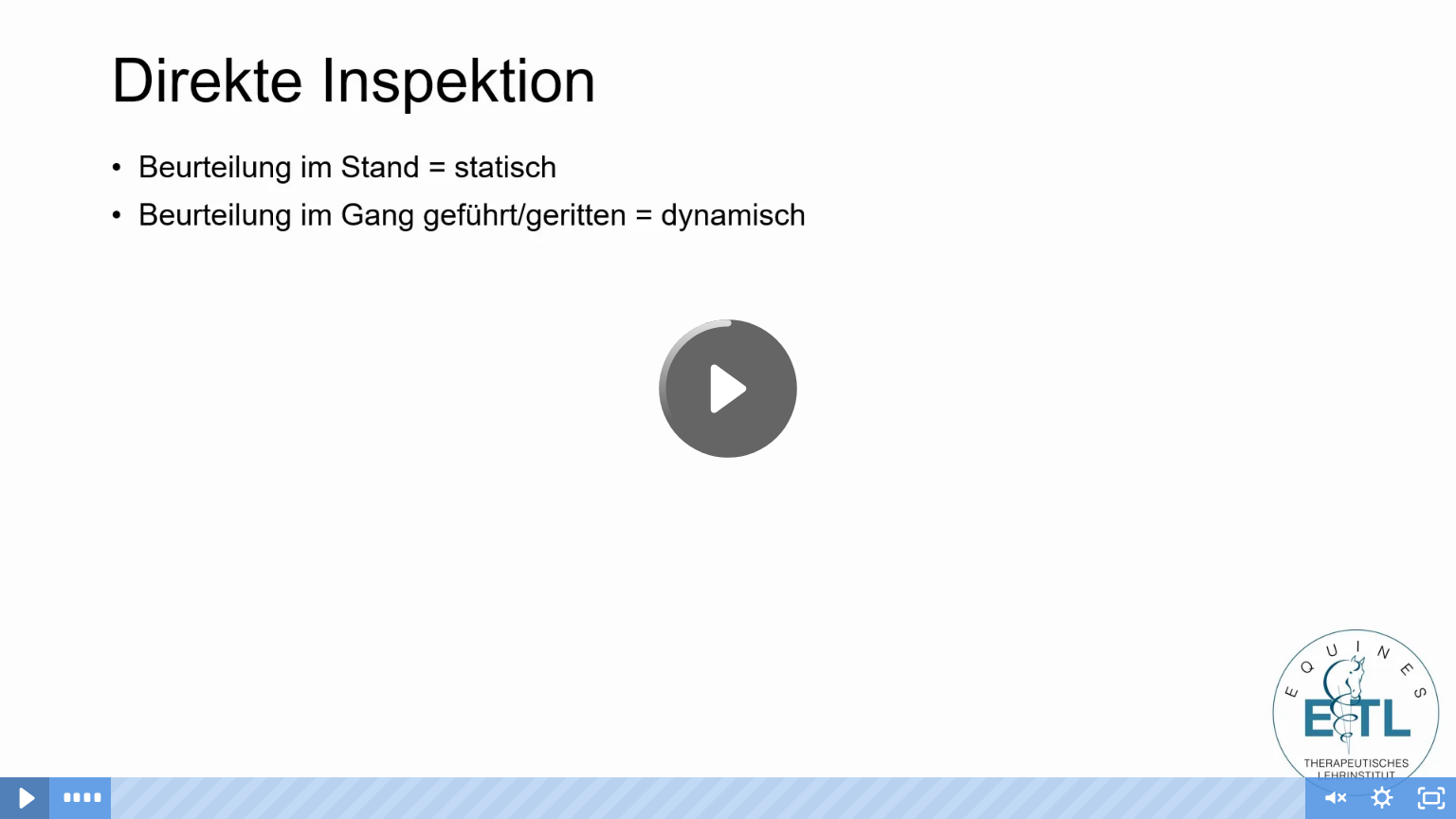 click 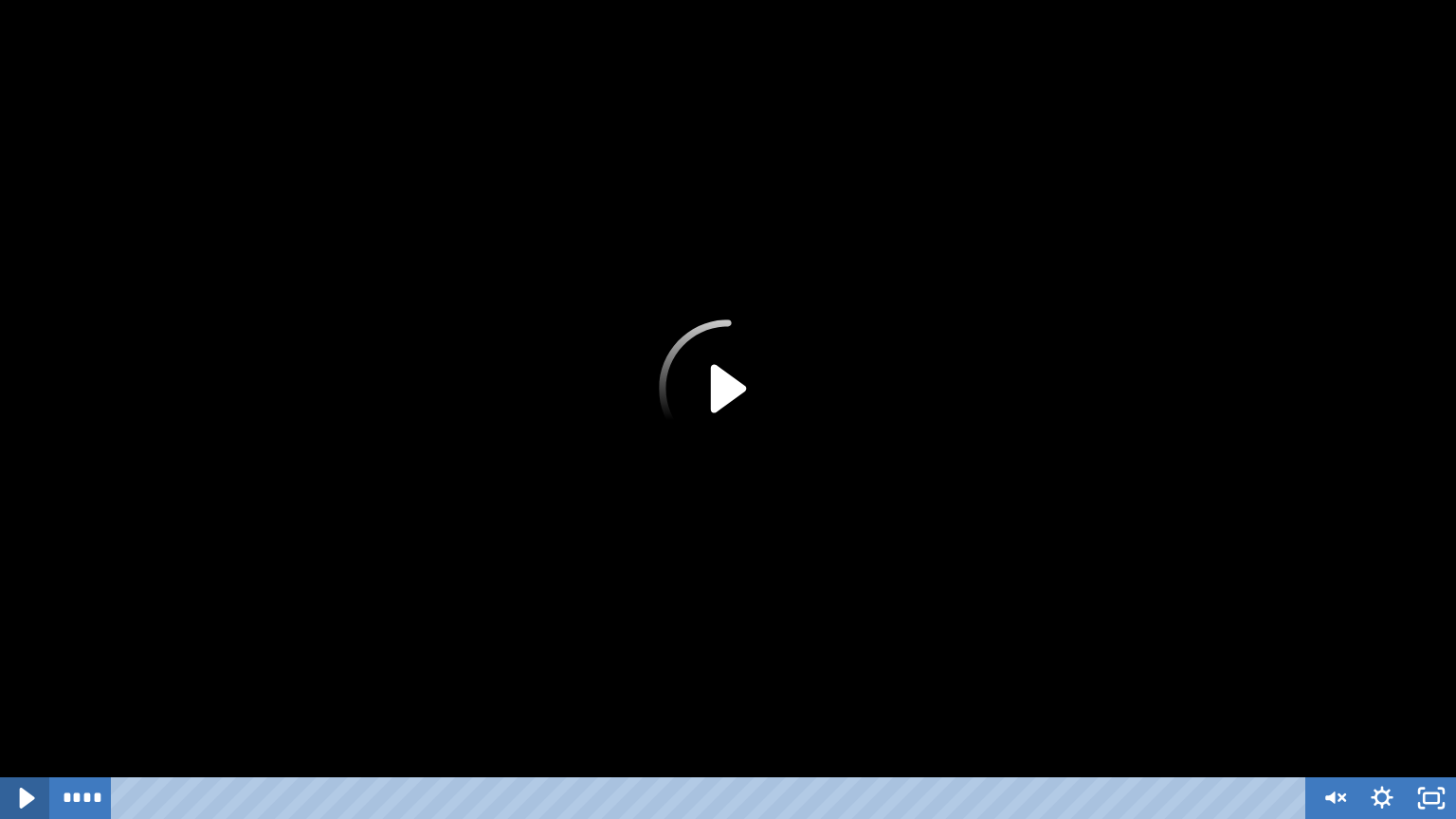 click 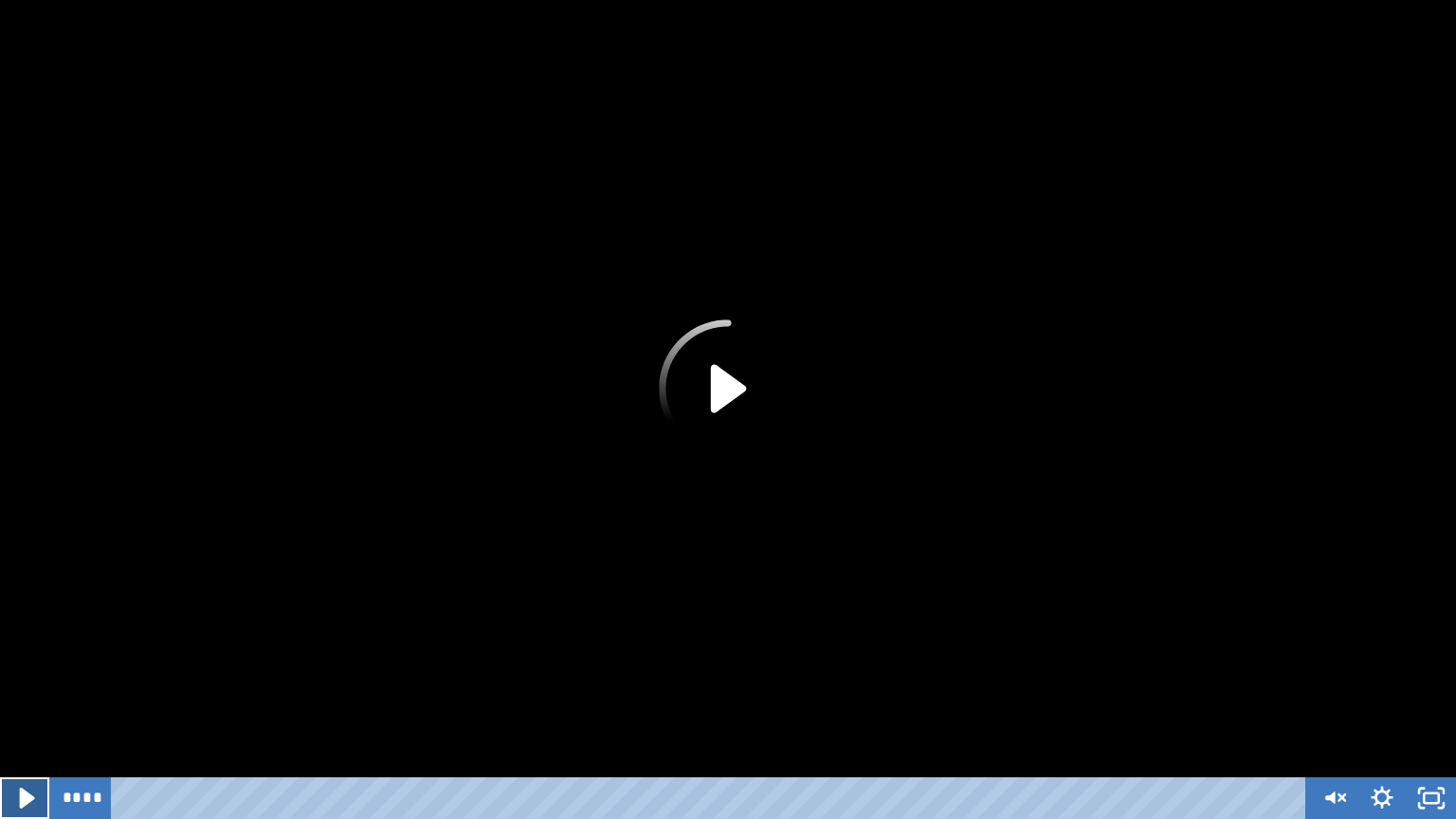 click 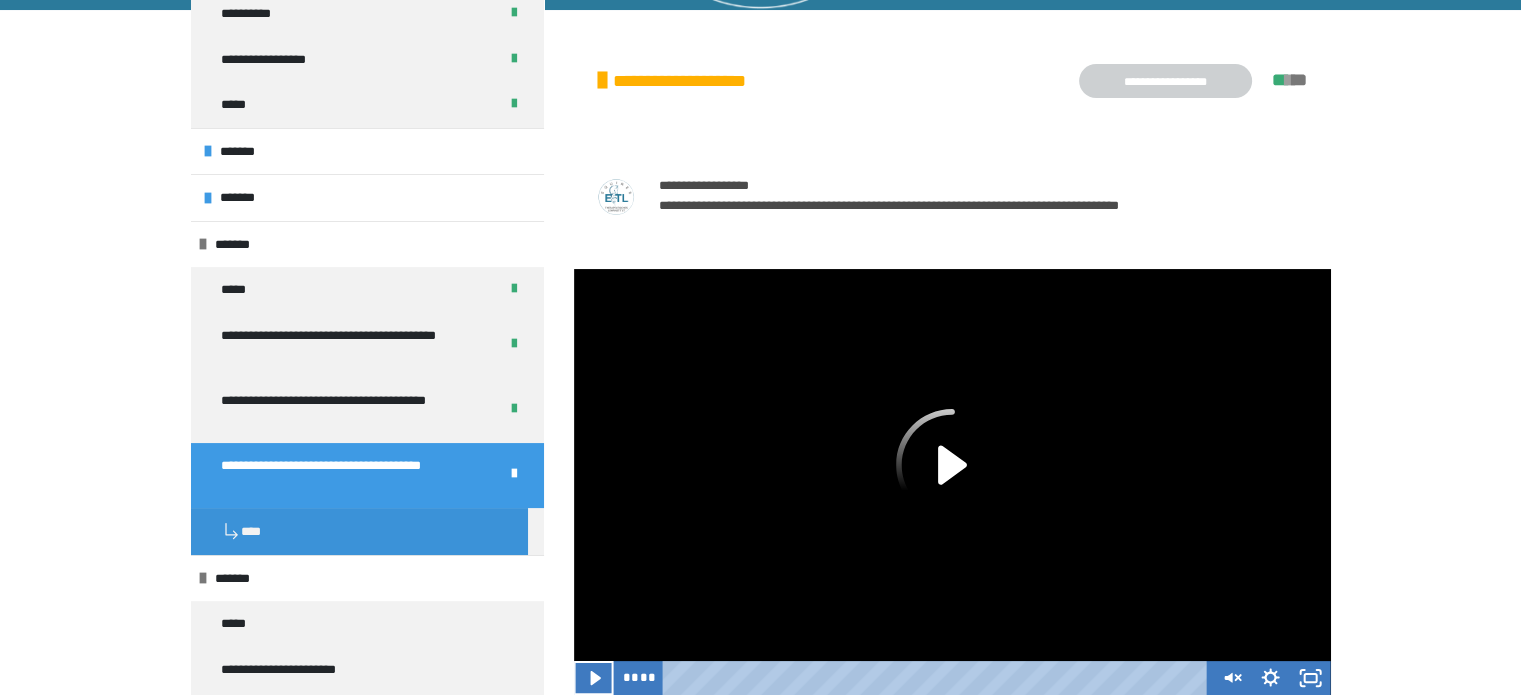 scroll, scrollTop: 573, scrollLeft: 0, axis: vertical 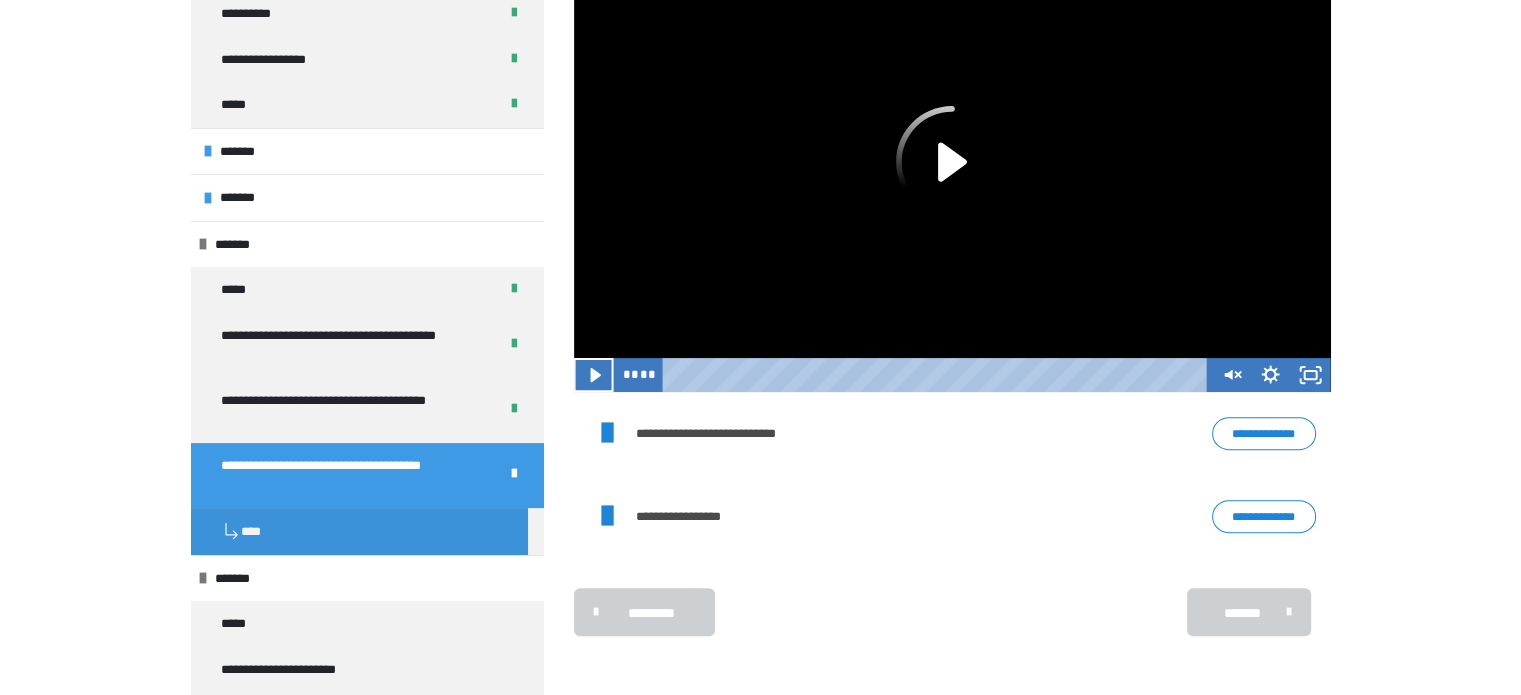 click at bounding box center (514, 474) 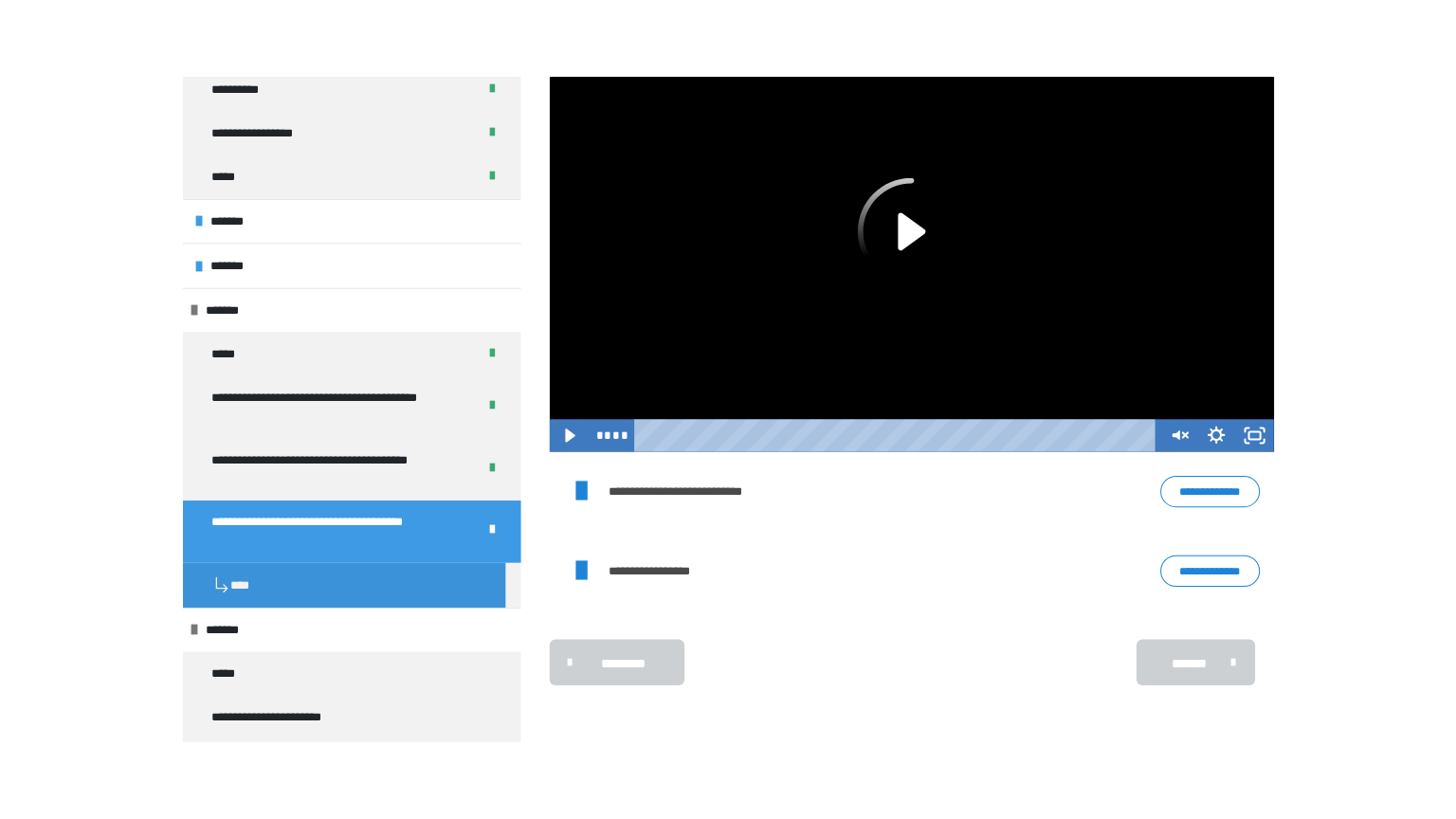 scroll, scrollTop: 256, scrollLeft: 0, axis: vertical 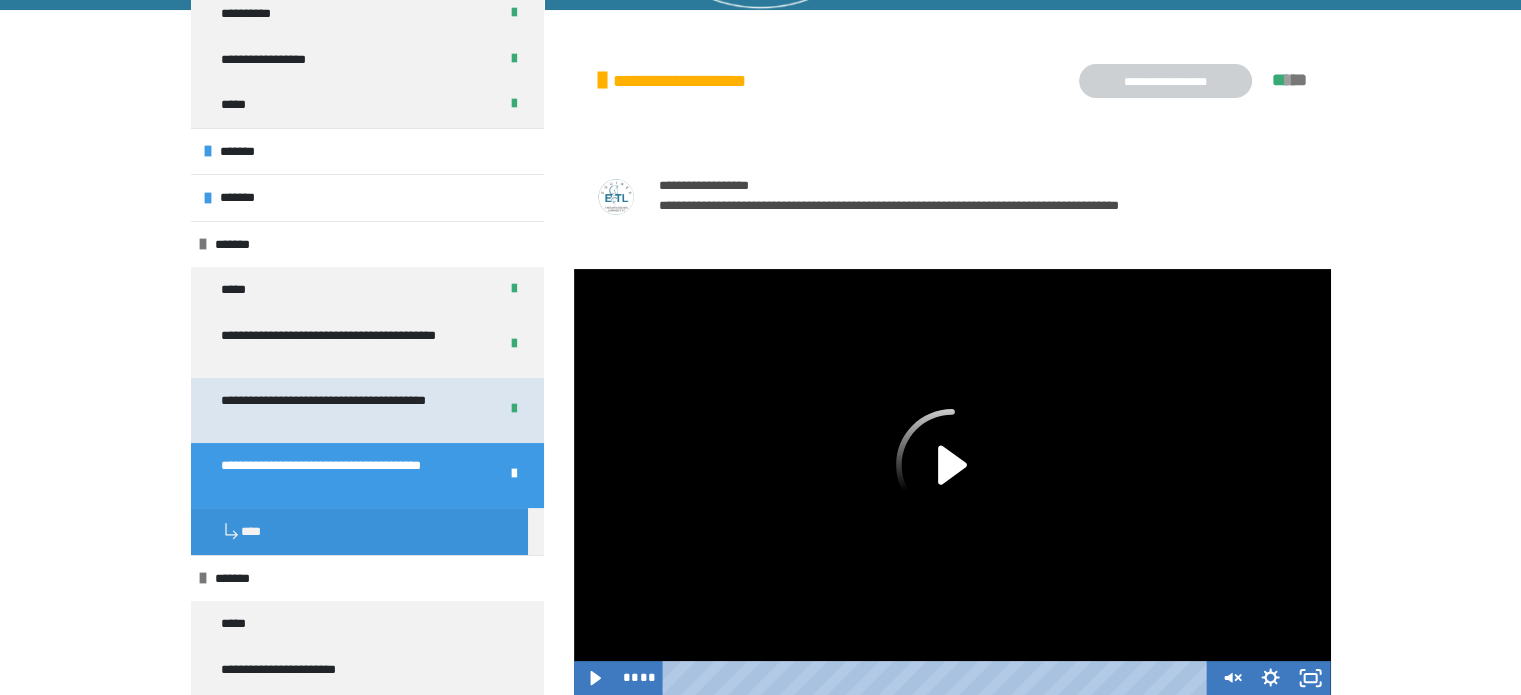 click on "**********" at bounding box center (344, 410) 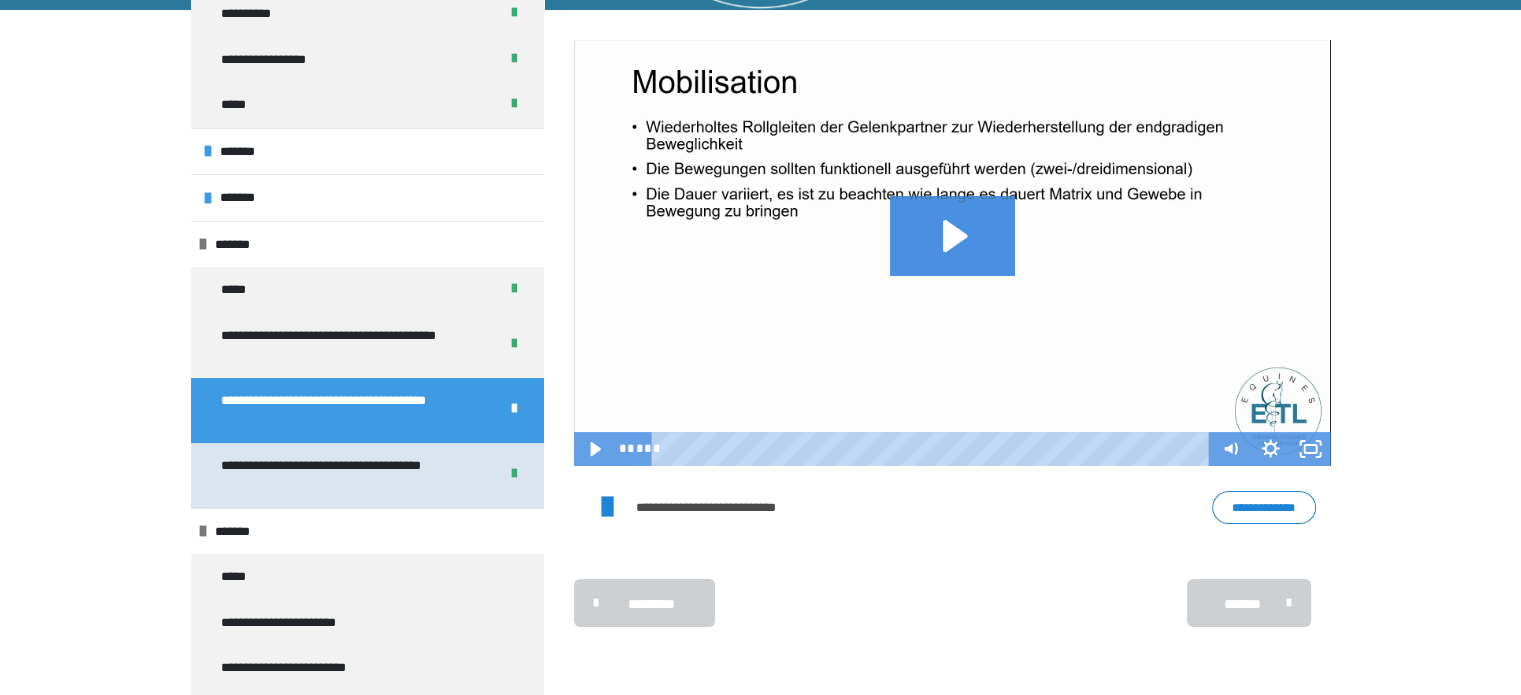 click on "**********" at bounding box center (344, 475) 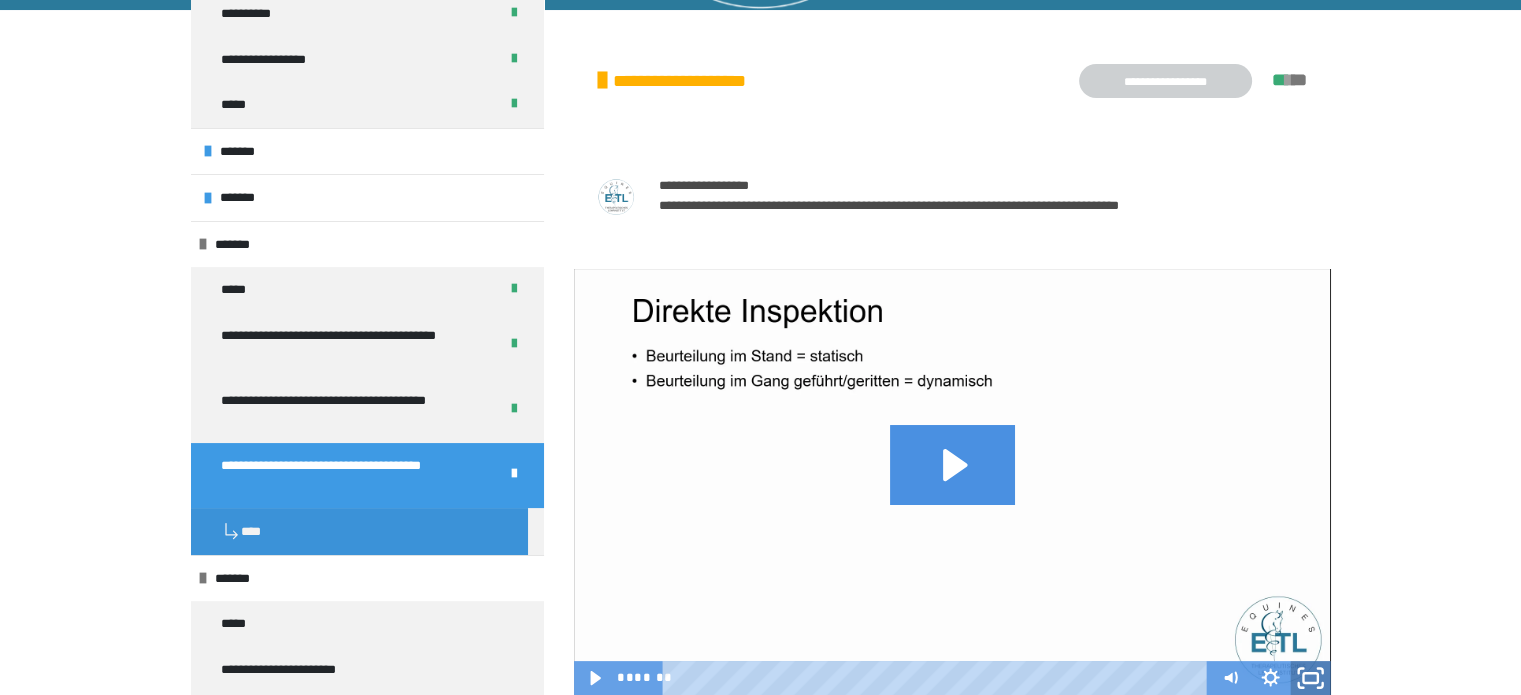 click 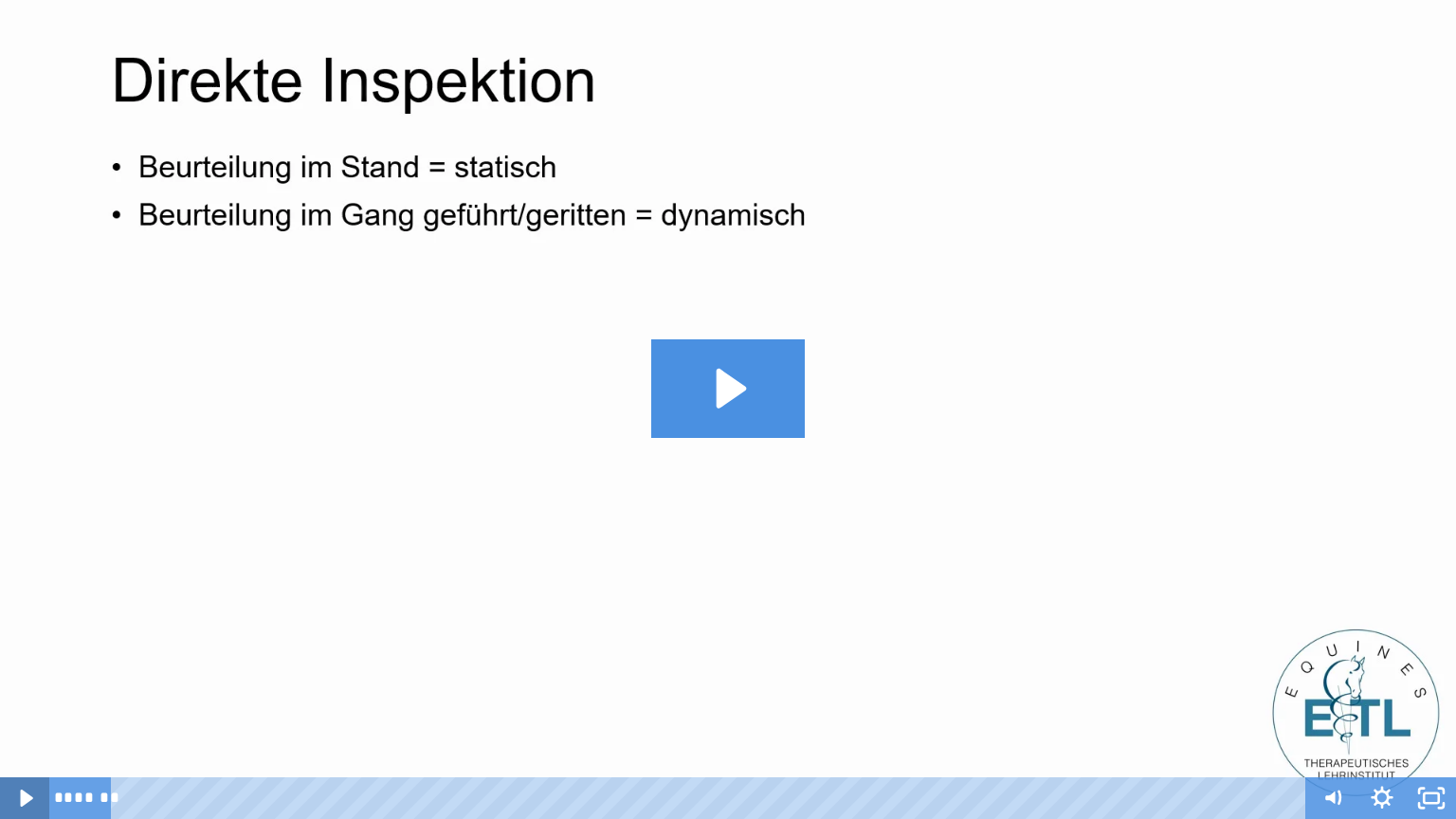 click 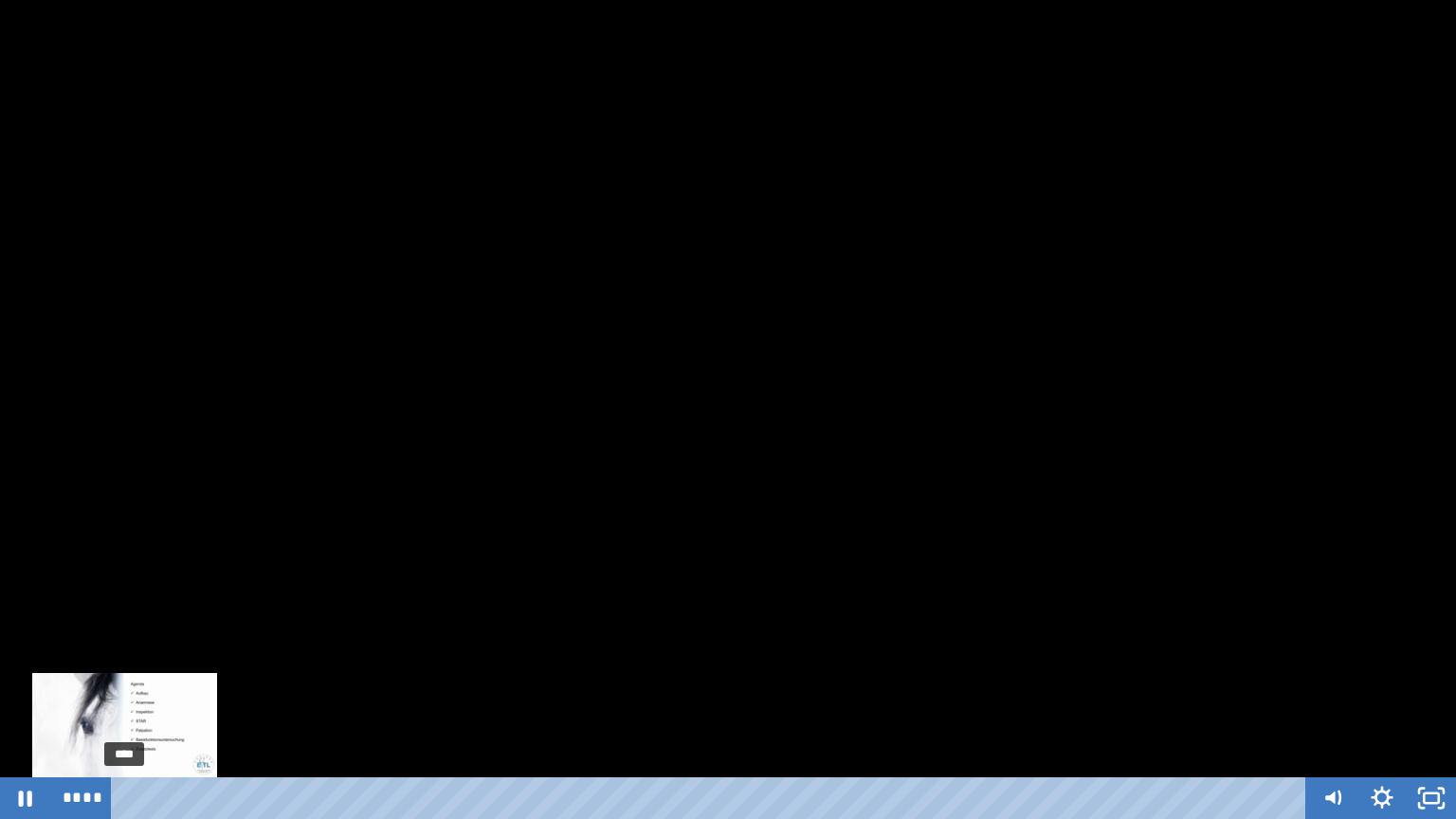 click on "****" at bounding box center [712, 798] 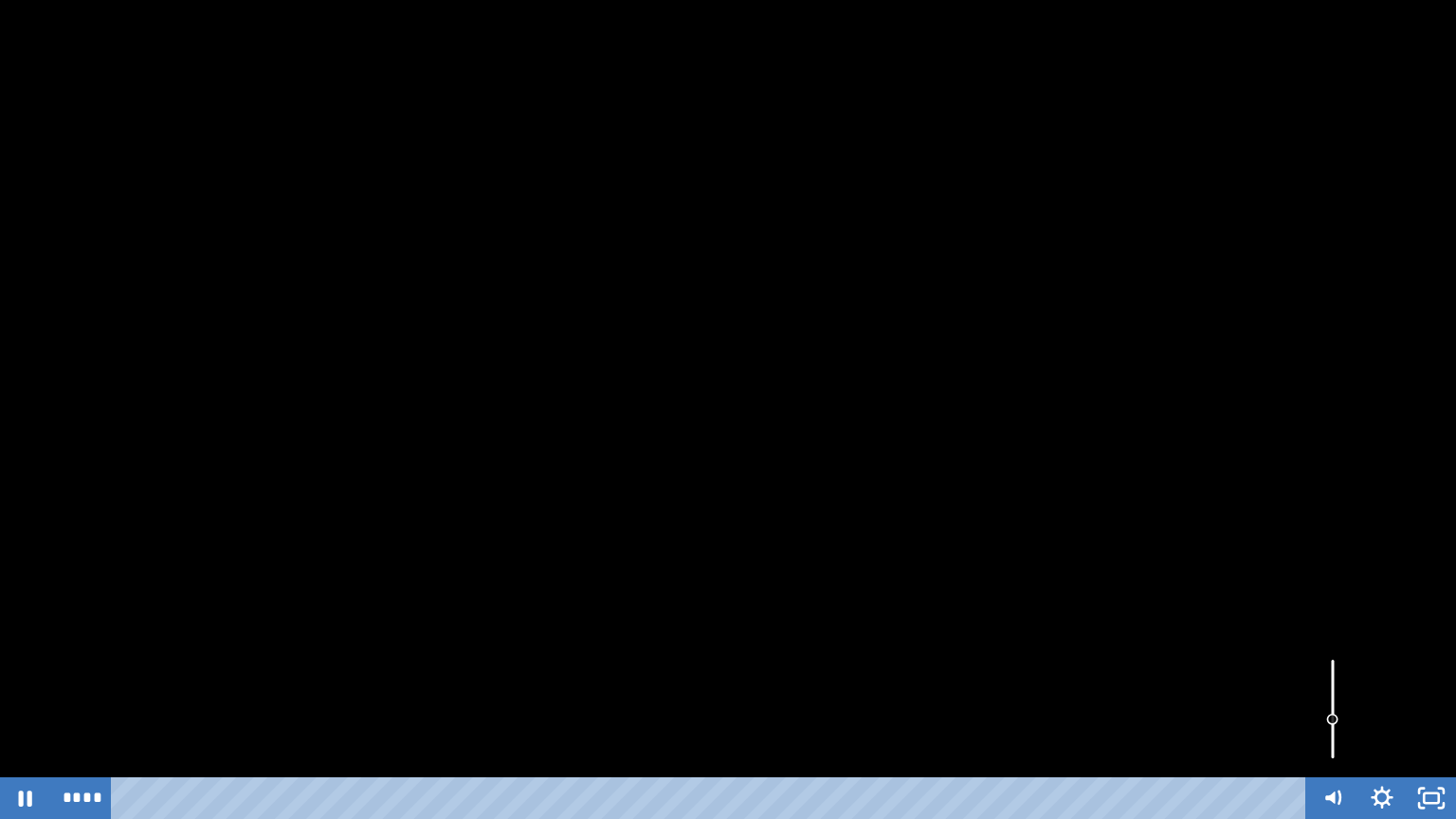 click at bounding box center [1333, 709] 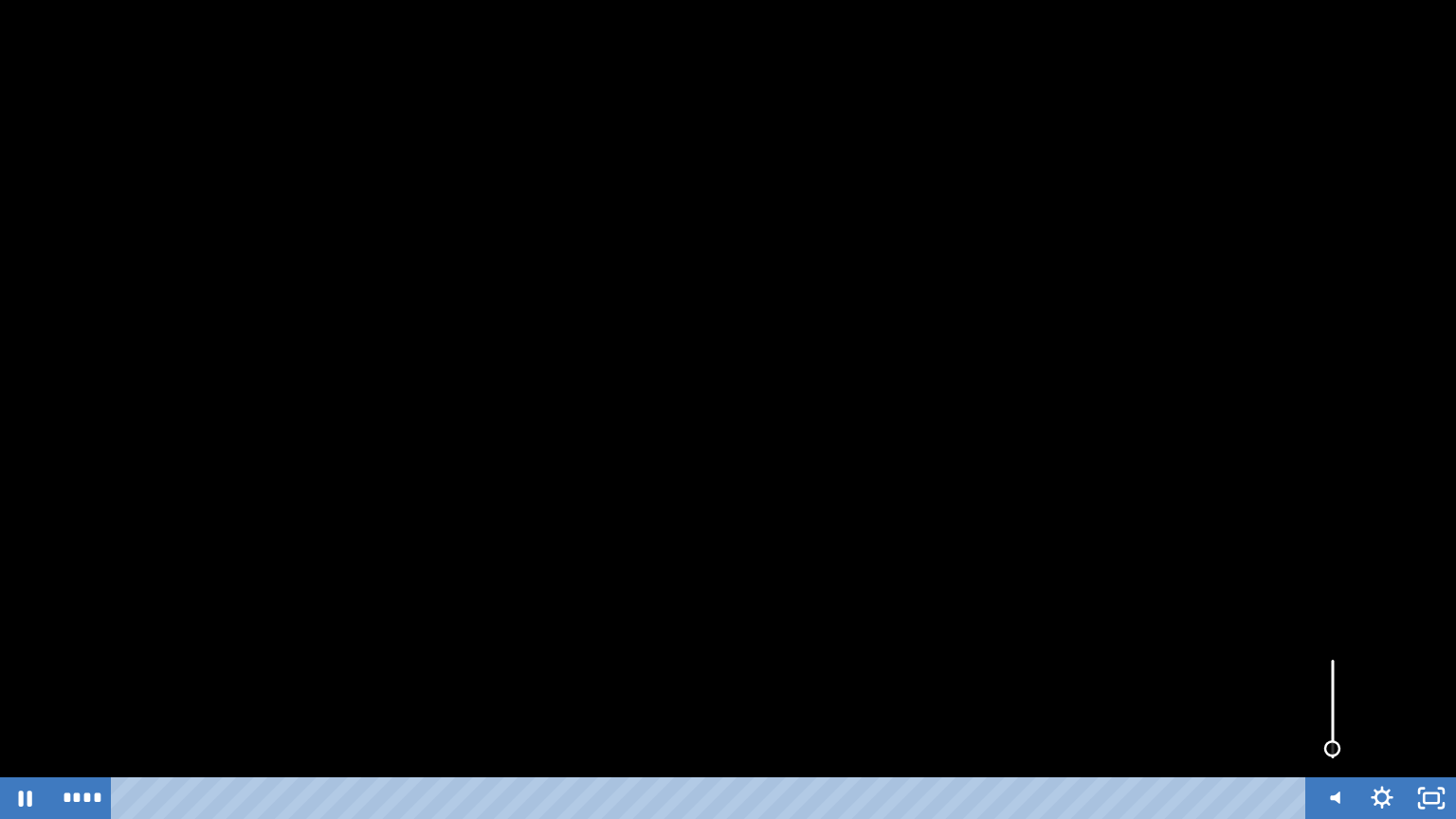 click at bounding box center [1333, 709] 